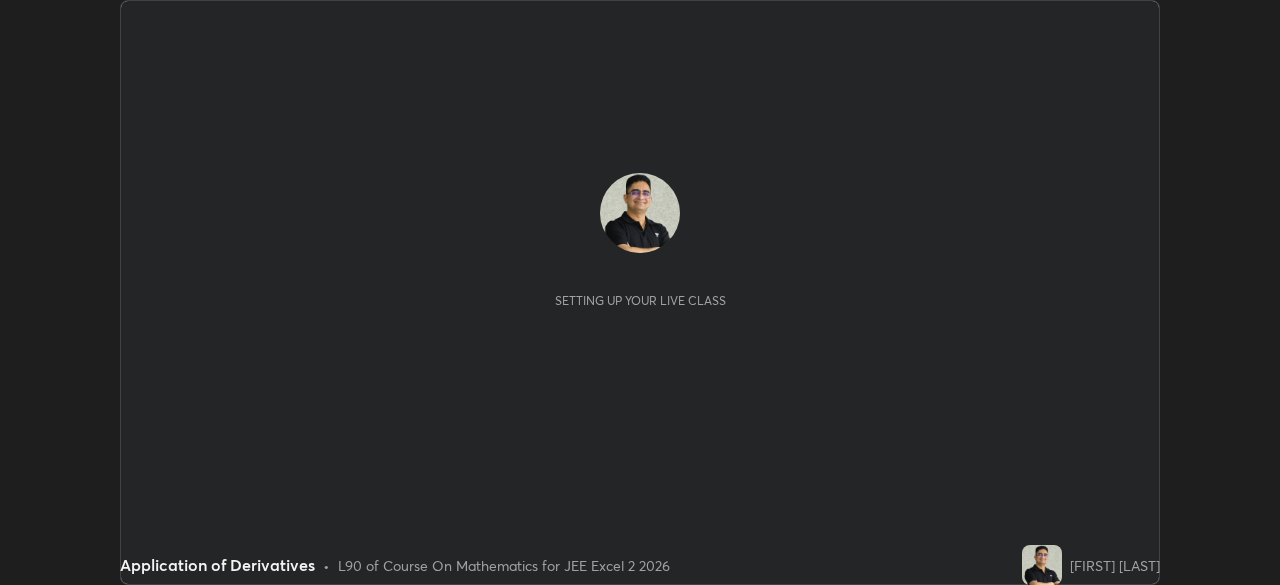 scroll, scrollTop: 0, scrollLeft: 0, axis: both 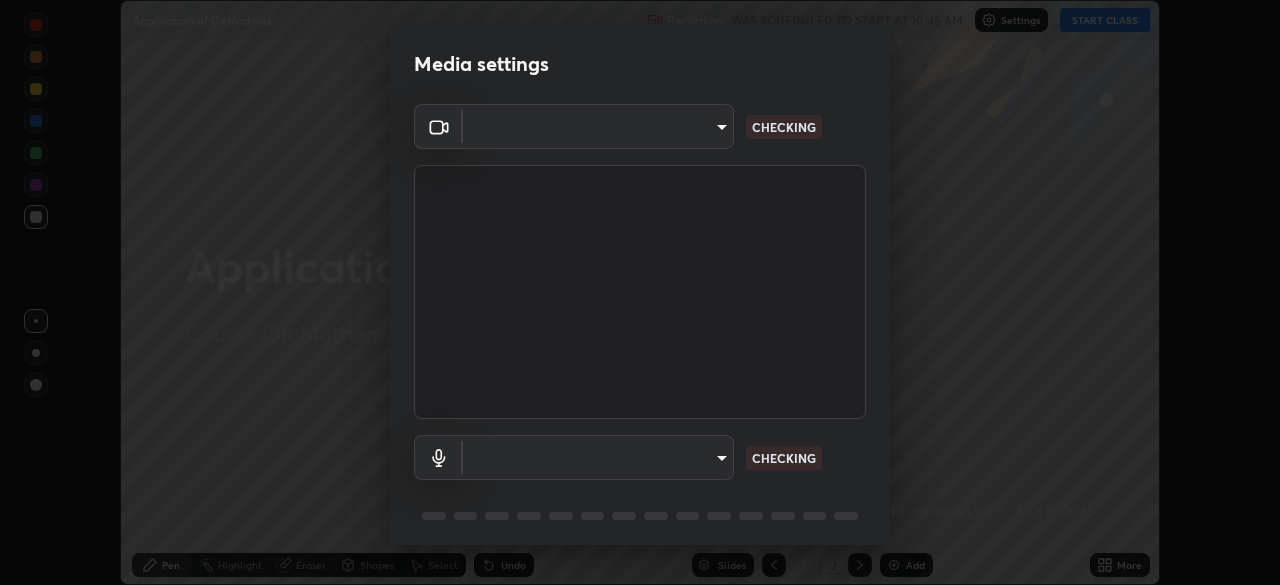 type on "57e3ca6dd86483d2bfa20ddb5cc9cb6232c8fb2c34ea93961d8bdc2c07e3a664" 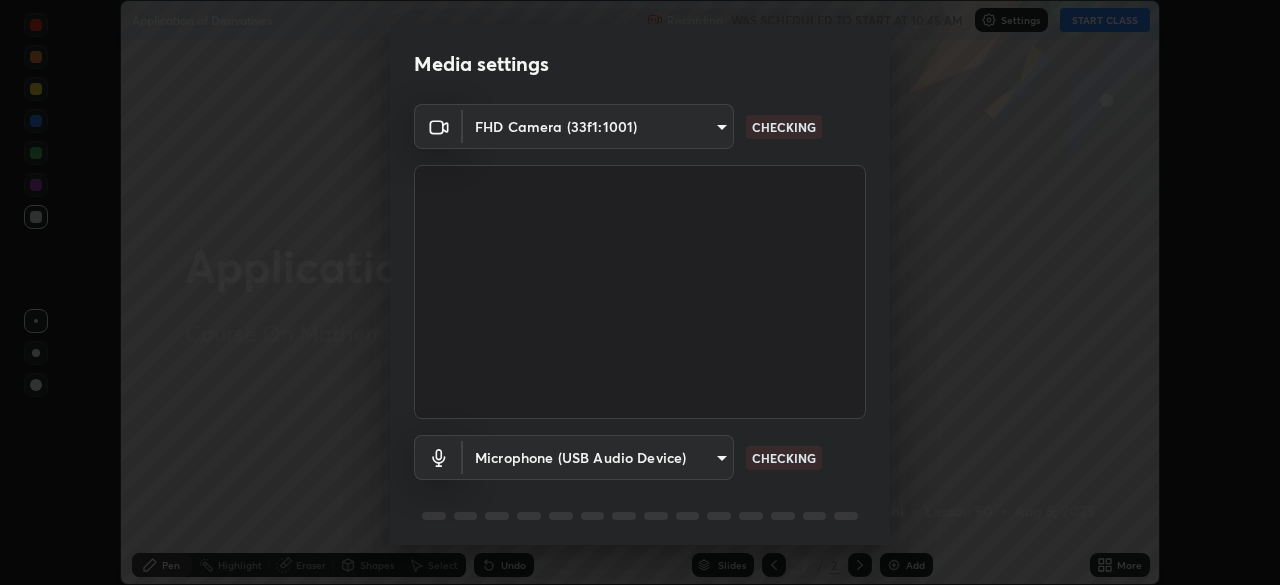 click on "Erase all Application of Derivatives Recording WAS SCHEDULED TO START AT  10:45 AM Settings START CLASS Setting up your live class Application of Derivatives • L90 of Course On Mathematics for JEE Excel 2 2026 [FIRST] [LAST] Pen Highlight Eraser Shapes Select Undo Slides 2 / 2 Add More No doubts shared Encourage your learners to ask a doubt for better clarity Report an issue Reason for reporting Buffering Chat not working Audio - Video sync issue Educator video quality low ​ Attach an image Report Media settings FHD Camera (33f1:1001) 57e3ca6dd86483d2bfa20ddb5cc9cb6232c8fb2c34ea93961d8bdc2c07e3a664 CHECKING Microphone (USB Audio Device) 2712eb4fac40ed365df4e197f2e9becd99dce620a99a8af64e32e68609d6f743 CHECKING 1 / 5 Next" at bounding box center [640, 292] 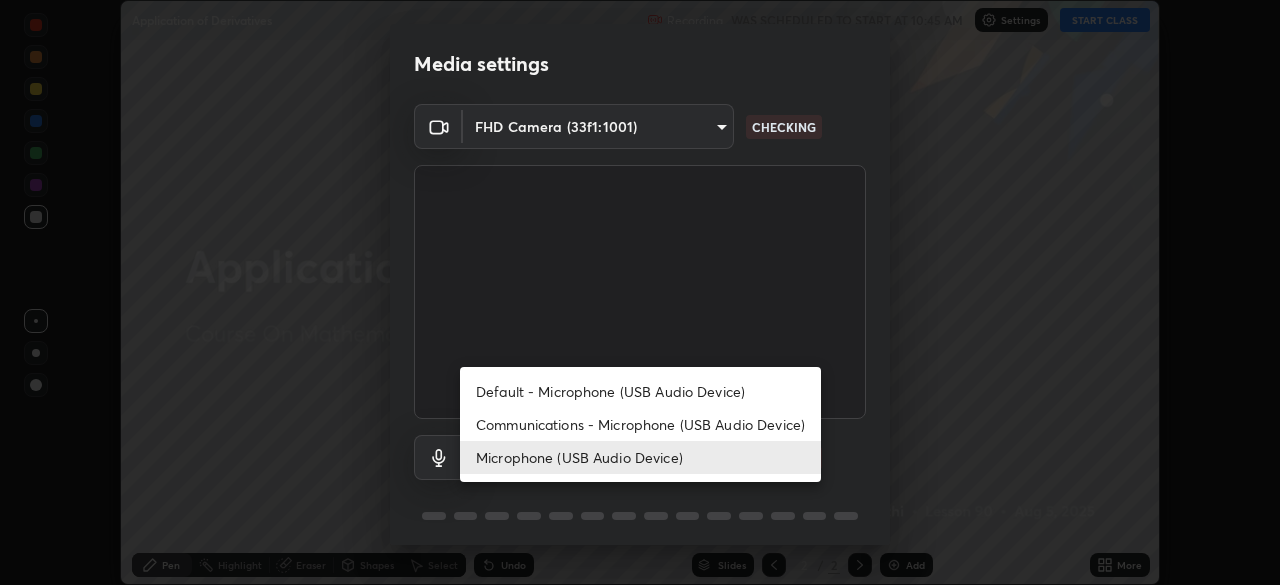 click on "Communications - Microphone (USB Audio Device)" at bounding box center [640, 424] 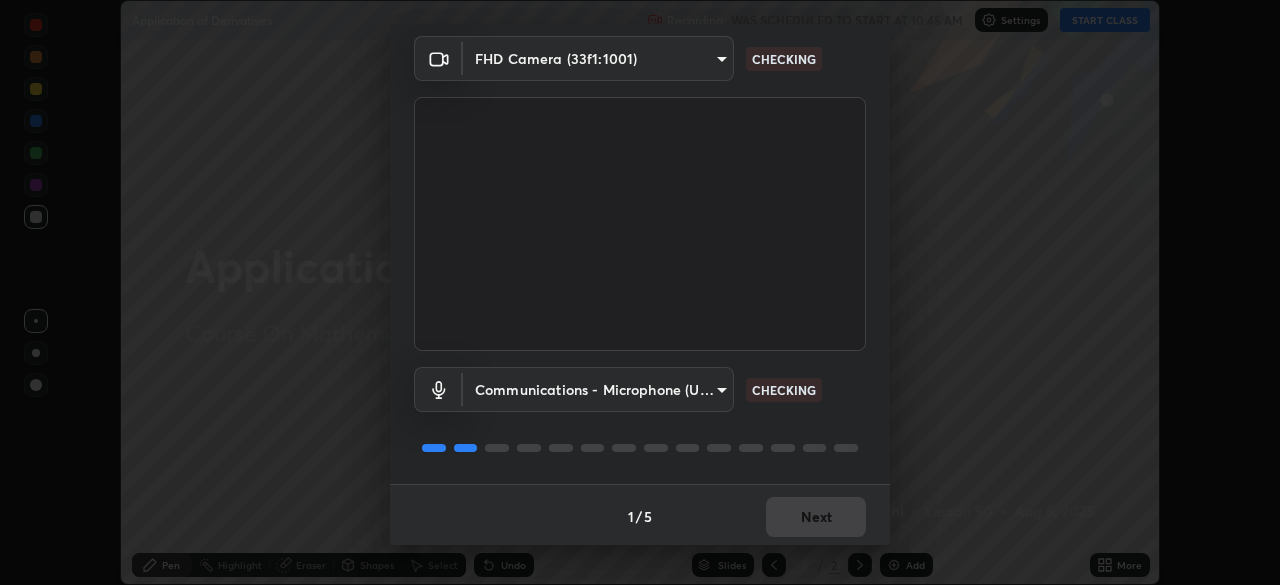 scroll, scrollTop: 71, scrollLeft: 0, axis: vertical 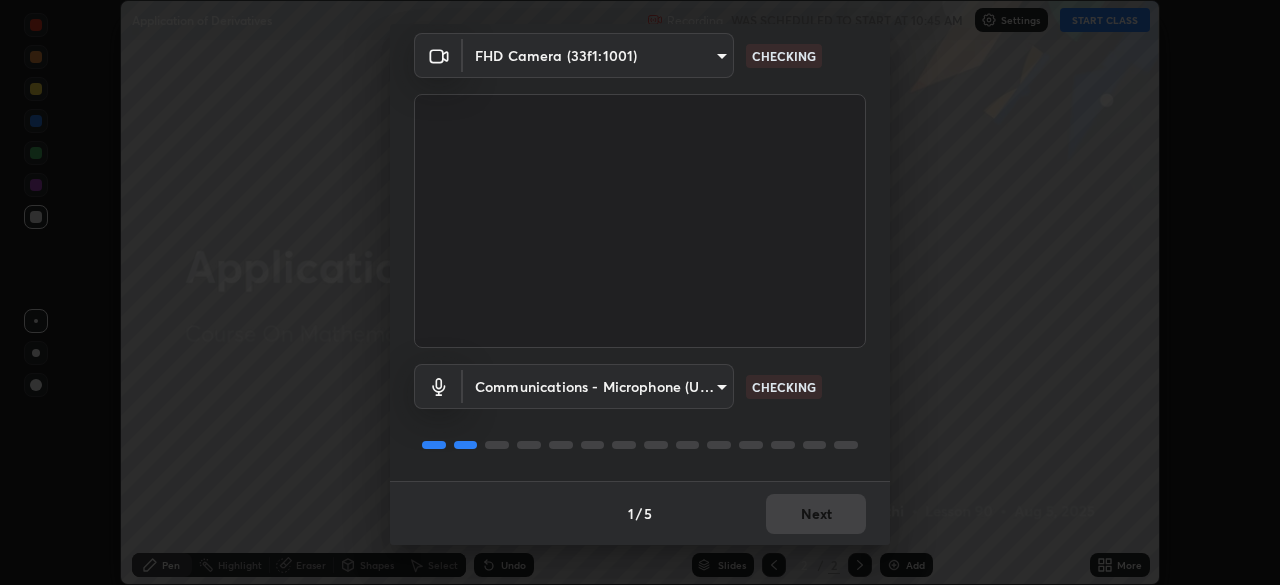 click on "Communications - Microphone (USB Audio Device) communications CHECKING" at bounding box center [640, 414] 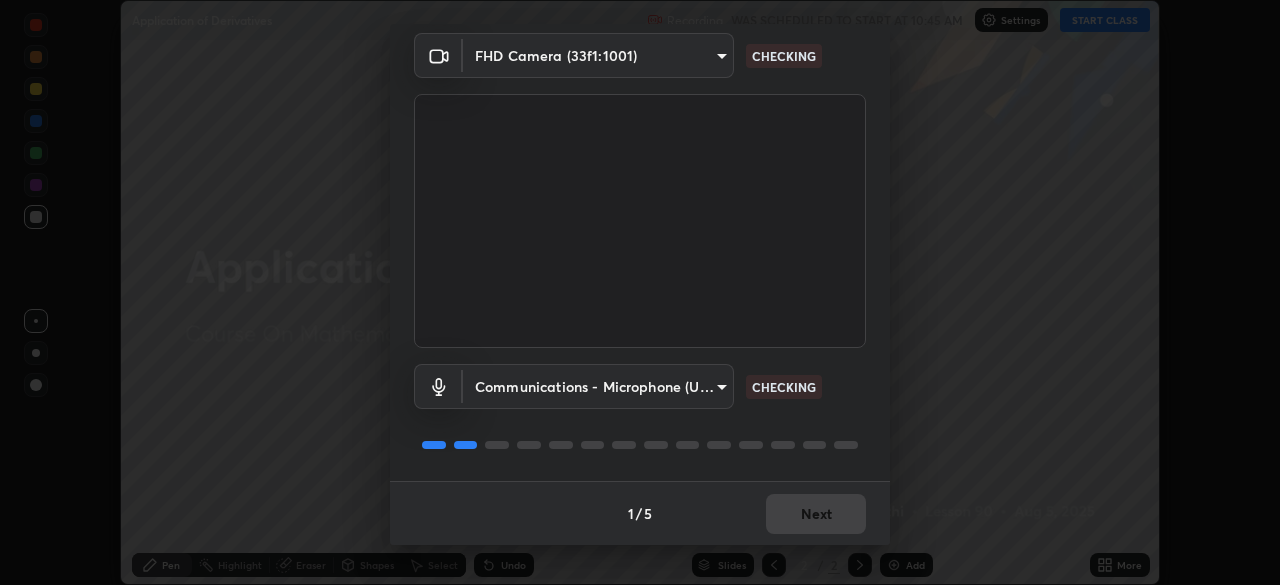 click on "Communications - Microphone (USB Audio Device) communications CHECKING" at bounding box center (640, 414) 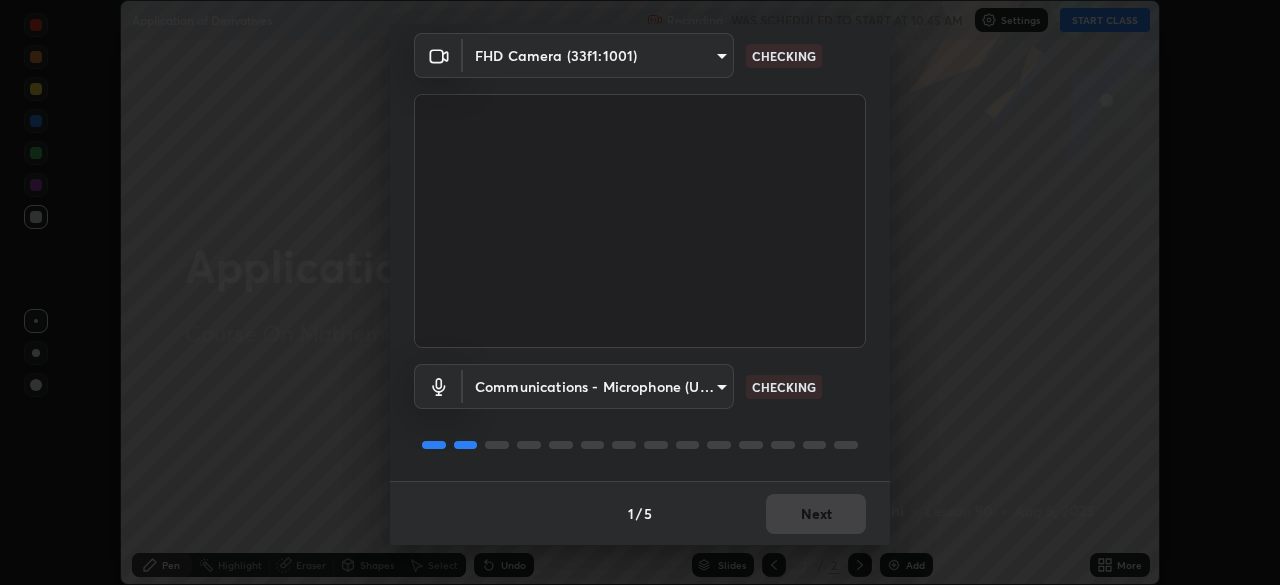click on "Communications - Microphone (USB Audio Device) communications CHECKING" at bounding box center (640, 414) 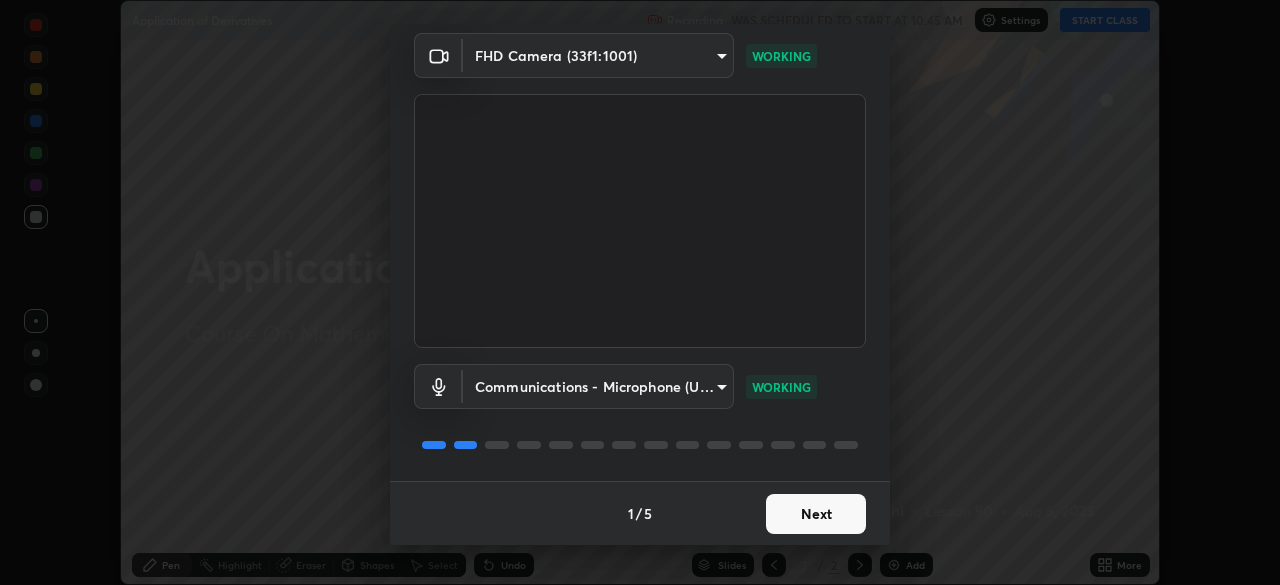 click on "FHD Camera (33f1:1001) 57e3ca6dd86483d2bfa20ddb5cc9cb6232c8fb2c34ea93961d8bdc2c07e3a664 WORKING Communications - Microphone (USB Audio Device) communications WORKING" at bounding box center (640, 257) 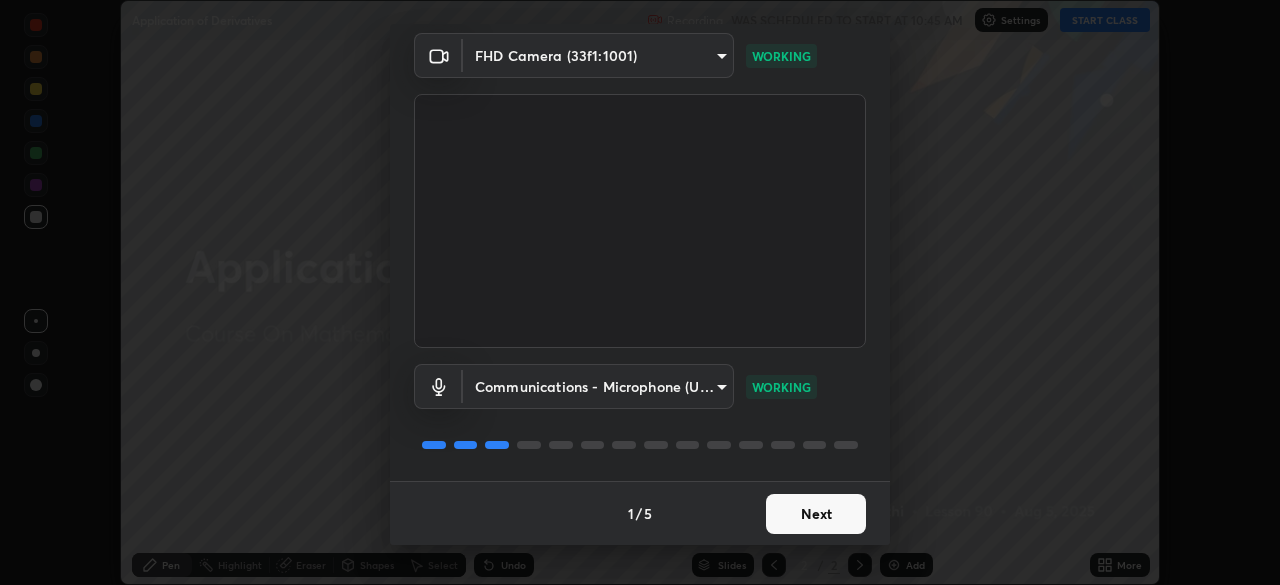 click on "Next" at bounding box center [816, 514] 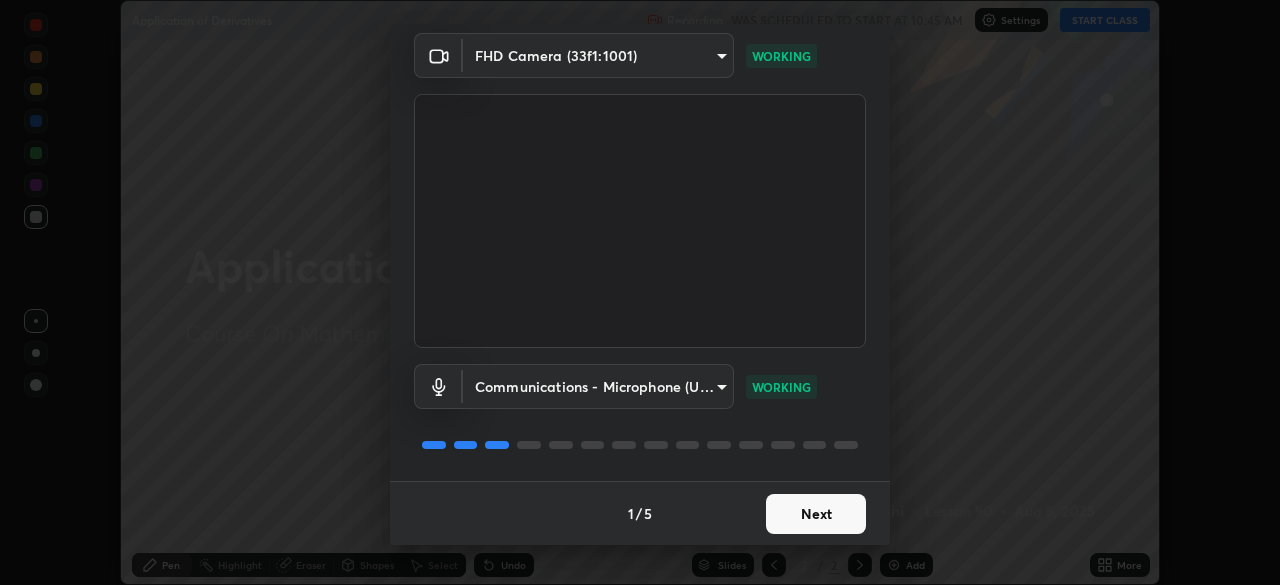 scroll, scrollTop: 0, scrollLeft: 0, axis: both 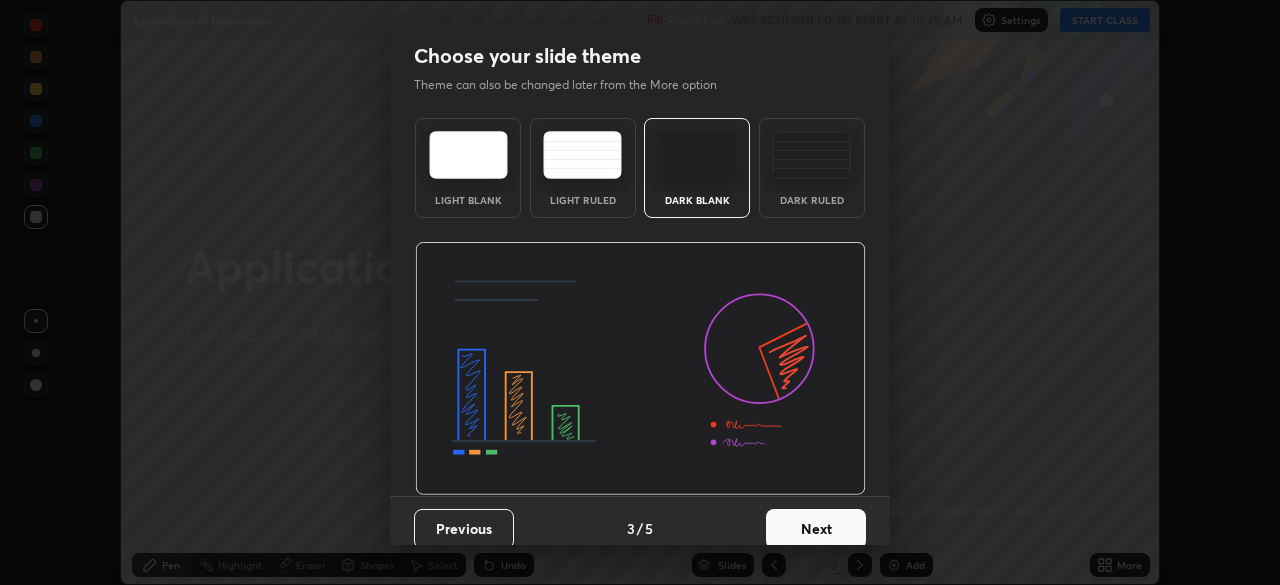 click on "Next" at bounding box center [816, 529] 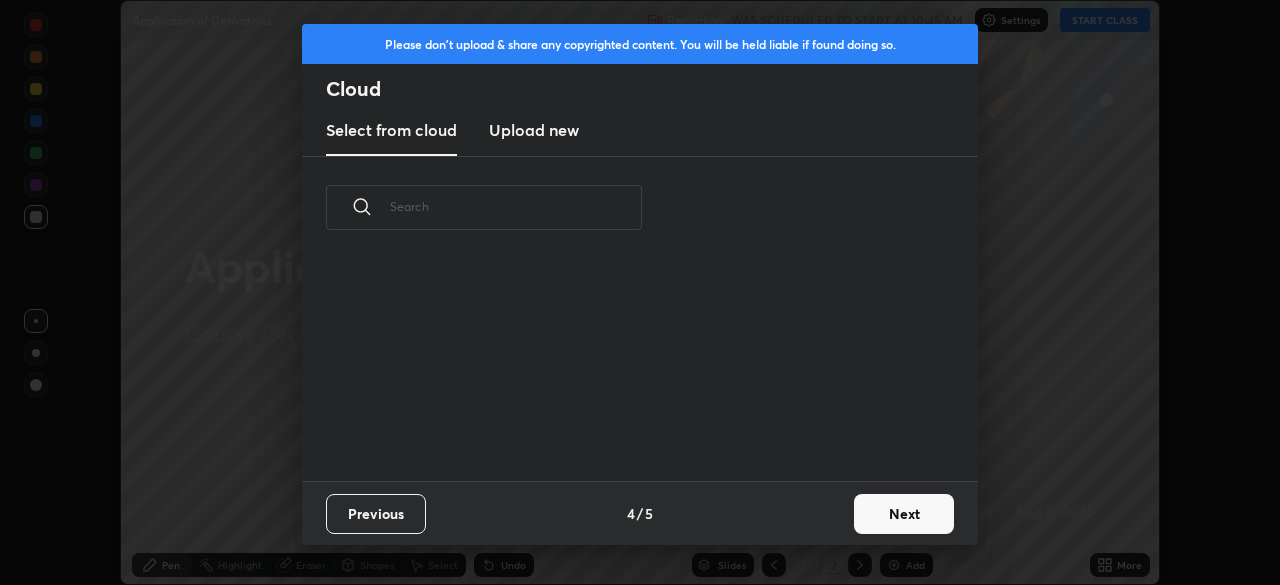 click on "Next" at bounding box center (904, 514) 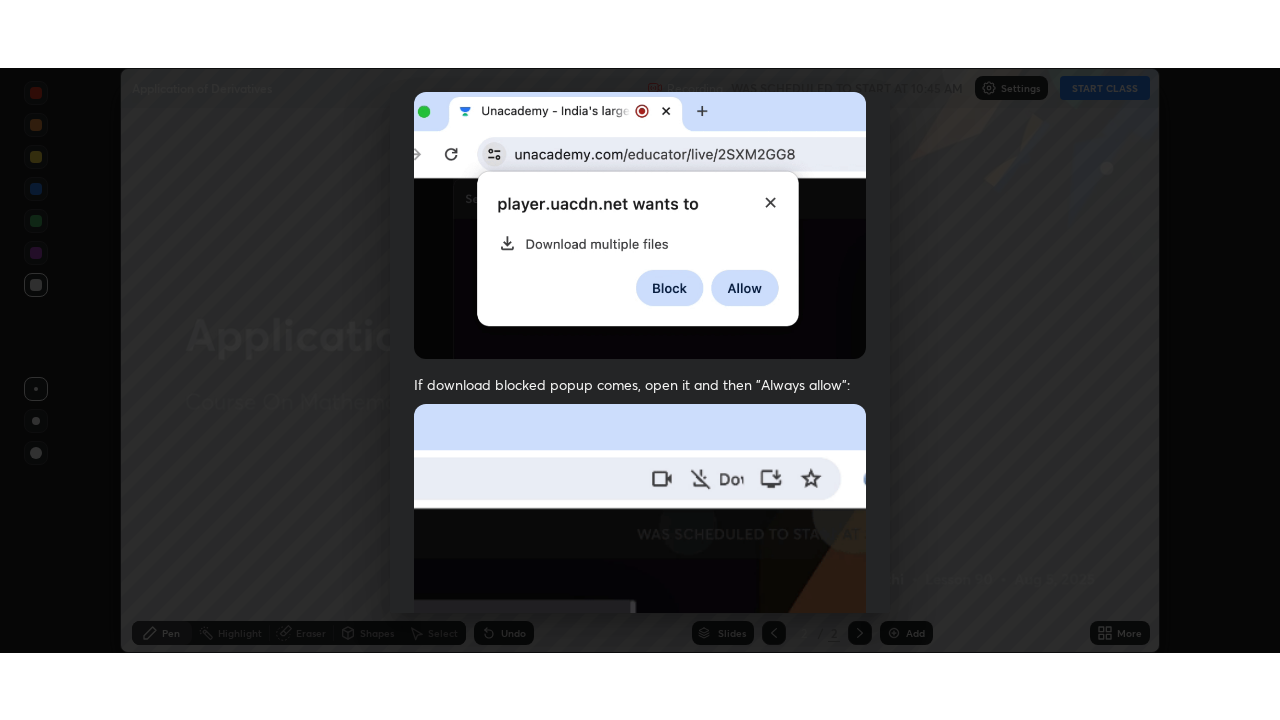 scroll, scrollTop: 479, scrollLeft: 0, axis: vertical 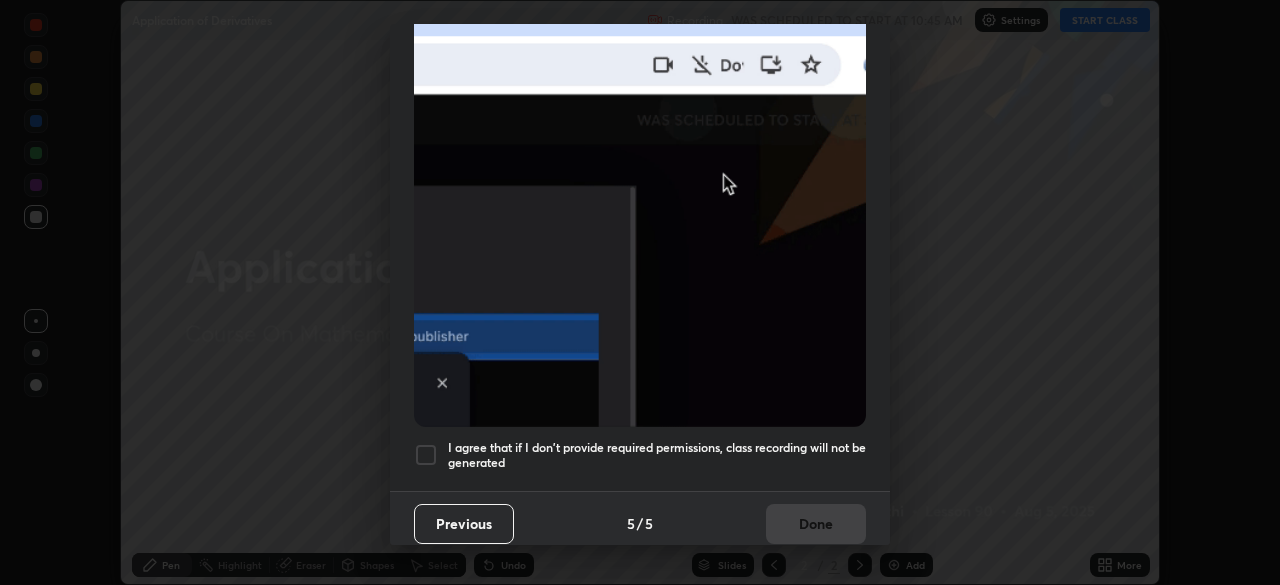 click at bounding box center [426, 455] 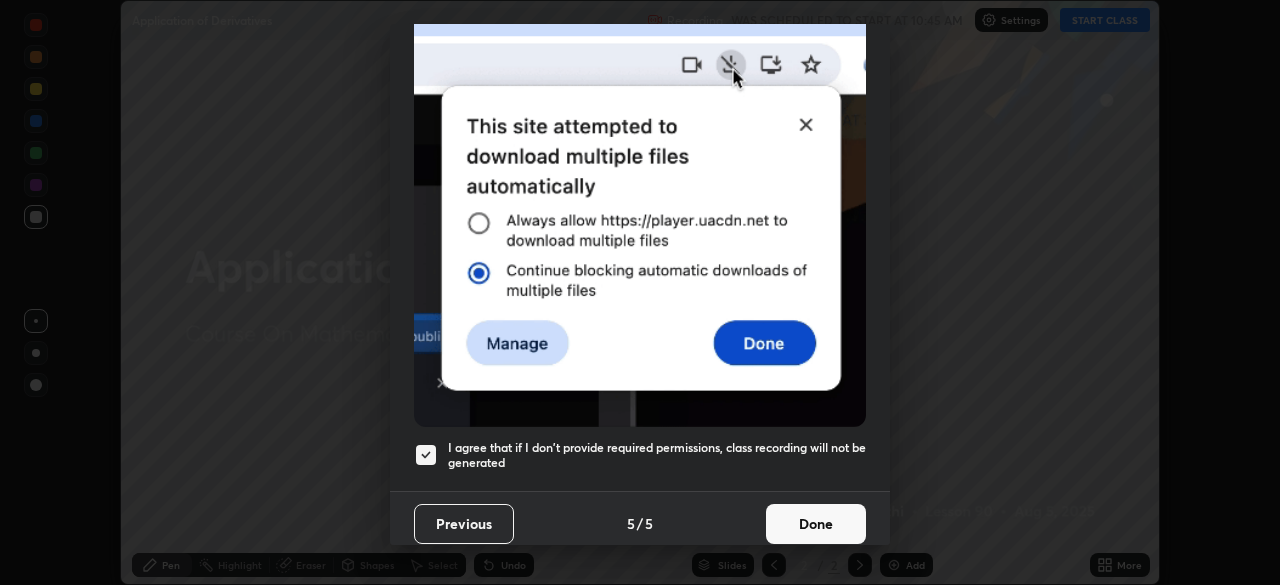 click on "Done" at bounding box center [816, 524] 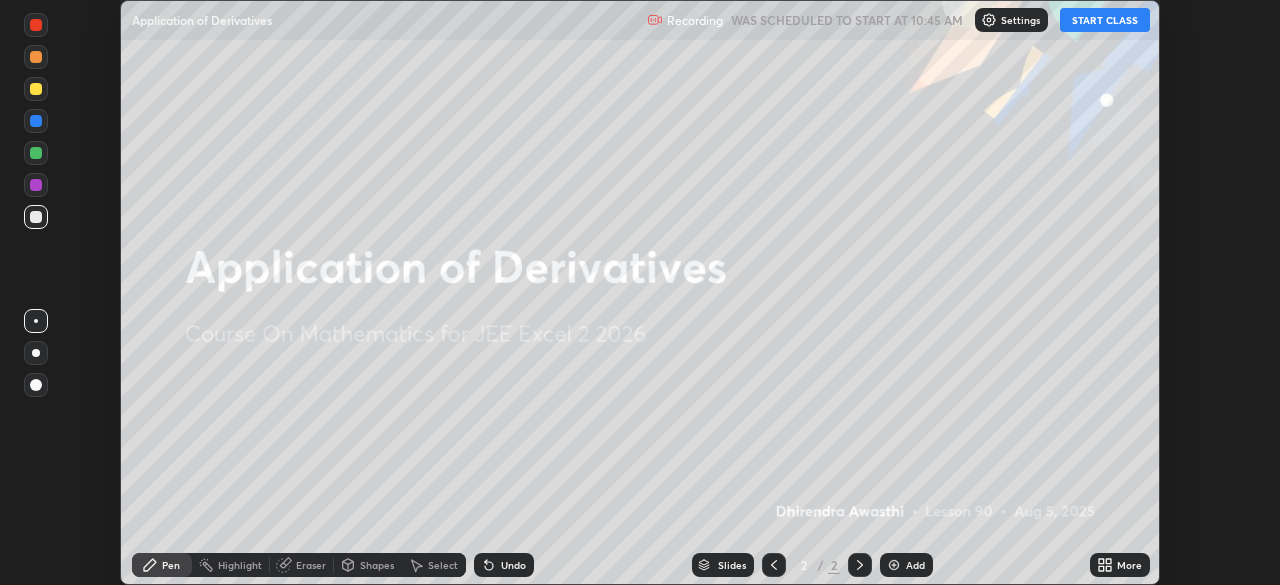 click on "START CLASS" at bounding box center (1105, 20) 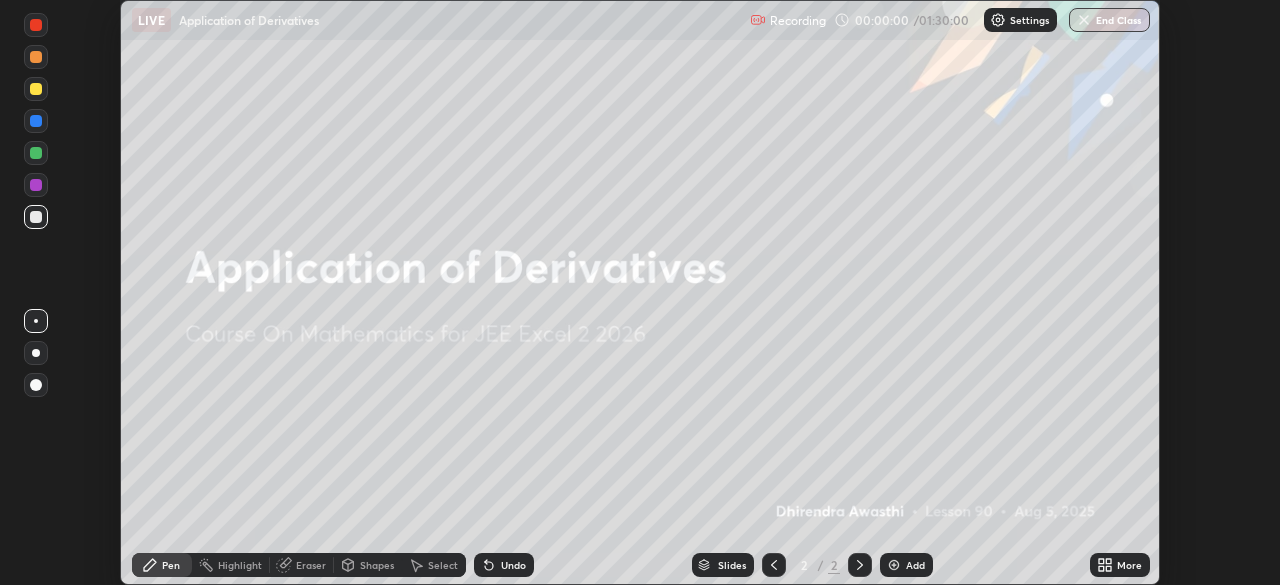 click 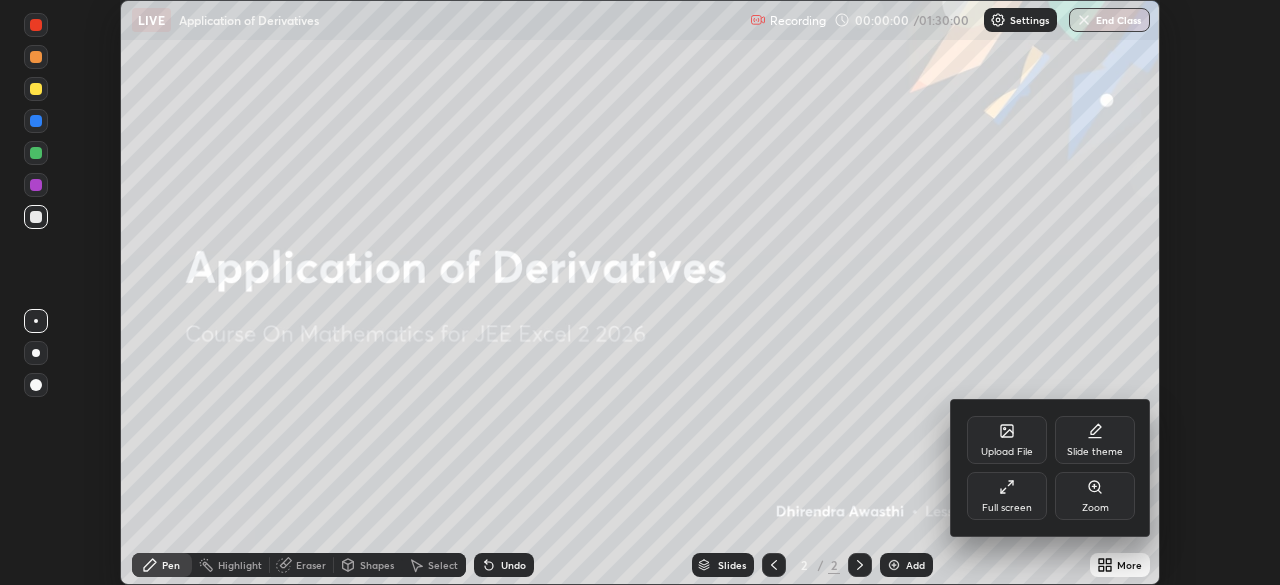 click on "Full screen" at bounding box center (1007, 496) 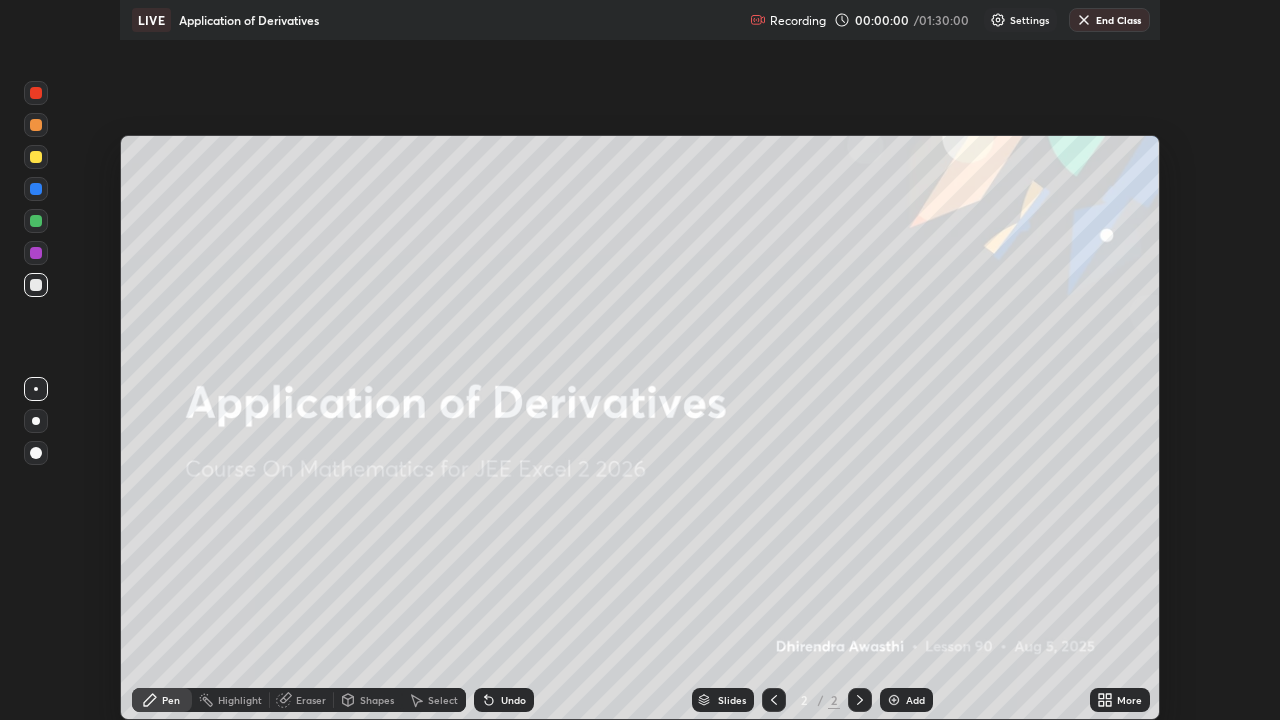 scroll, scrollTop: 99280, scrollLeft: 98720, axis: both 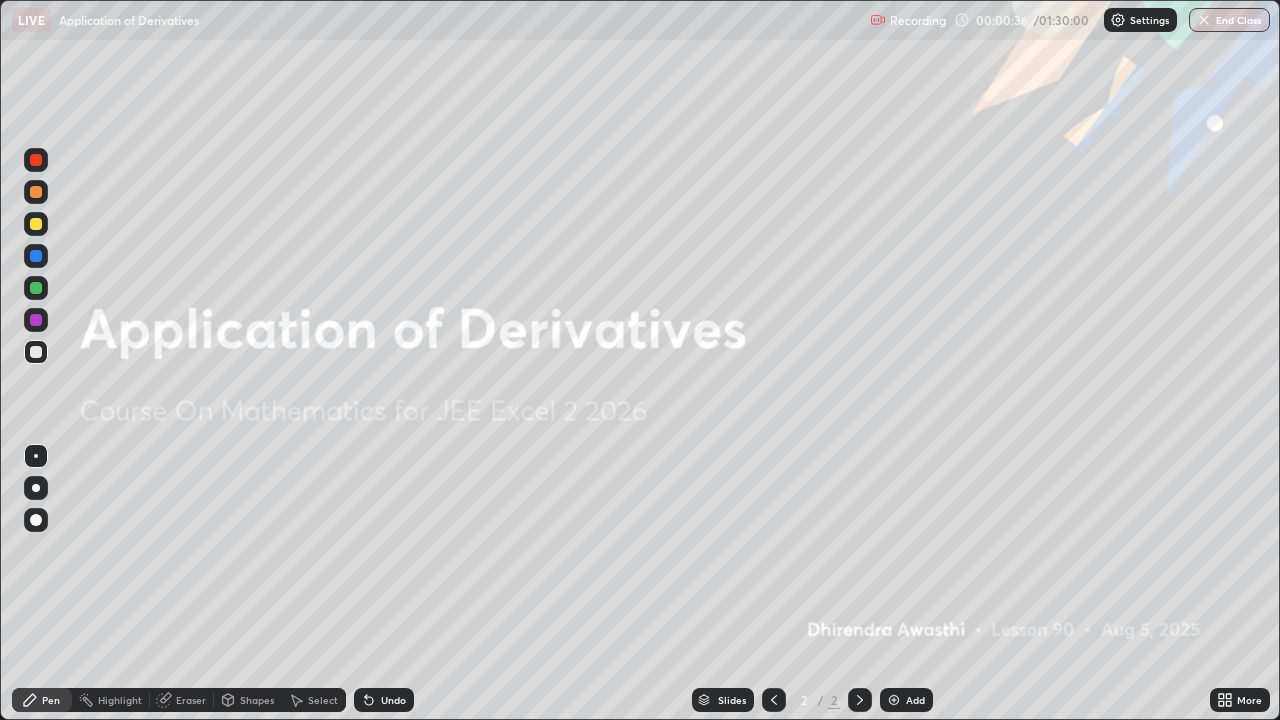 click on "Add" at bounding box center (906, 700) 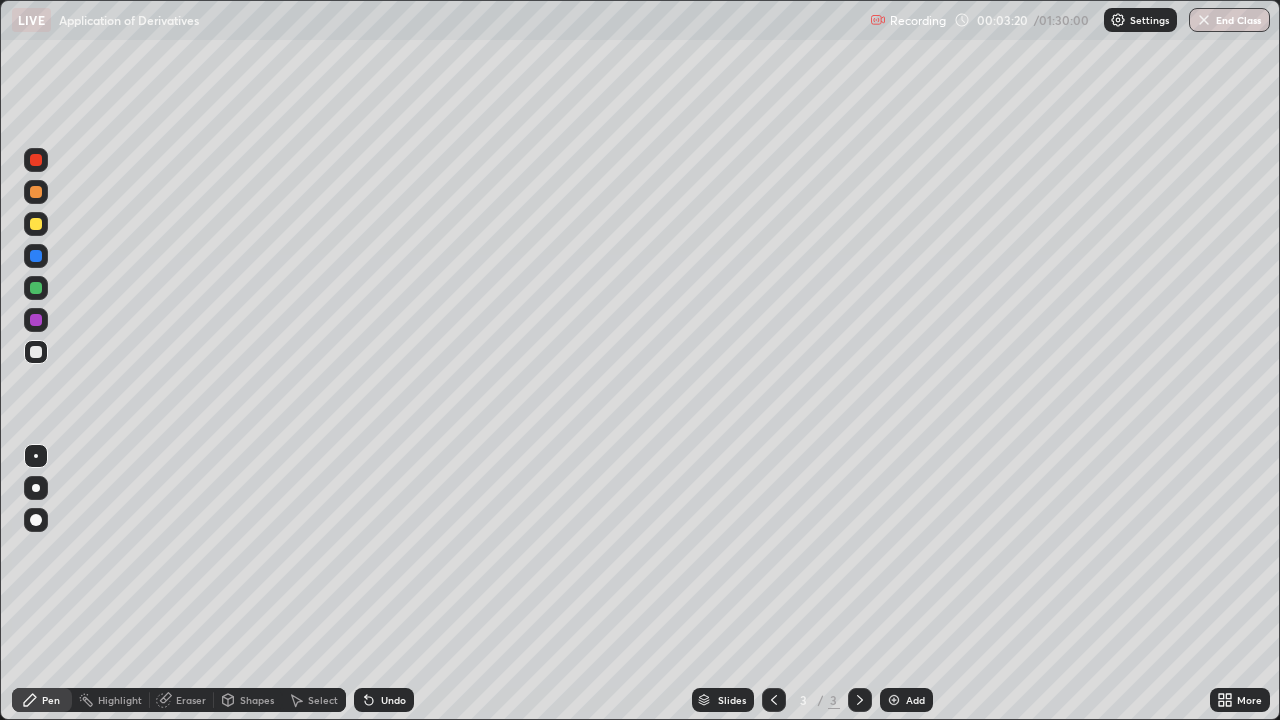 click on "Undo" at bounding box center [393, 700] 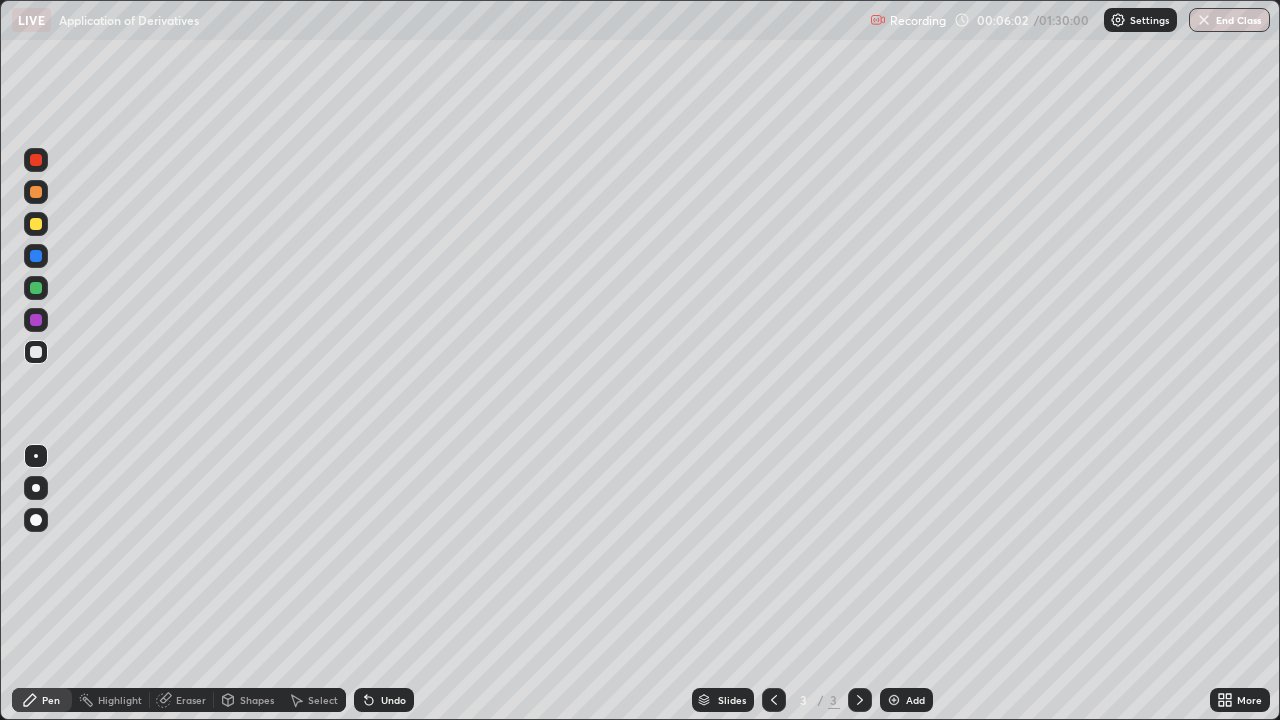 click on "Undo" at bounding box center [393, 700] 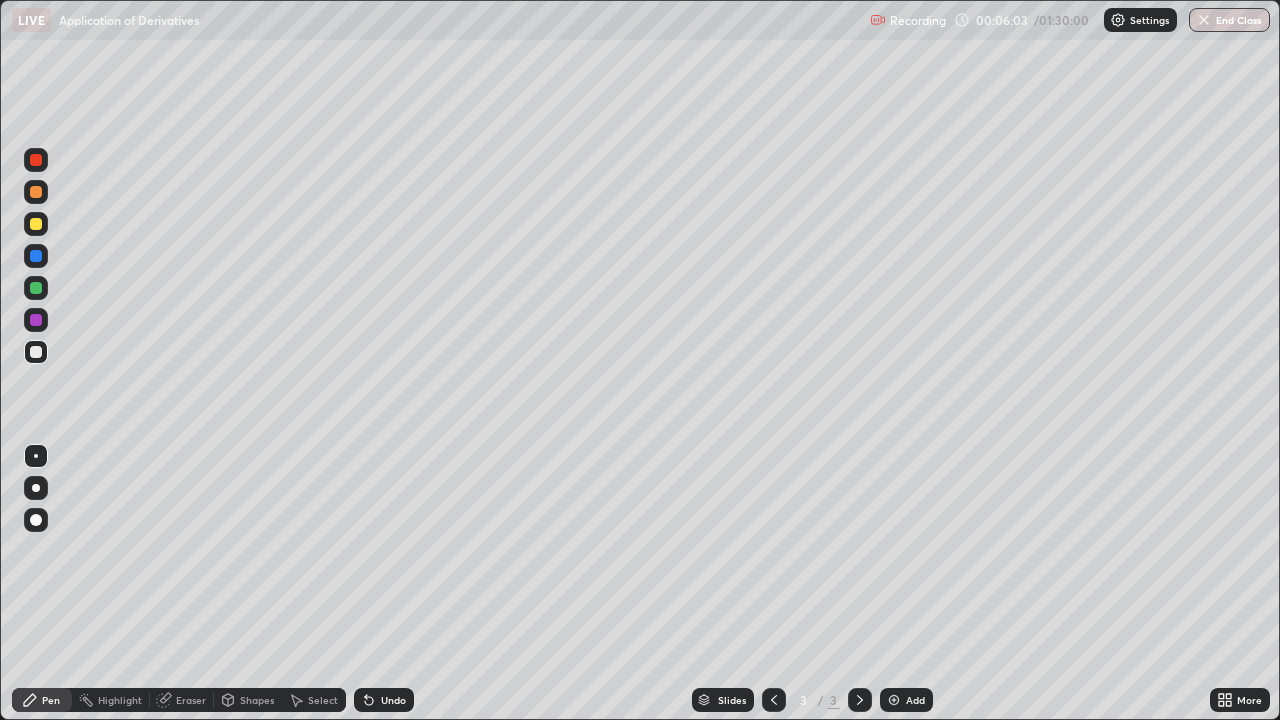 click on "Undo" at bounding box center (393, 700) 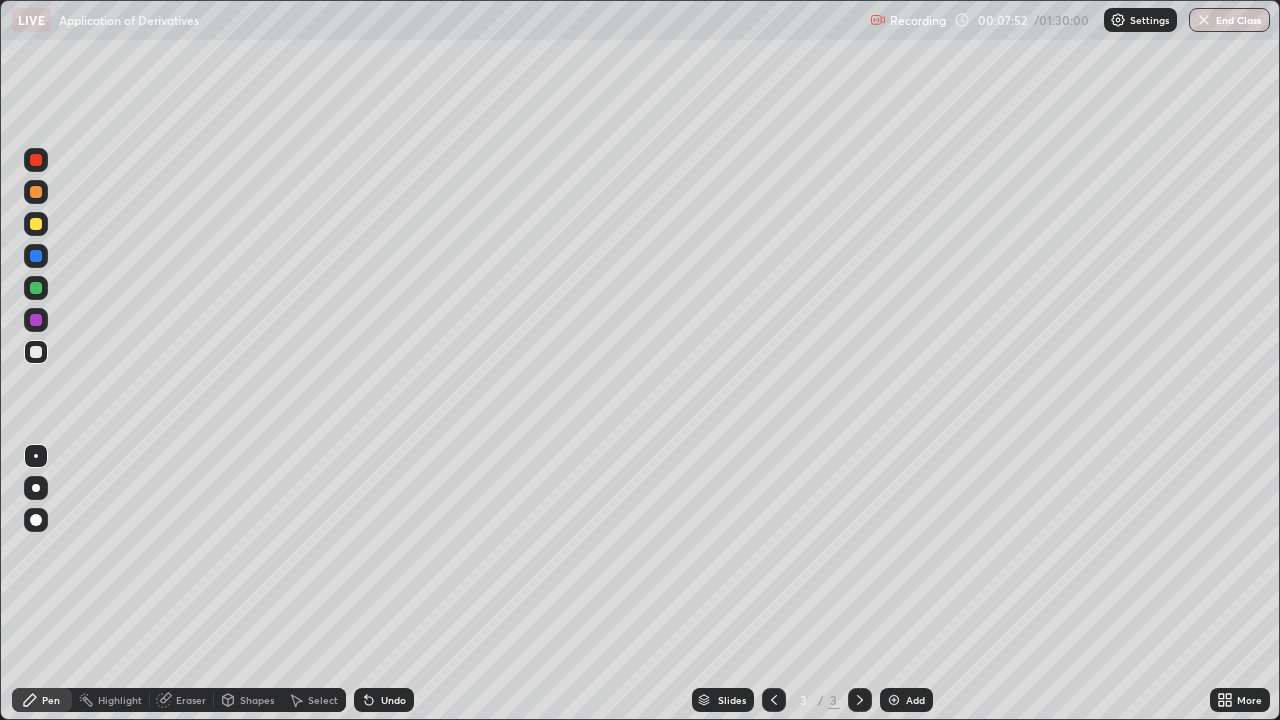 click on "Undo" at bounding box center (393, 700) 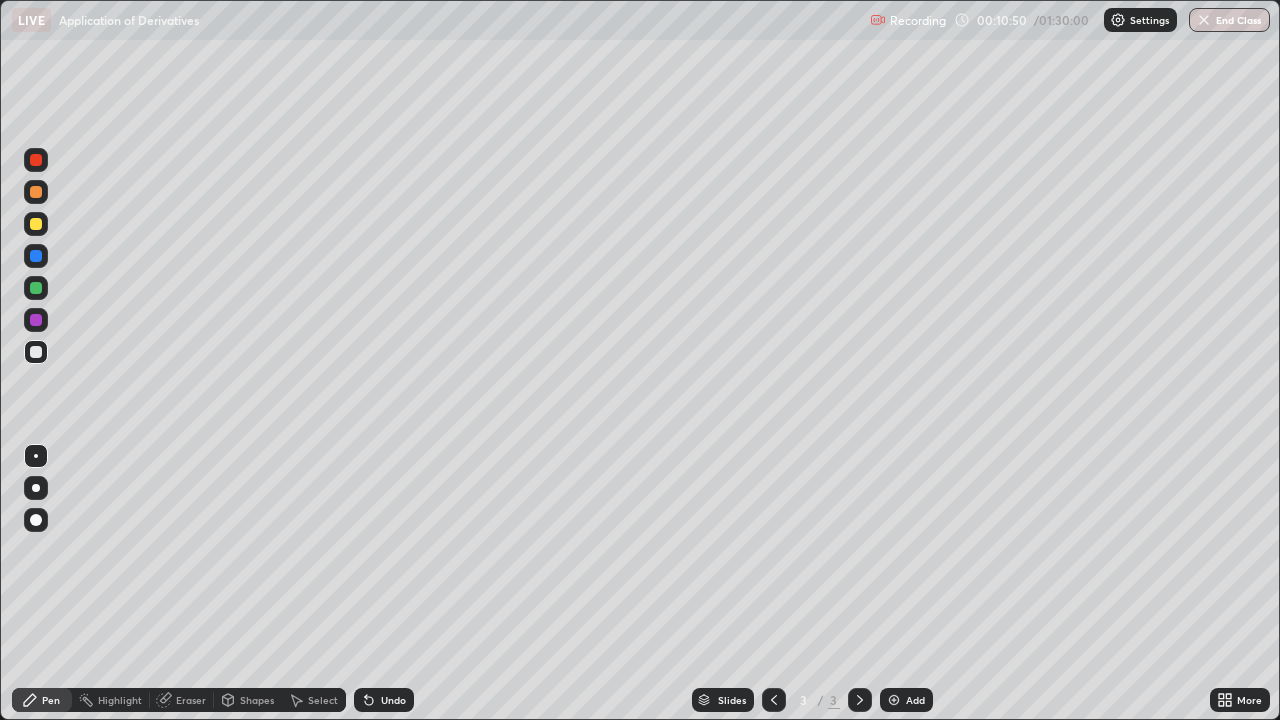 click on "Add" at bounding box center (915, 700) 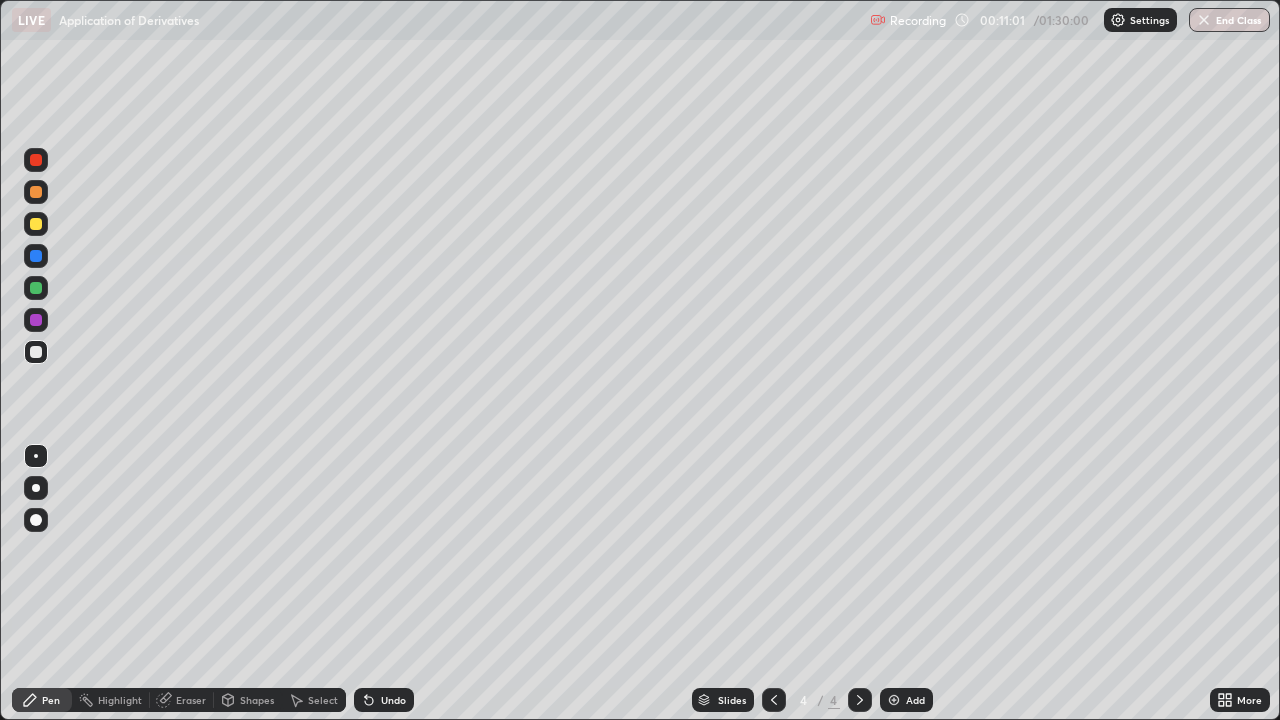 click at bounding box center [36, 160] 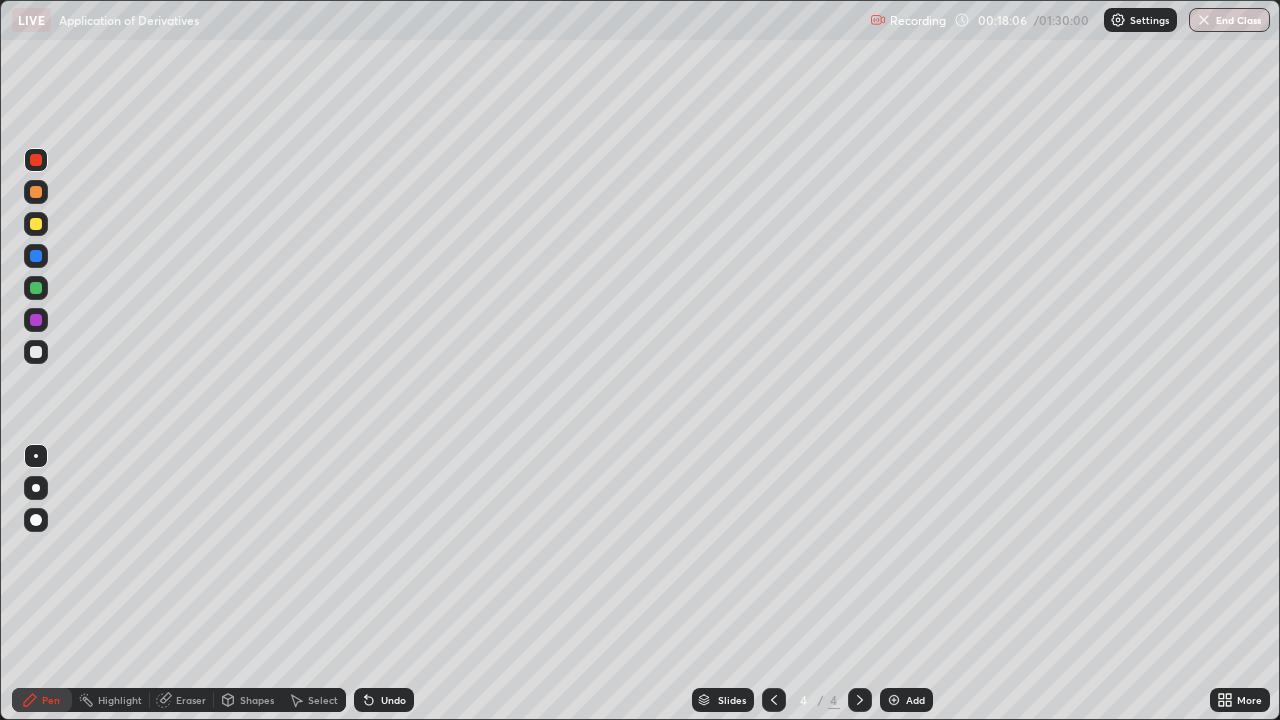 click at bounding box center (36, 352) 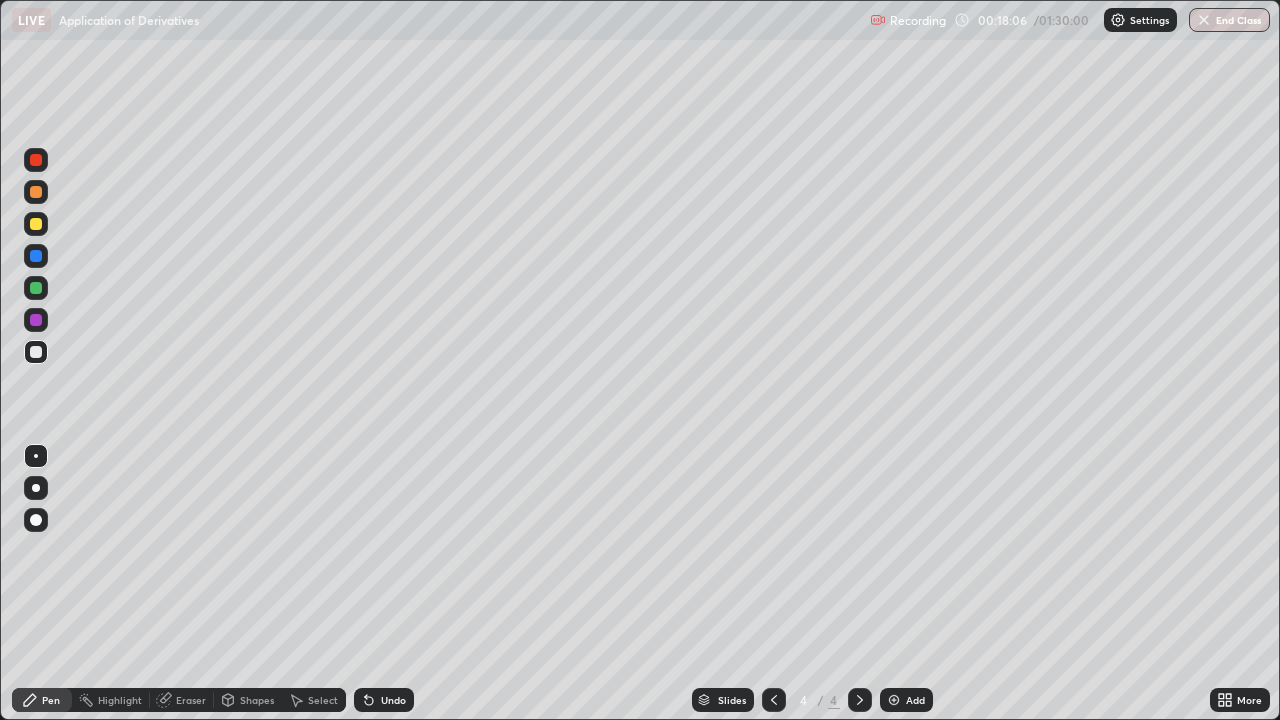 click at bounding box center (36, 352) 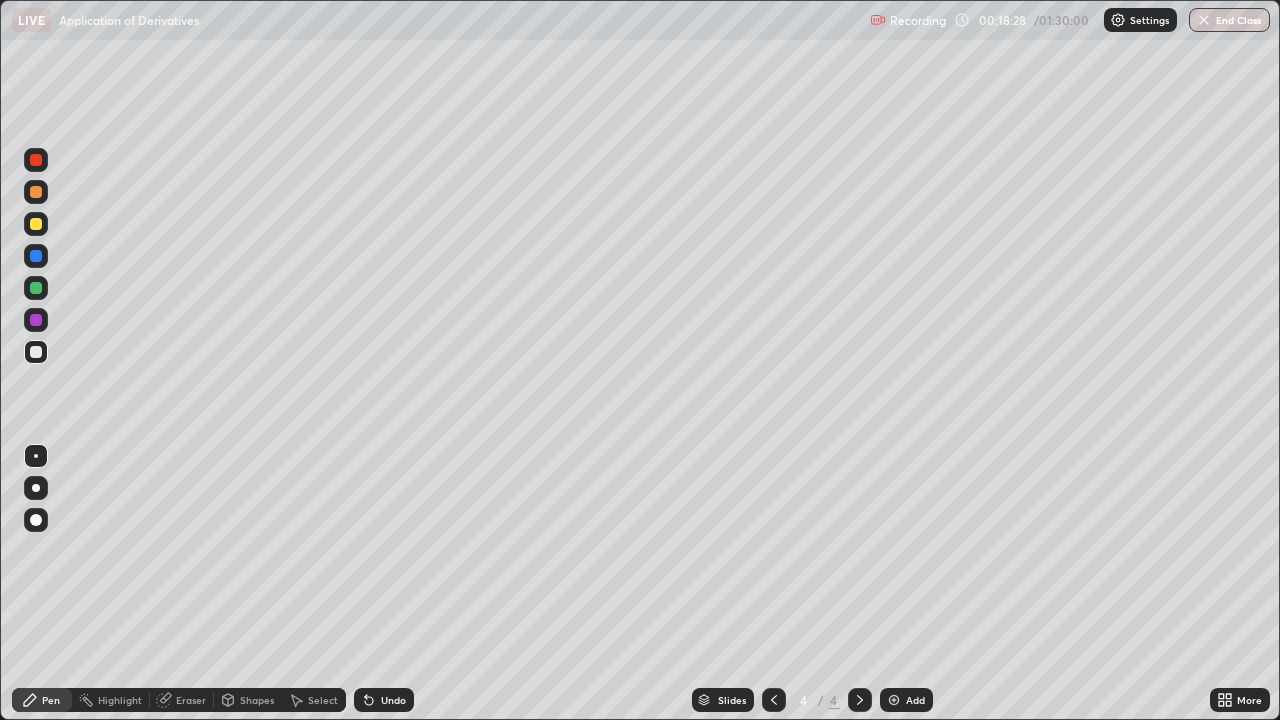 click at bounding box center [36, 224] 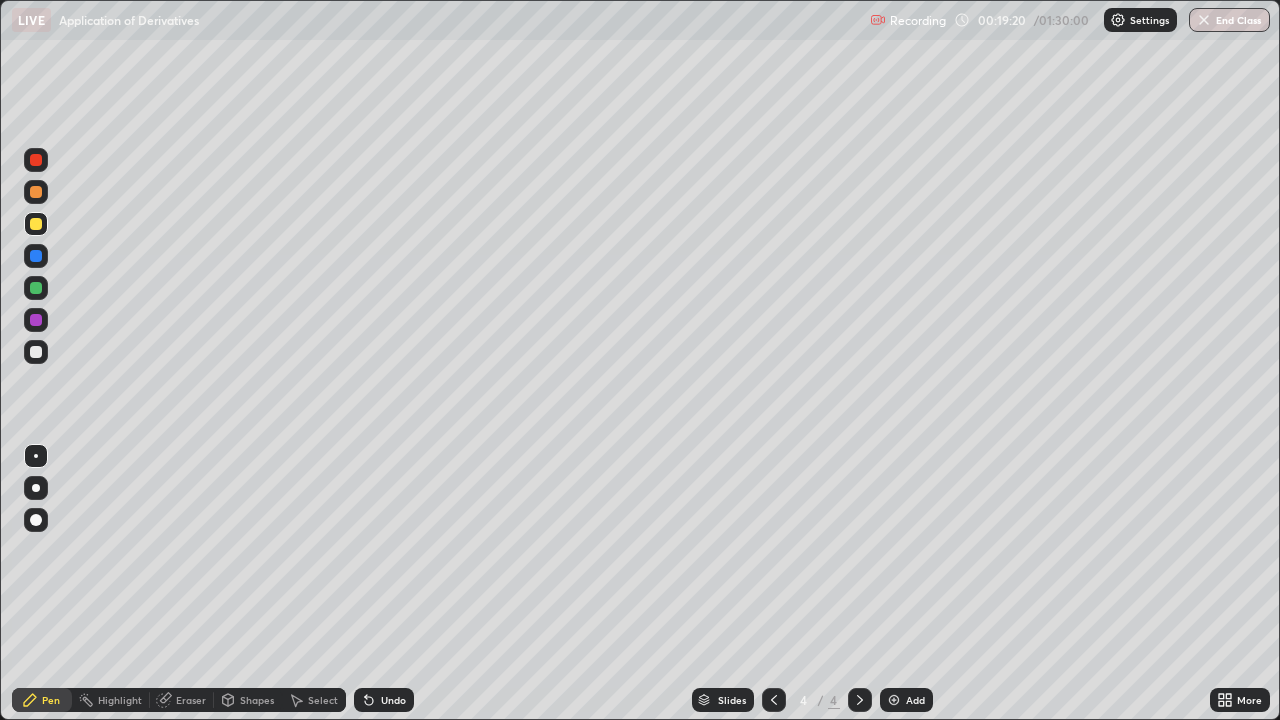 click on "Eraser" at bounding box center [191, 700] 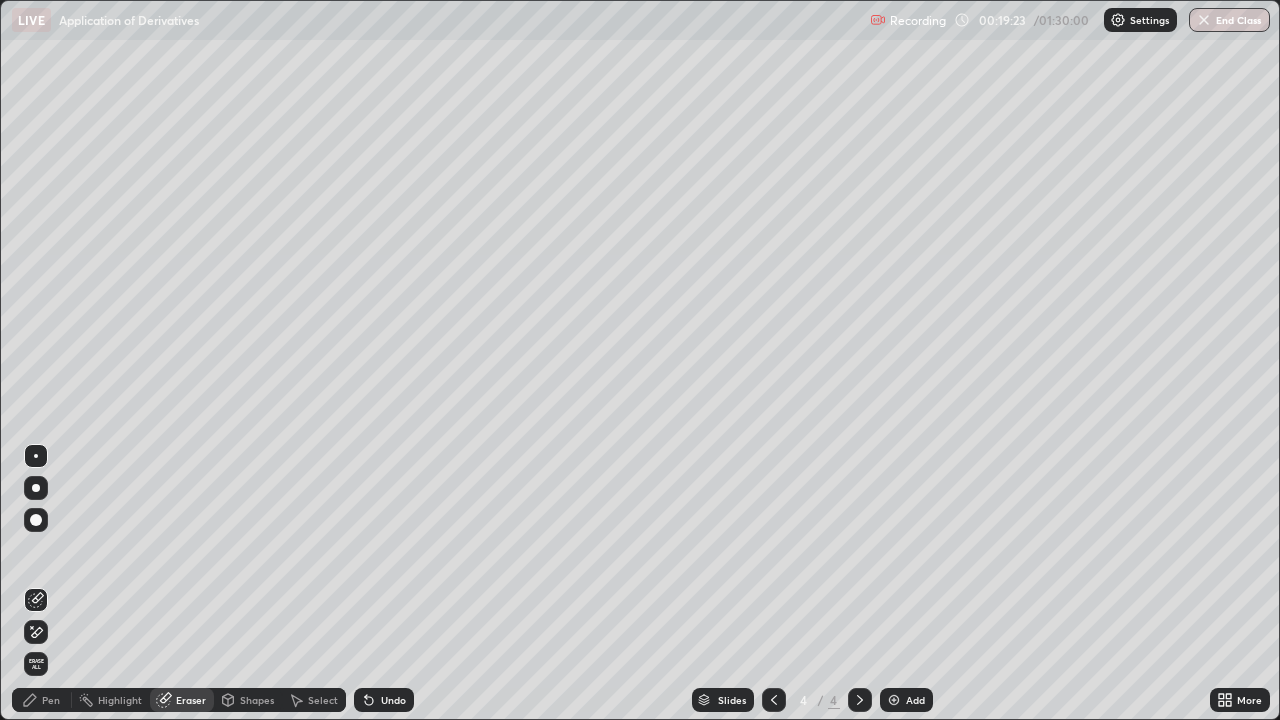 click on "Pen" at bounding box center [51, 700] 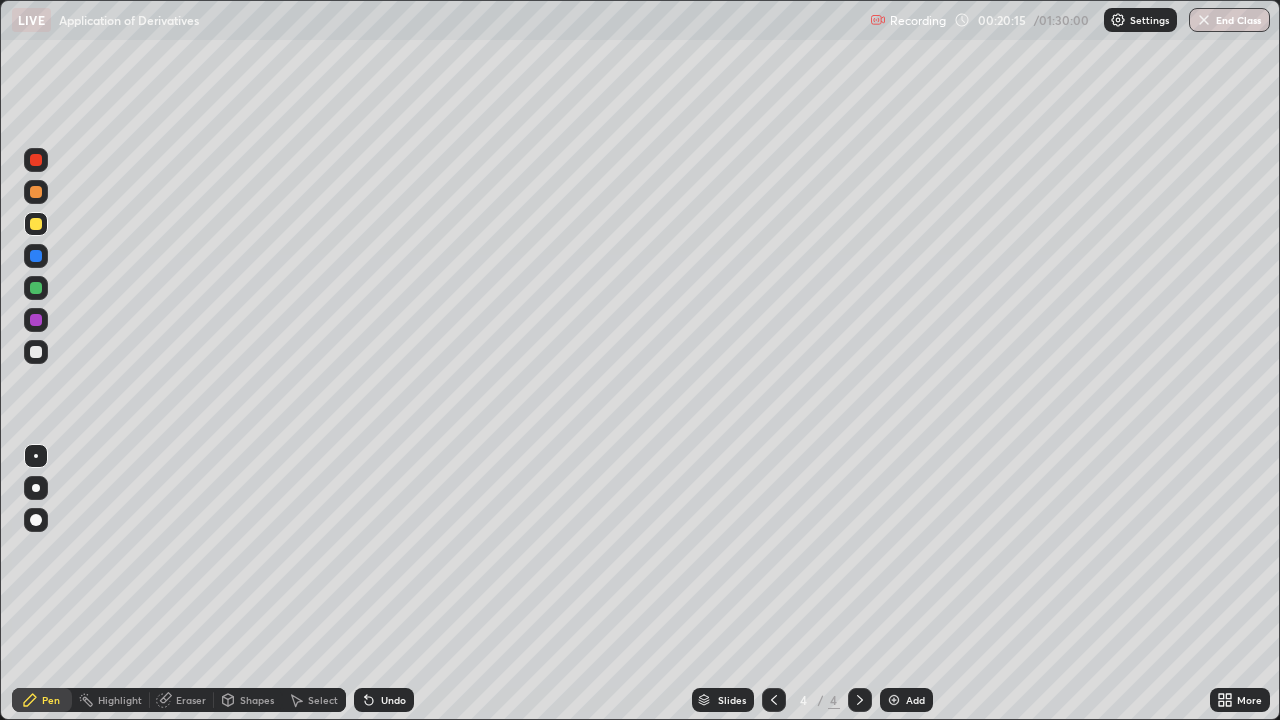 click on "Eraser" at bounding box center [191, 700] 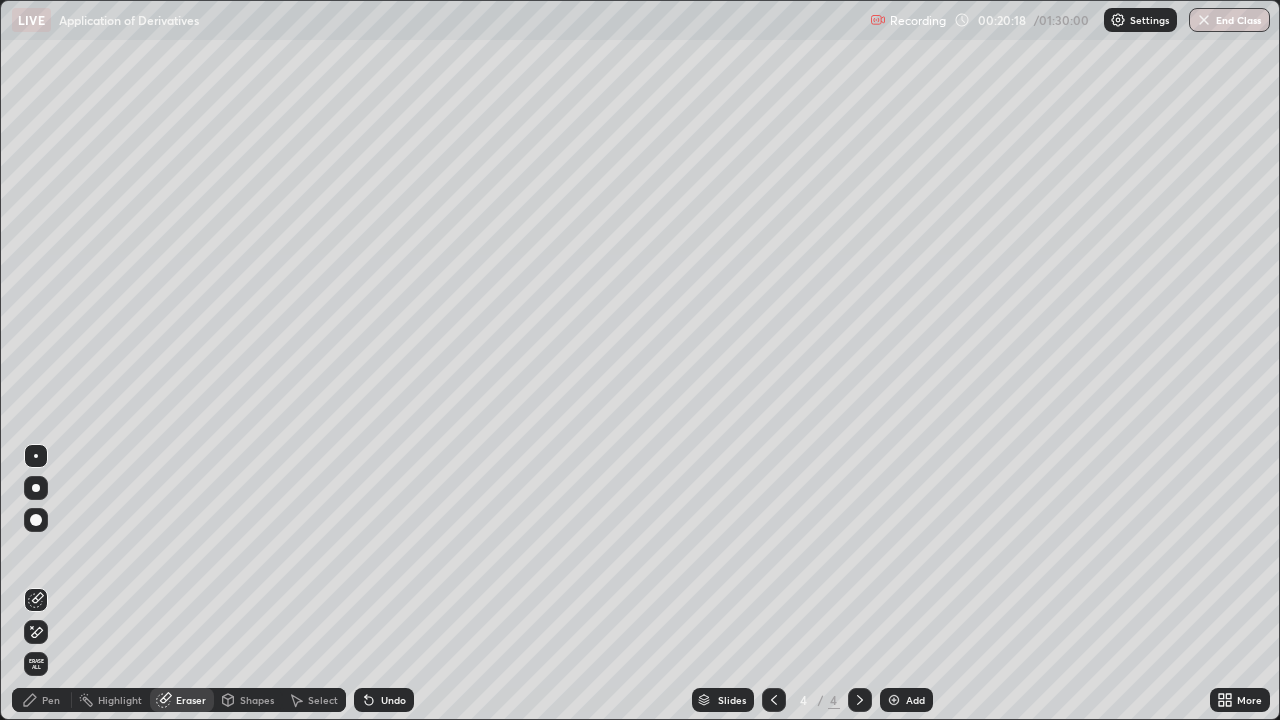 click on "Pen" at bounding box center [51, 700] 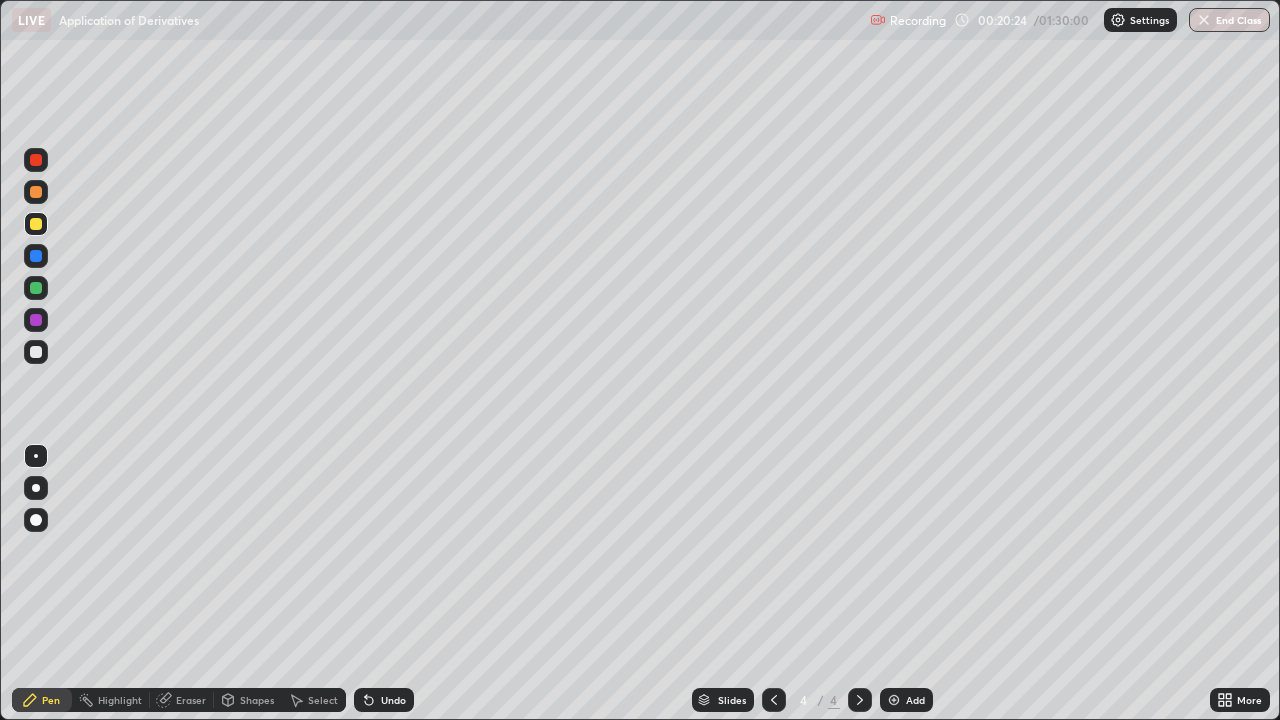 click on "Undo" at bounding box center (393, 700) 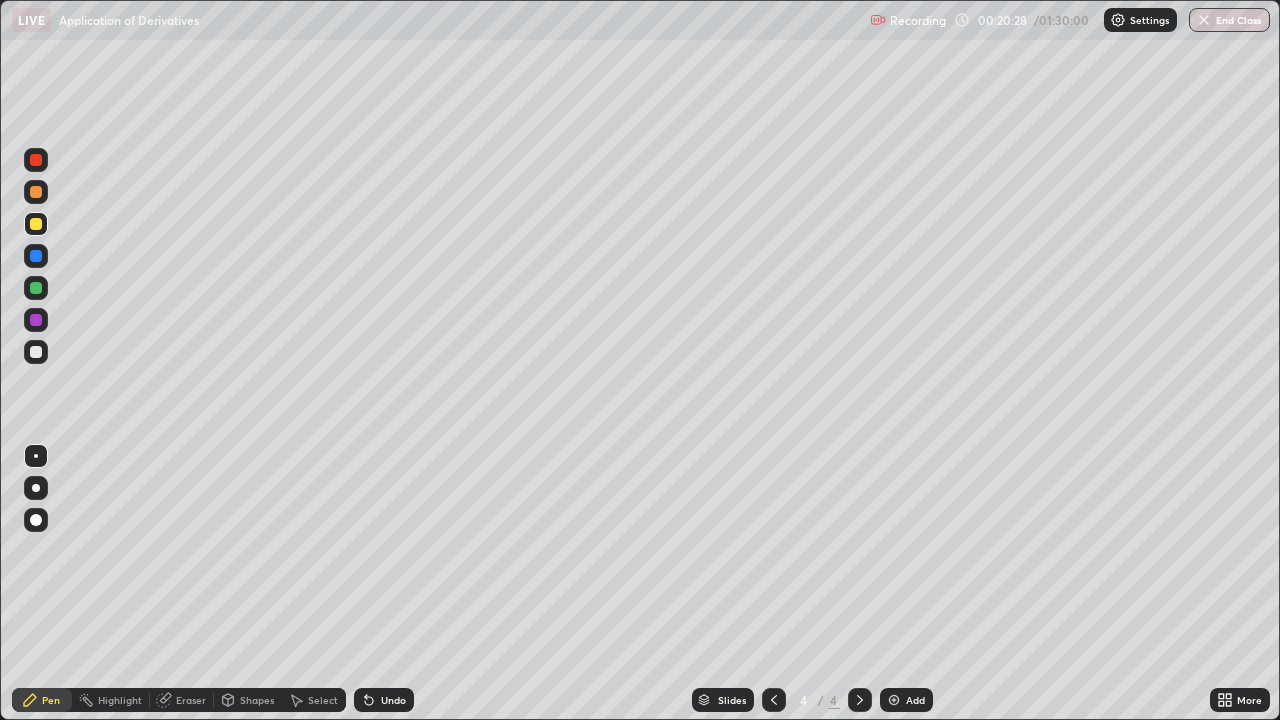click on "Eraser" at bounding box center [191, 700] 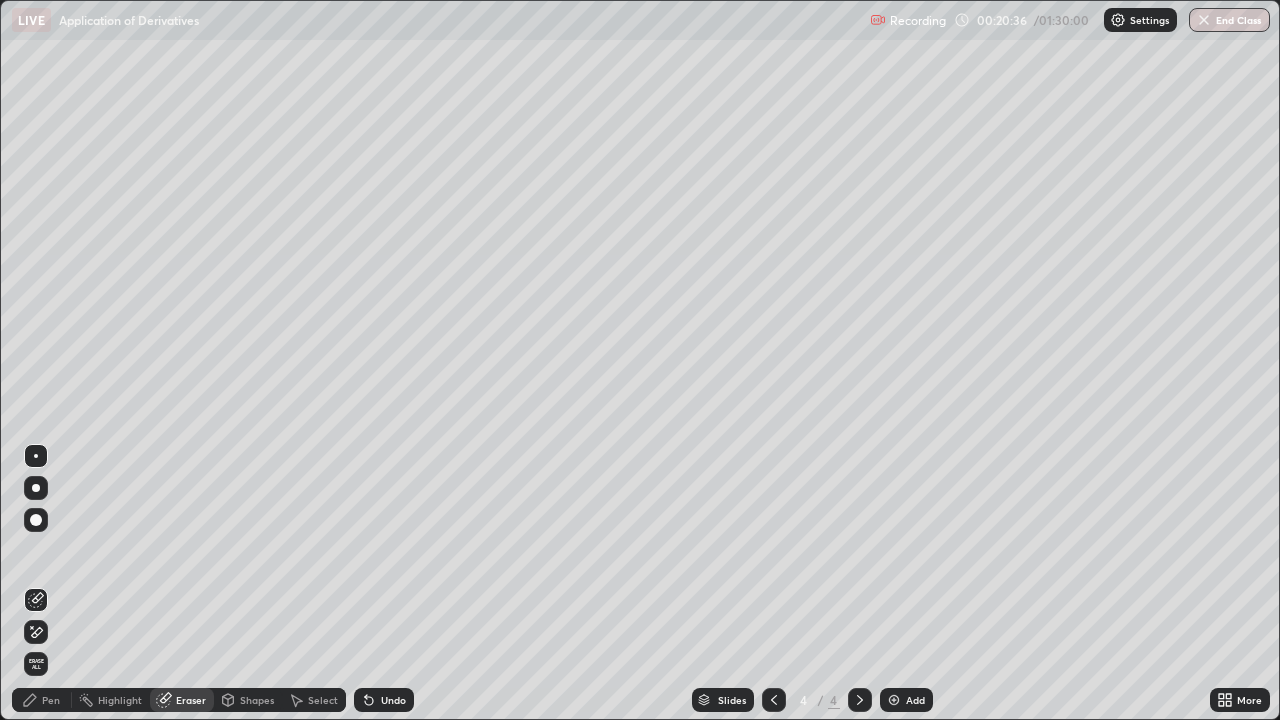 click on "Pen" at bounding box center [42, 700] 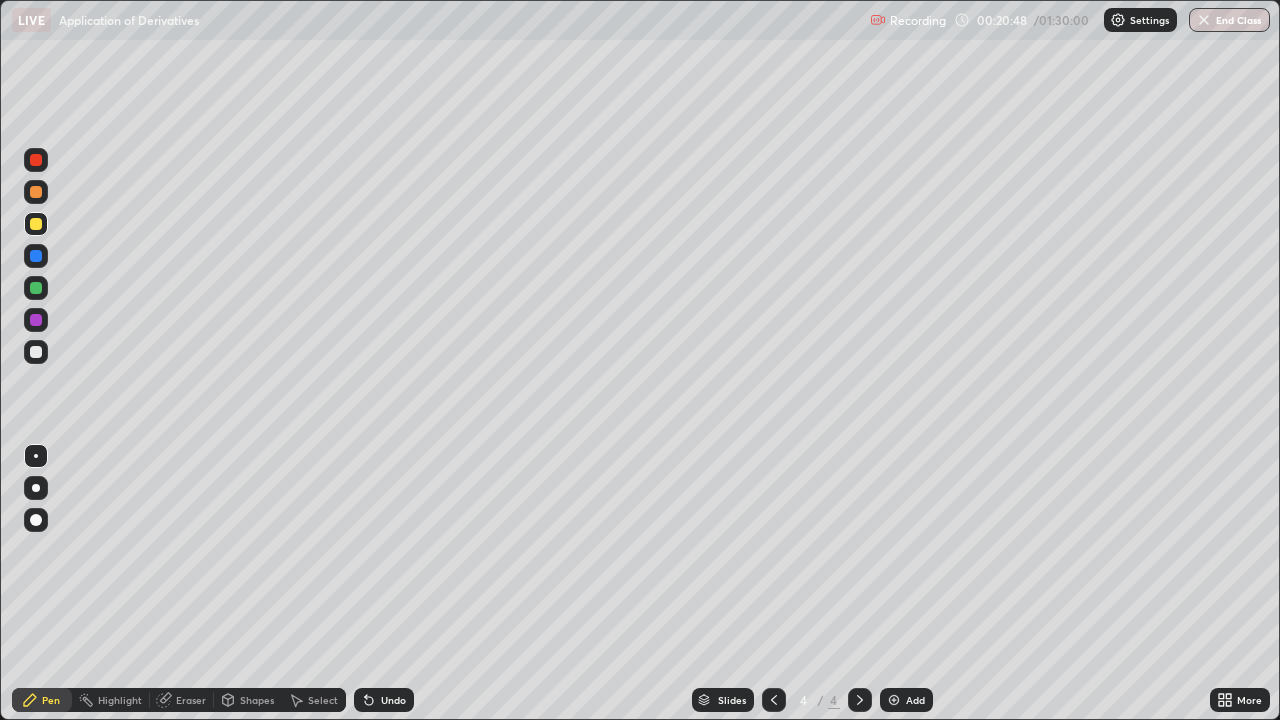 click on "Eraser" at bounding box center (191, 700) 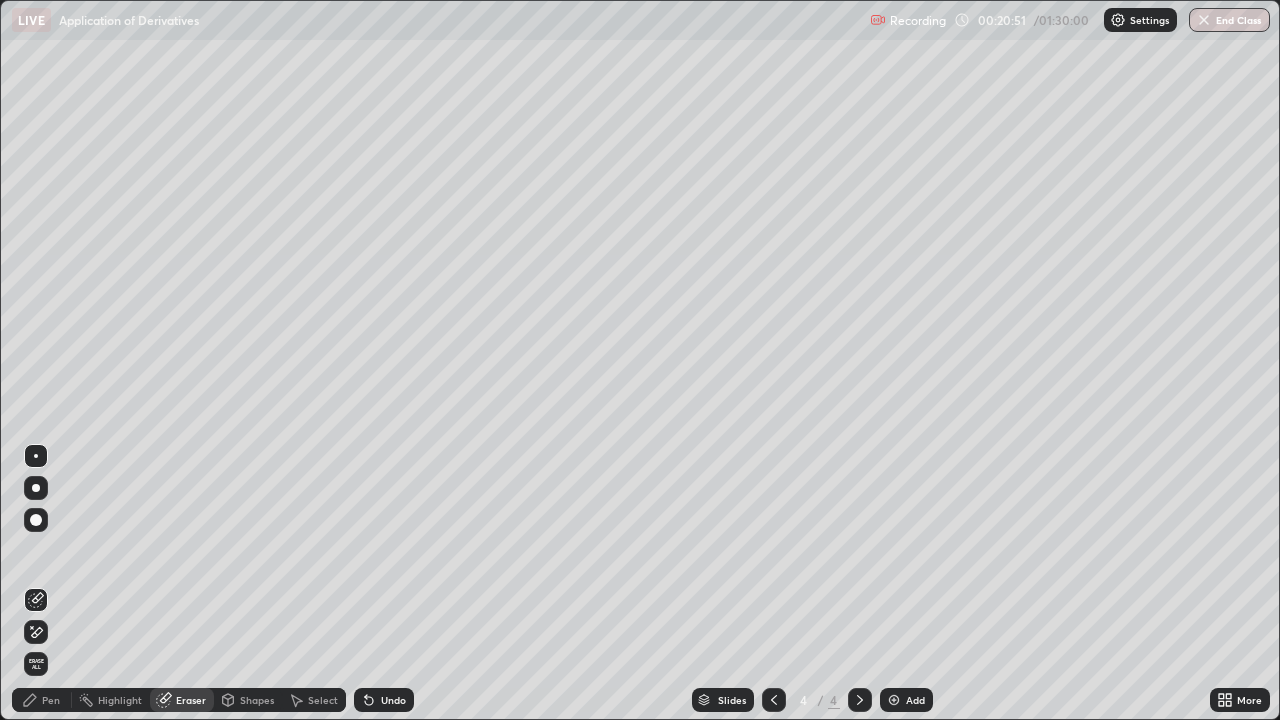 click on "Pen" at bounding box center (51, 700) 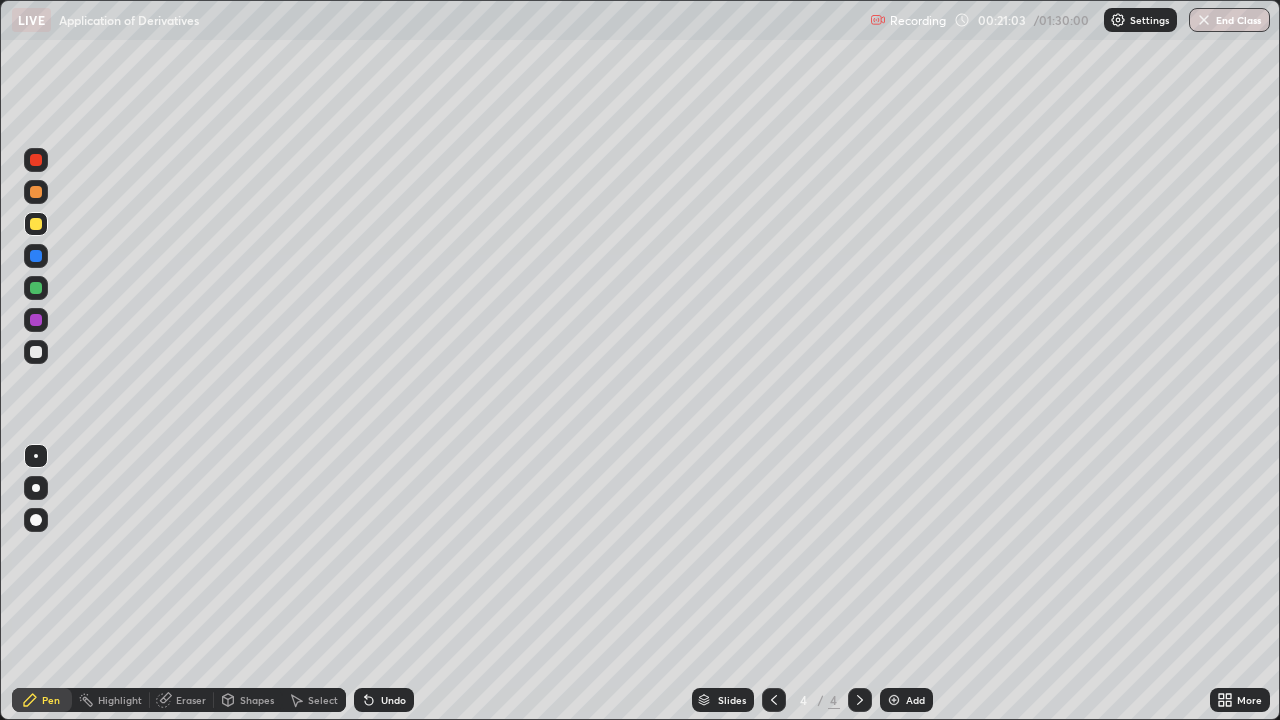 click on "Eraser" at bounding box center [191, 700] 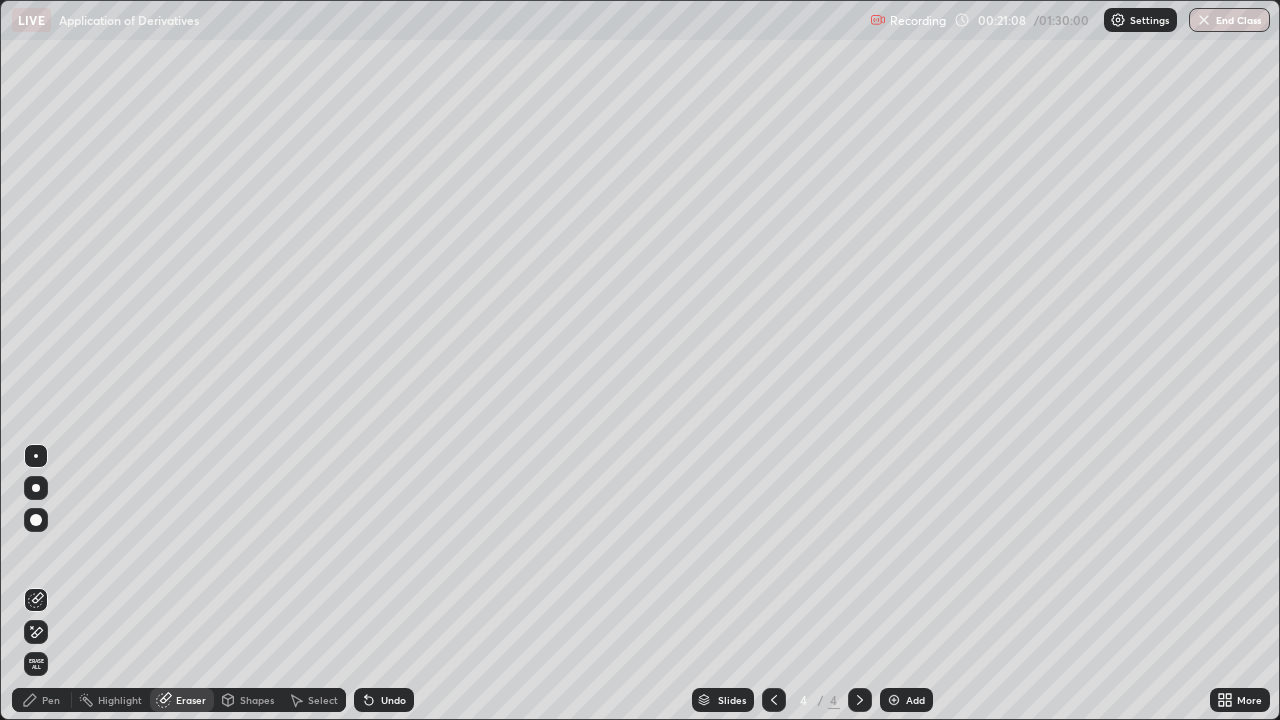 click on "Pen" at bounding box center [51, 700] 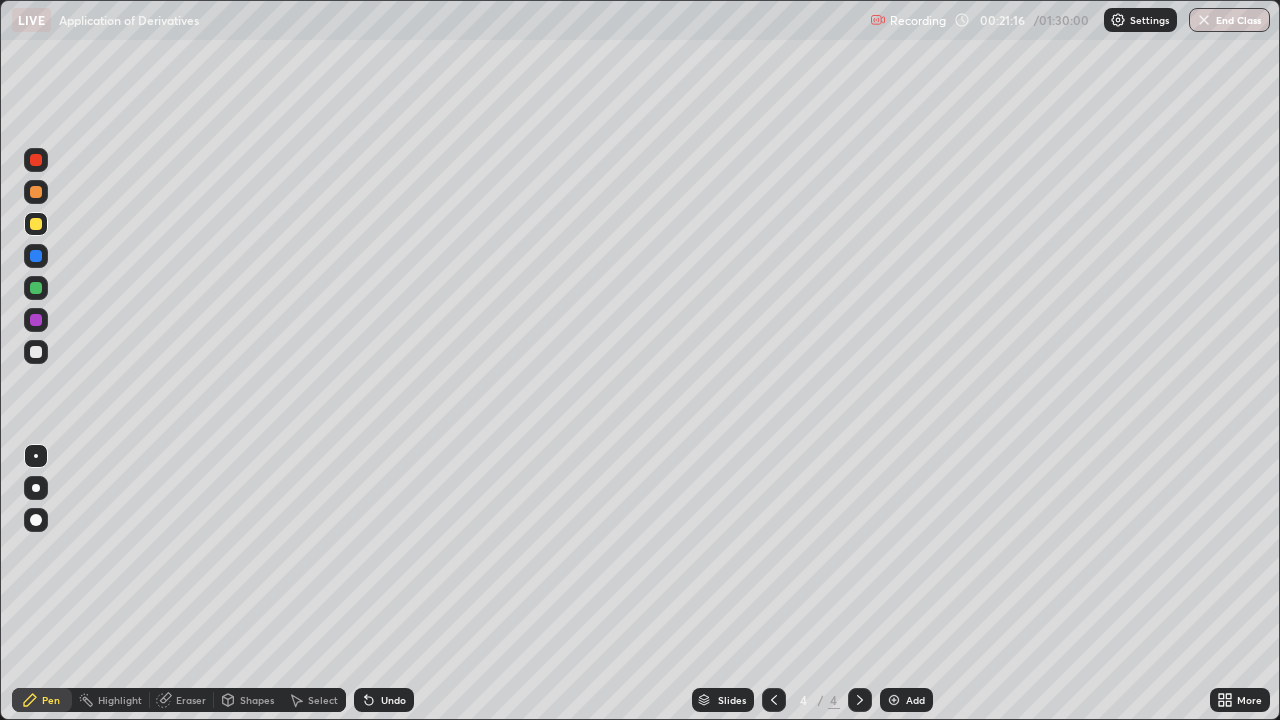 click on "Eraser" at bounding box center (191, 700) 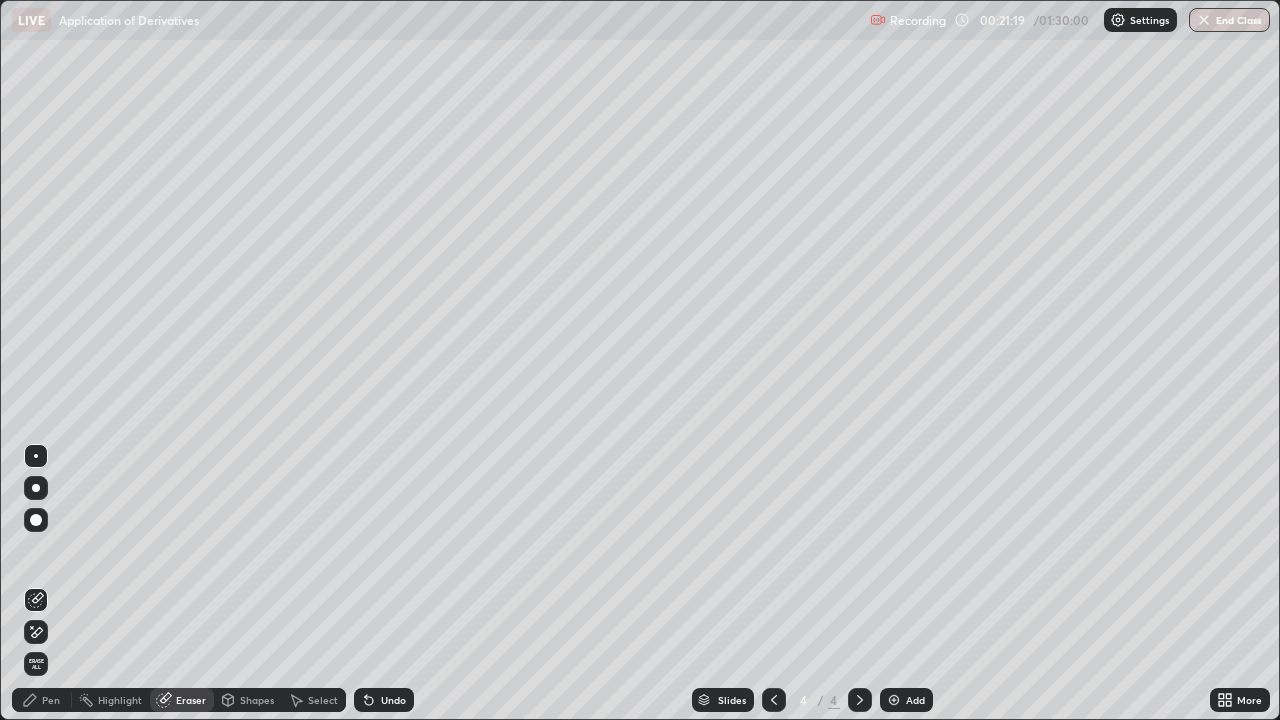 click on "Pen" at bounding box center (51, 700) 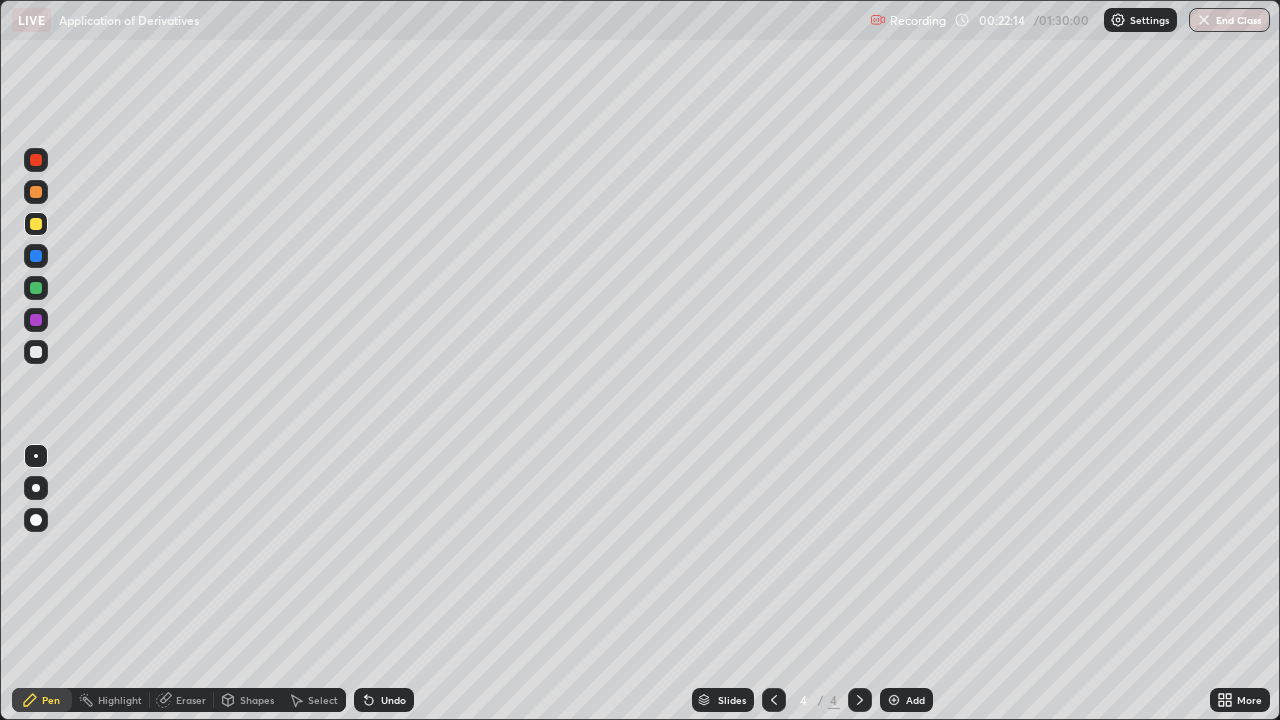 click at bounding box center (36, 352) 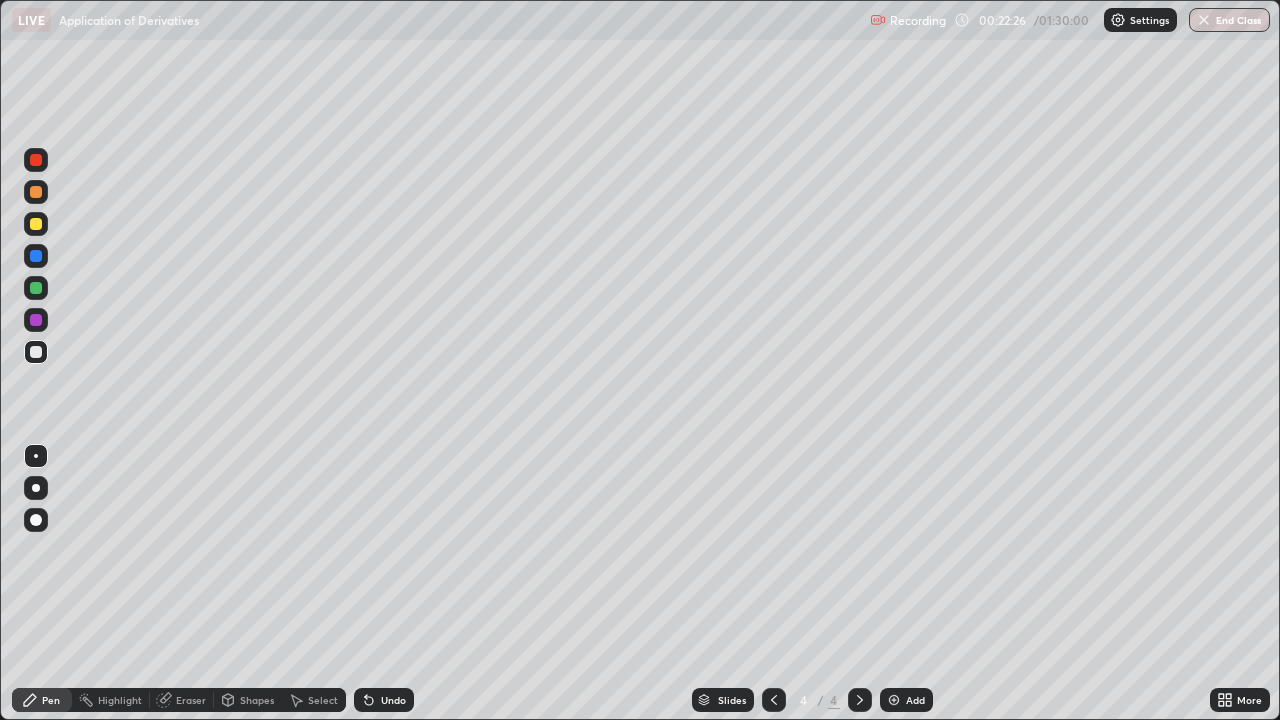 click at bounding box center [36, 288] 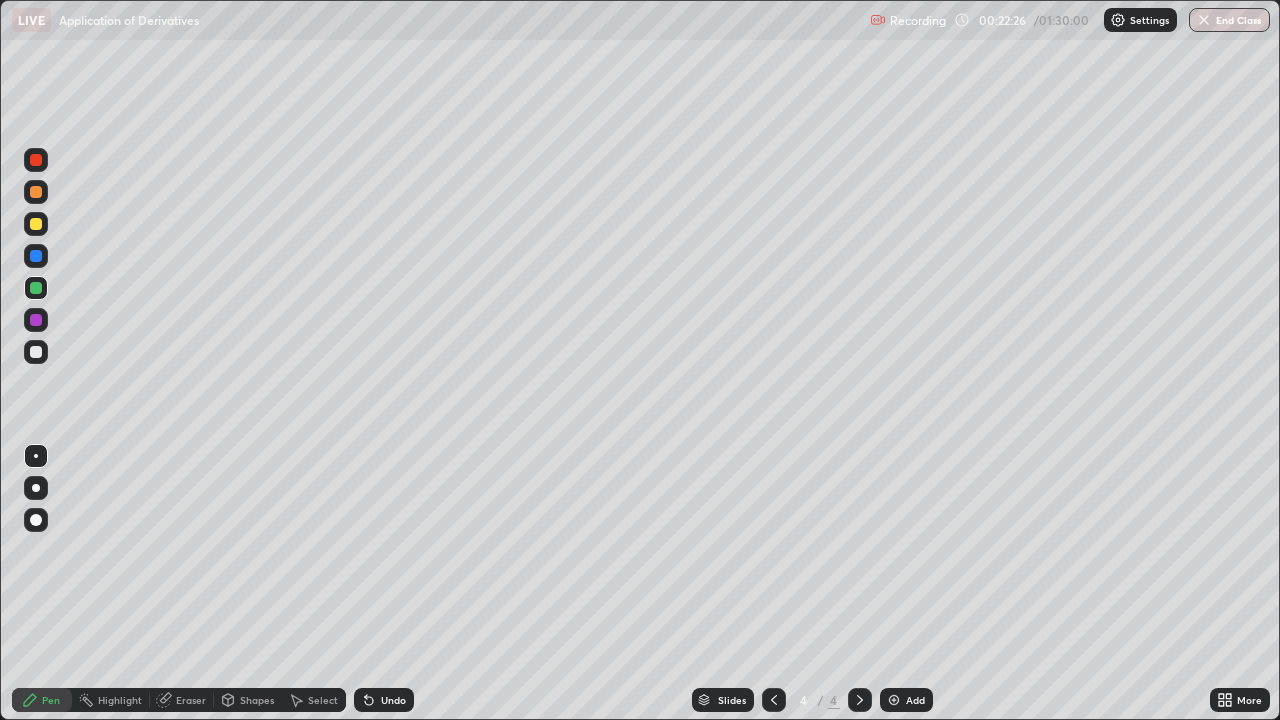 click at bounding box center [36, 288] 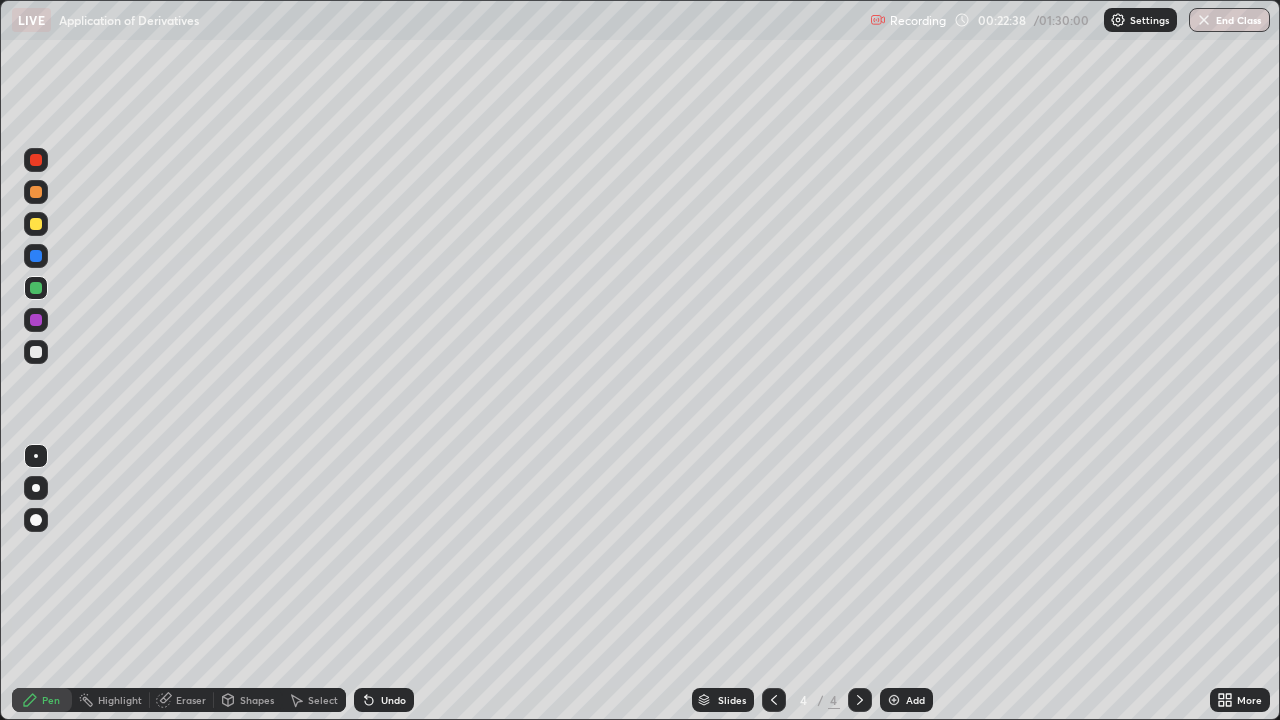 click at bounding box center (36, 256) 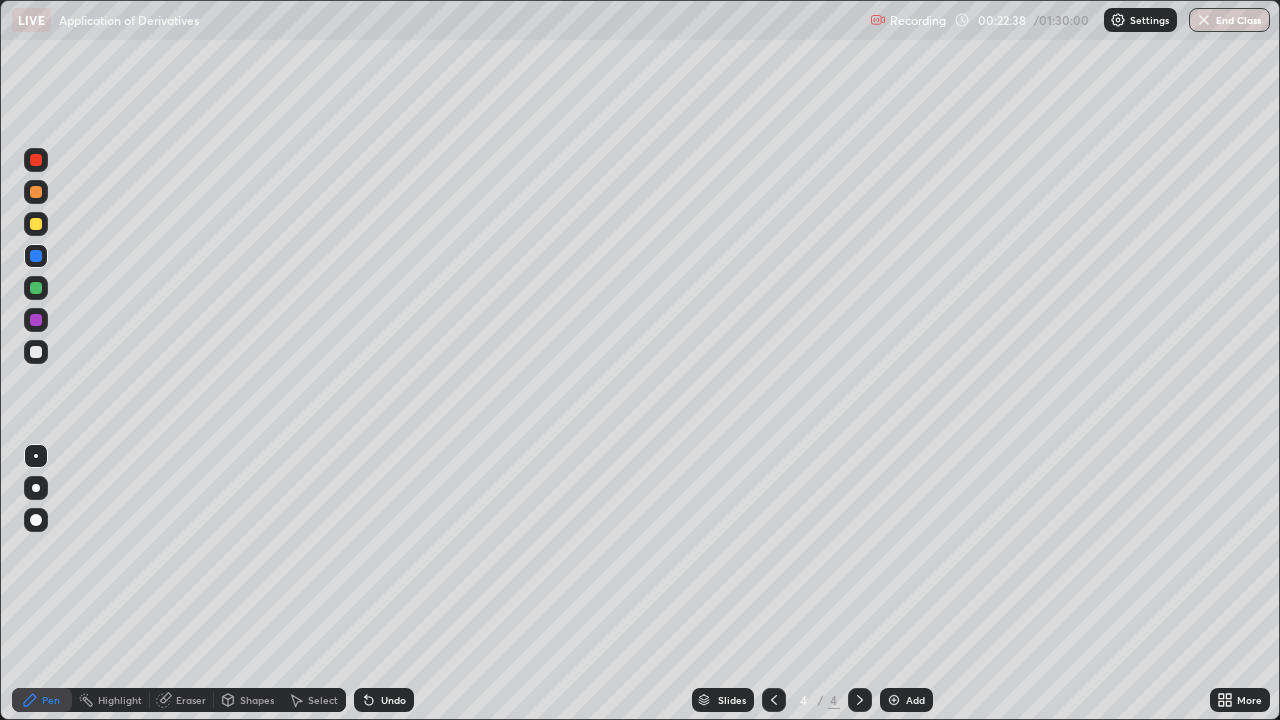 click at bounding box center [36, 256] 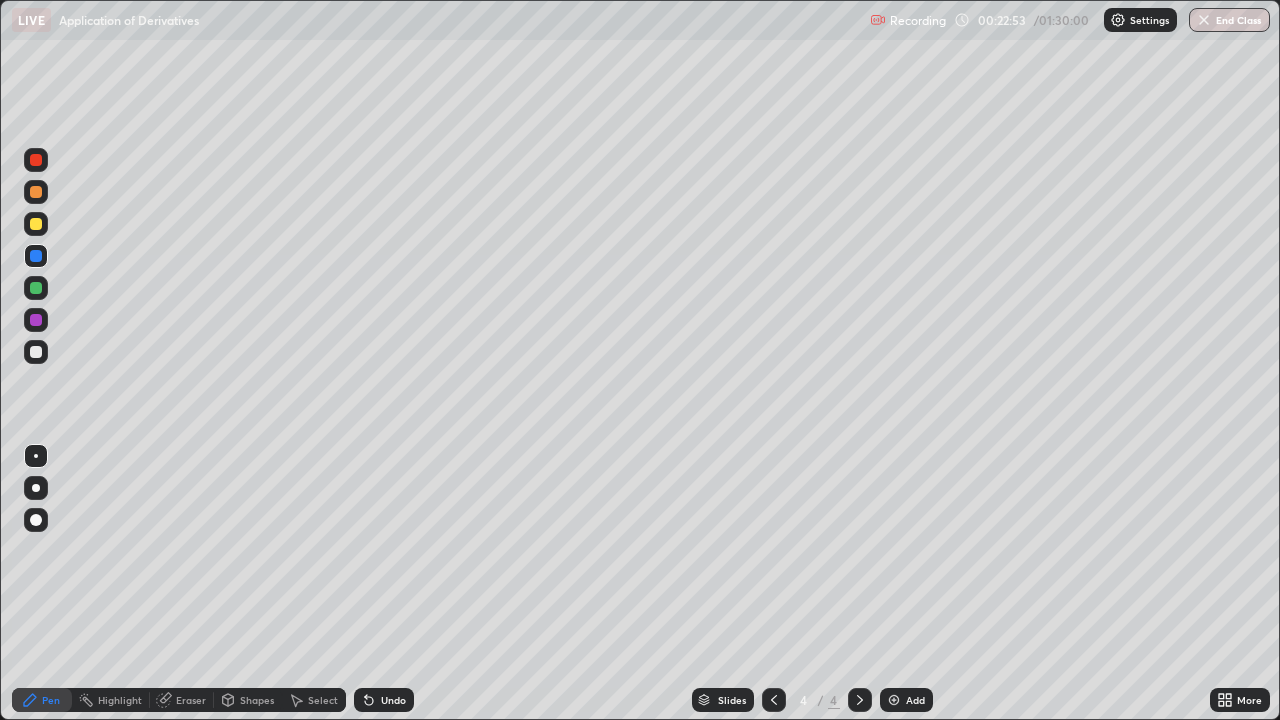click at bounding box center [36, 288] 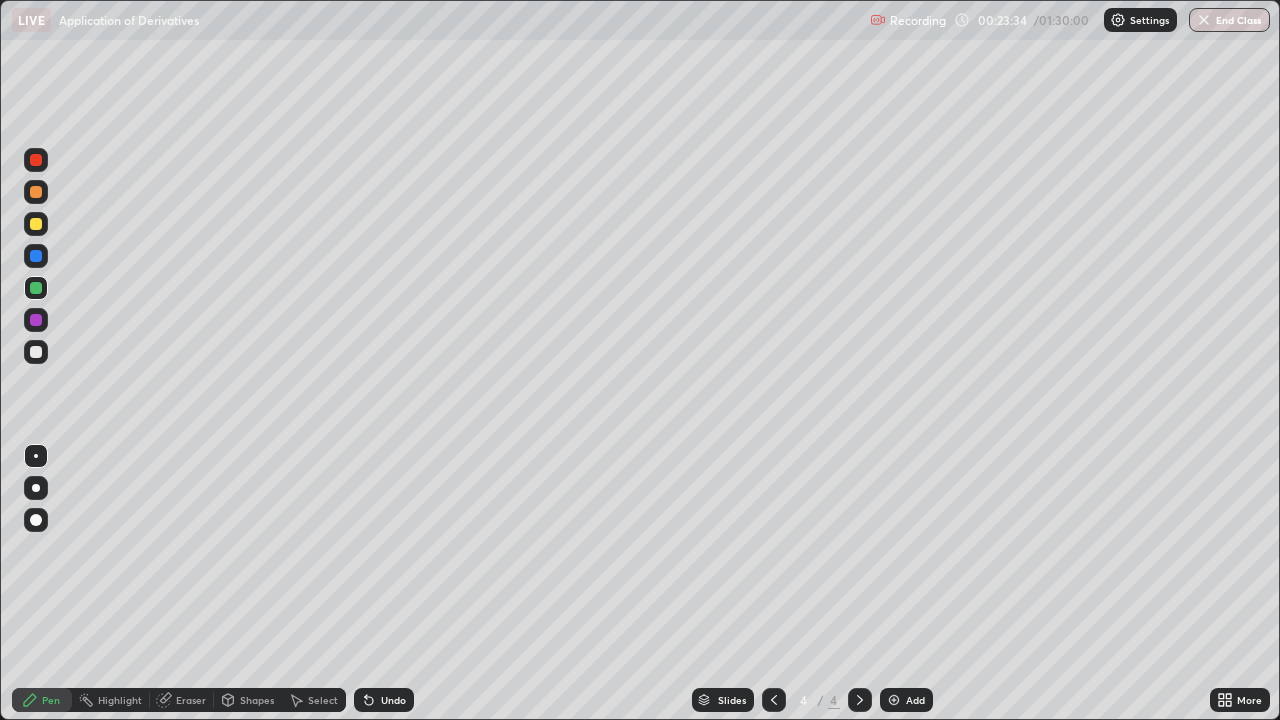 click at bounding box center [36, 224] 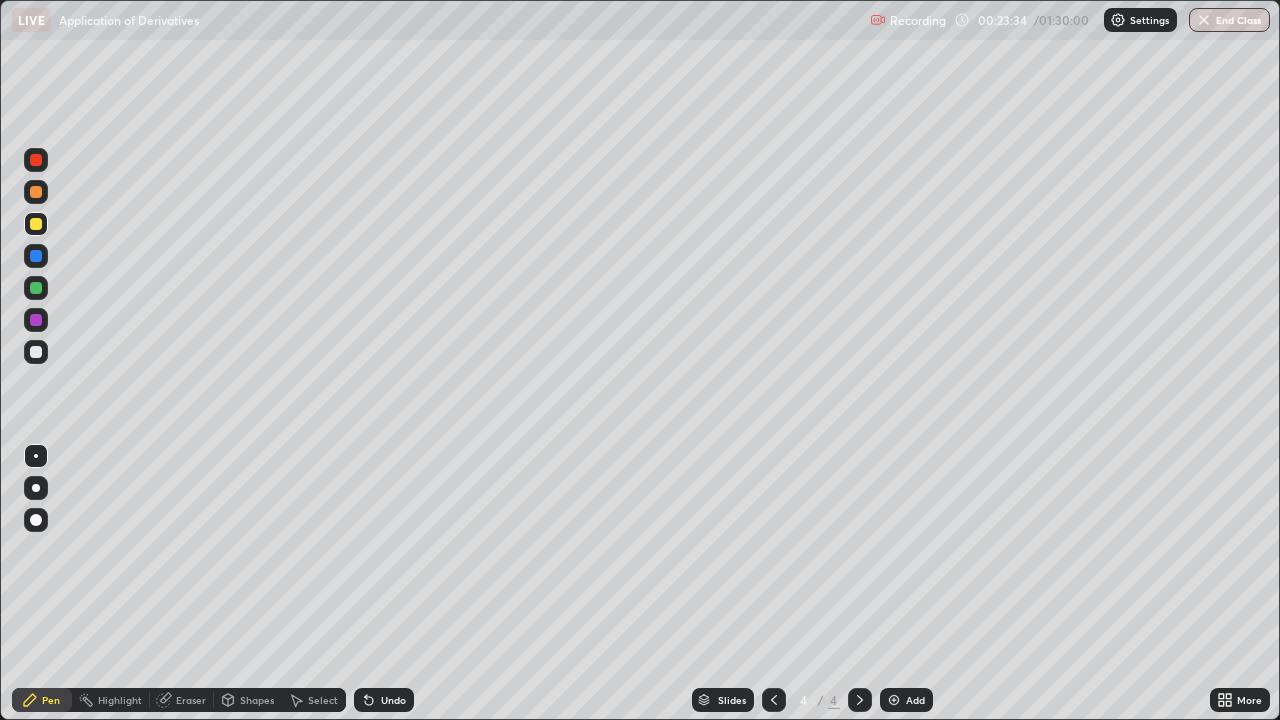 click at bounding box center (36, 224) 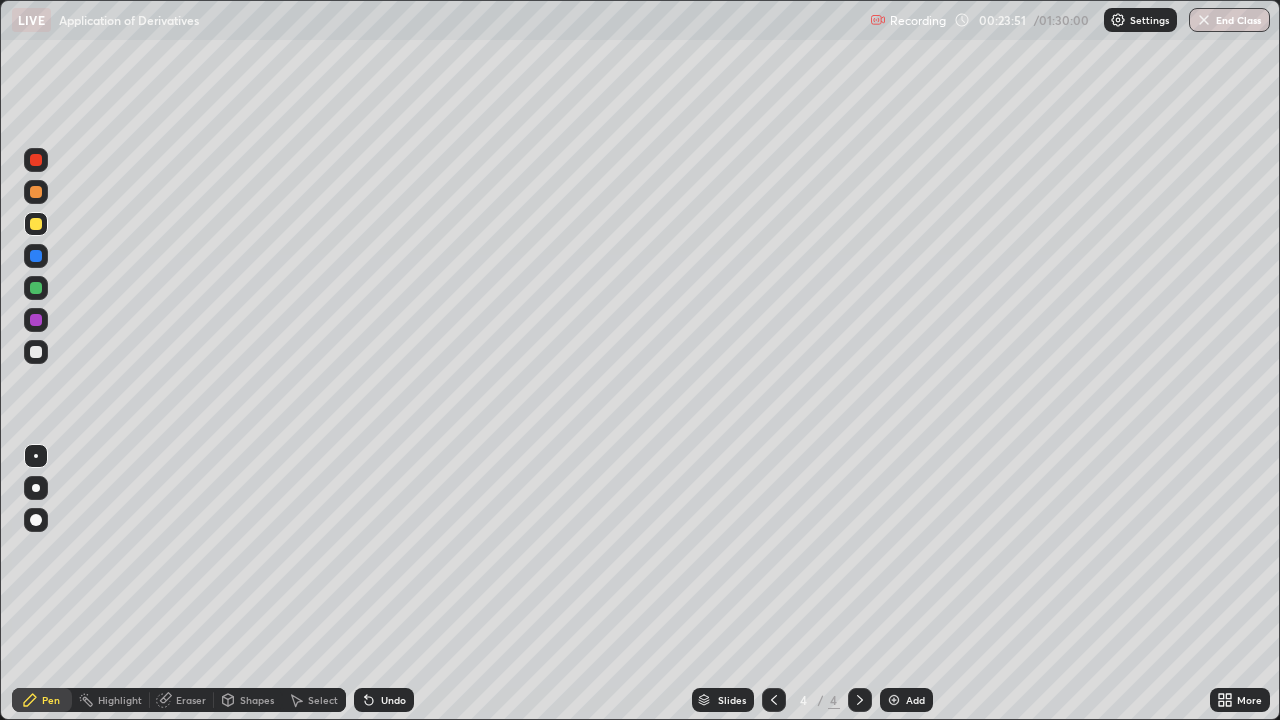 click at bounding box center (36, 320) 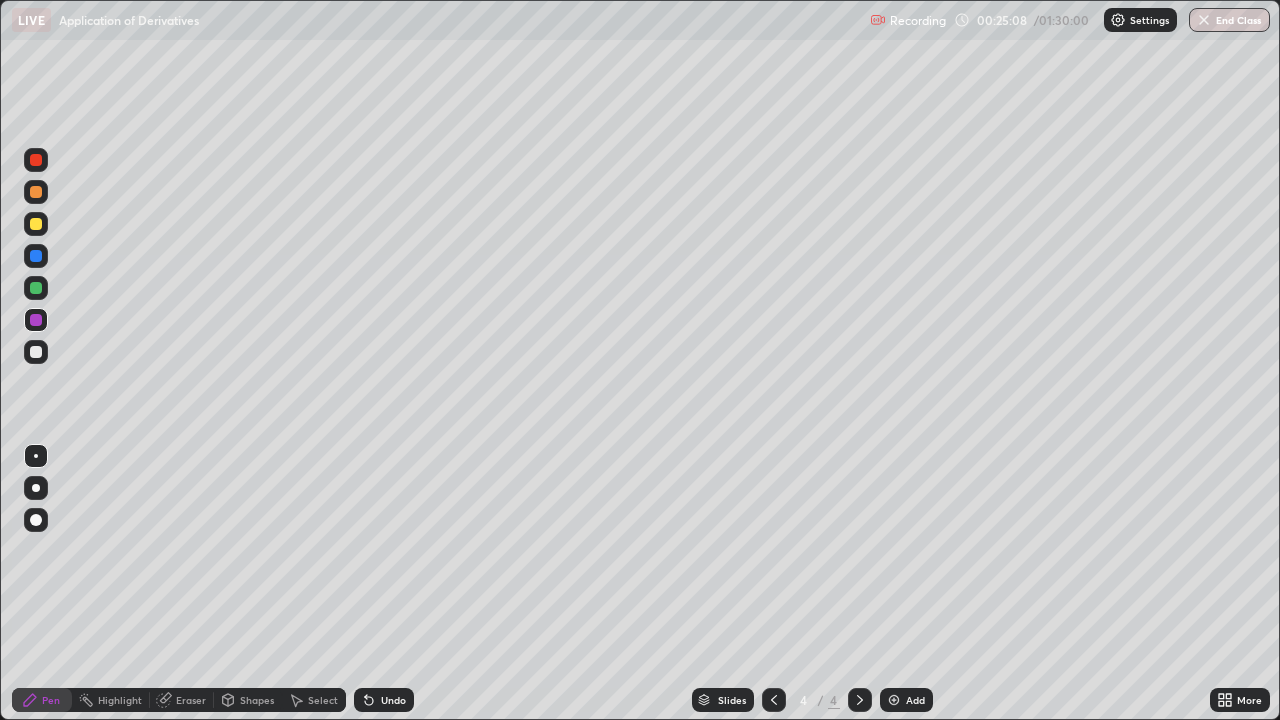 click on "Undo" at bounding box center (384, 700) 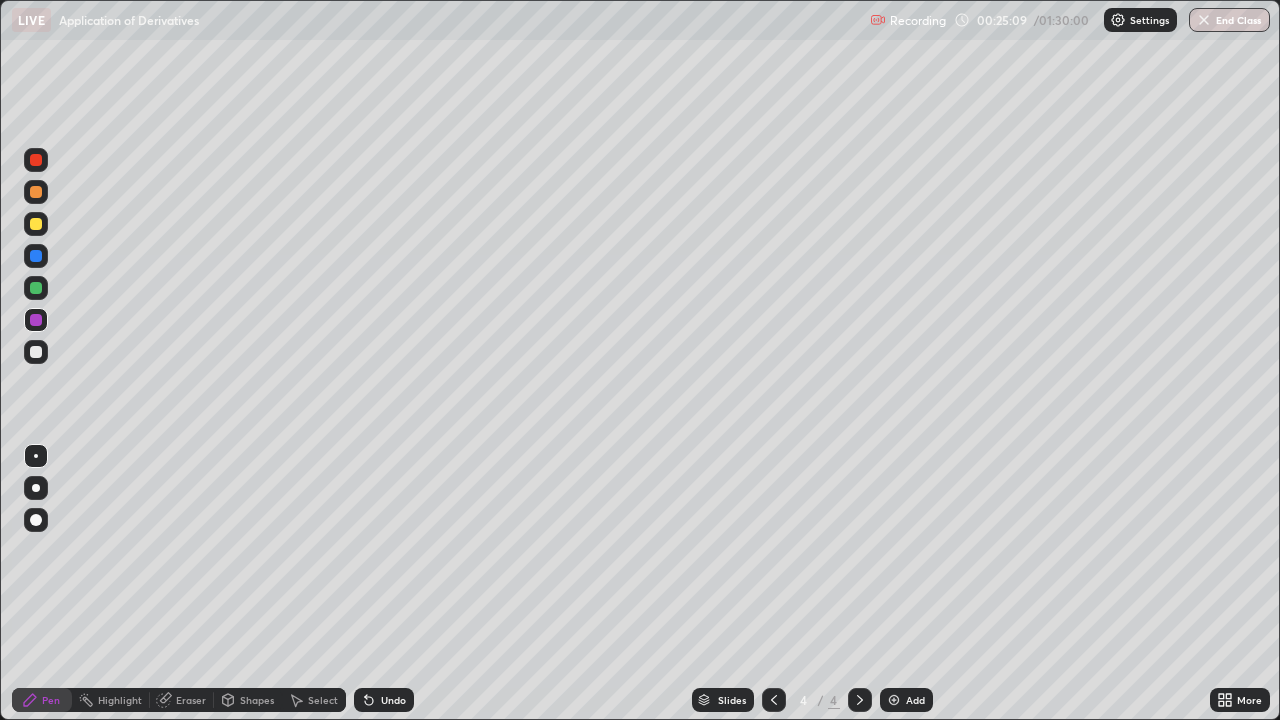 click on "Undo" at bounding box center [384, 700] 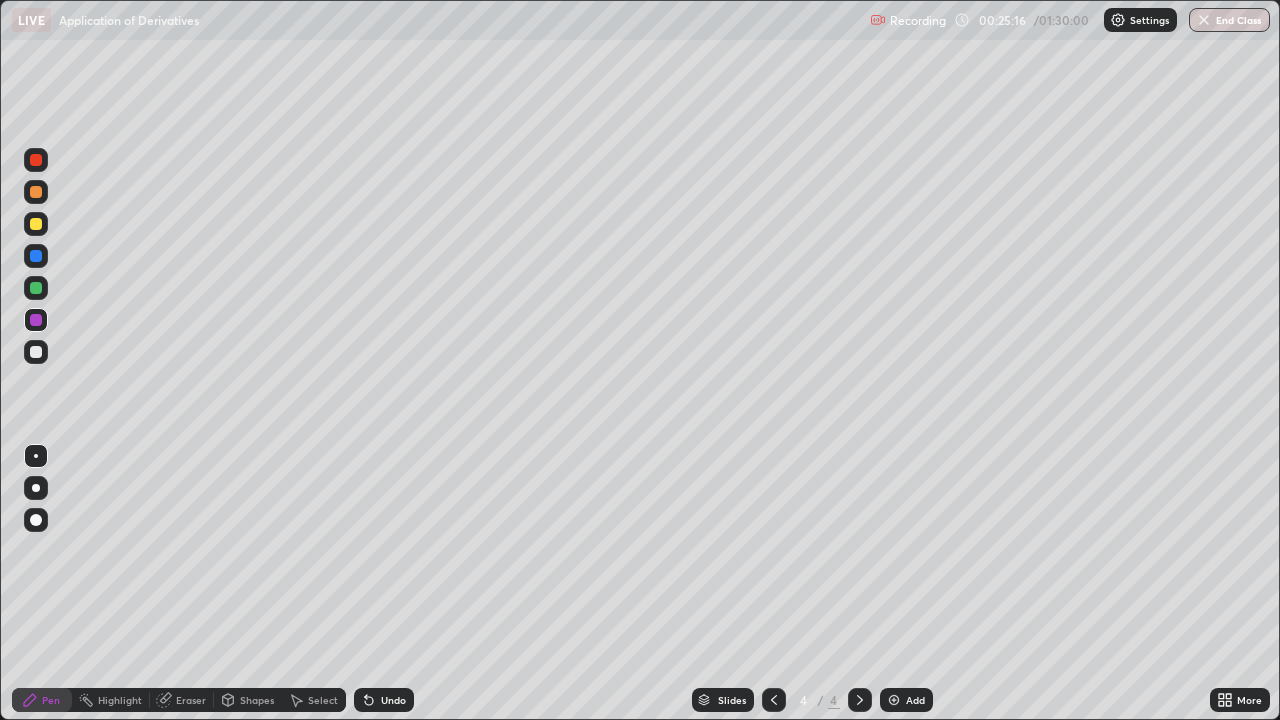 click at bounding box center (36, 288) 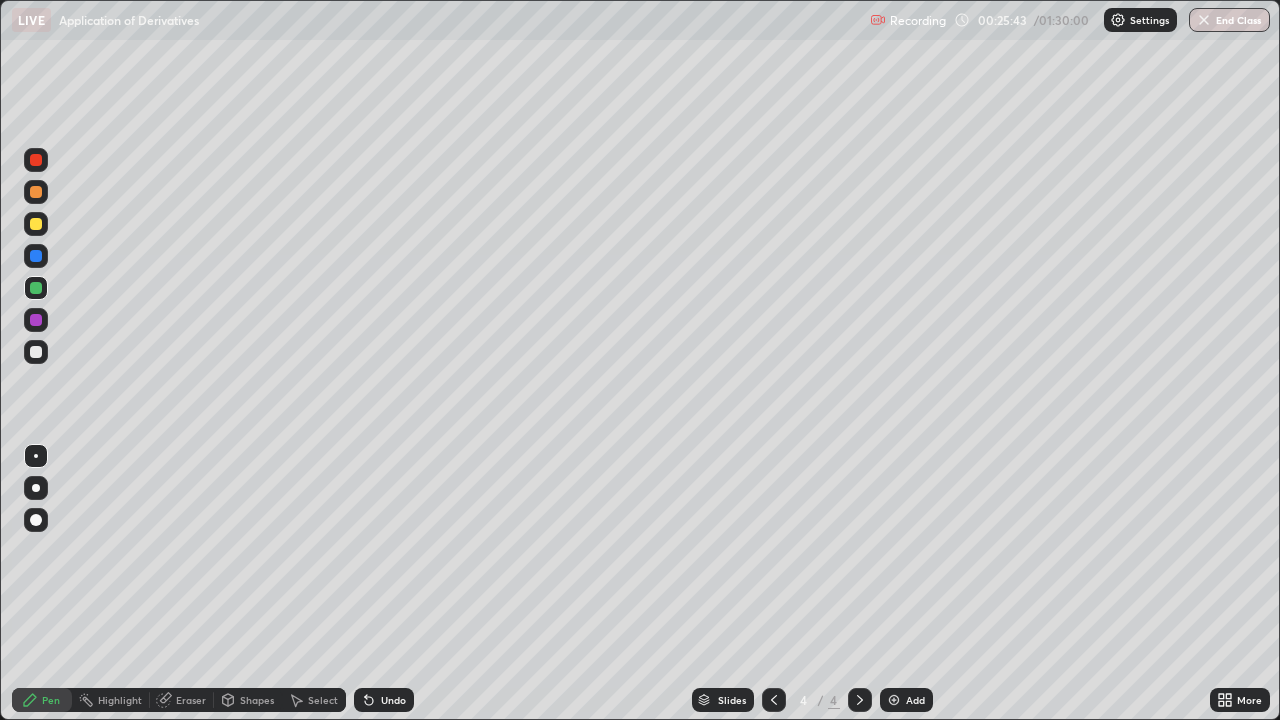 click at bounding box center (36, 320) 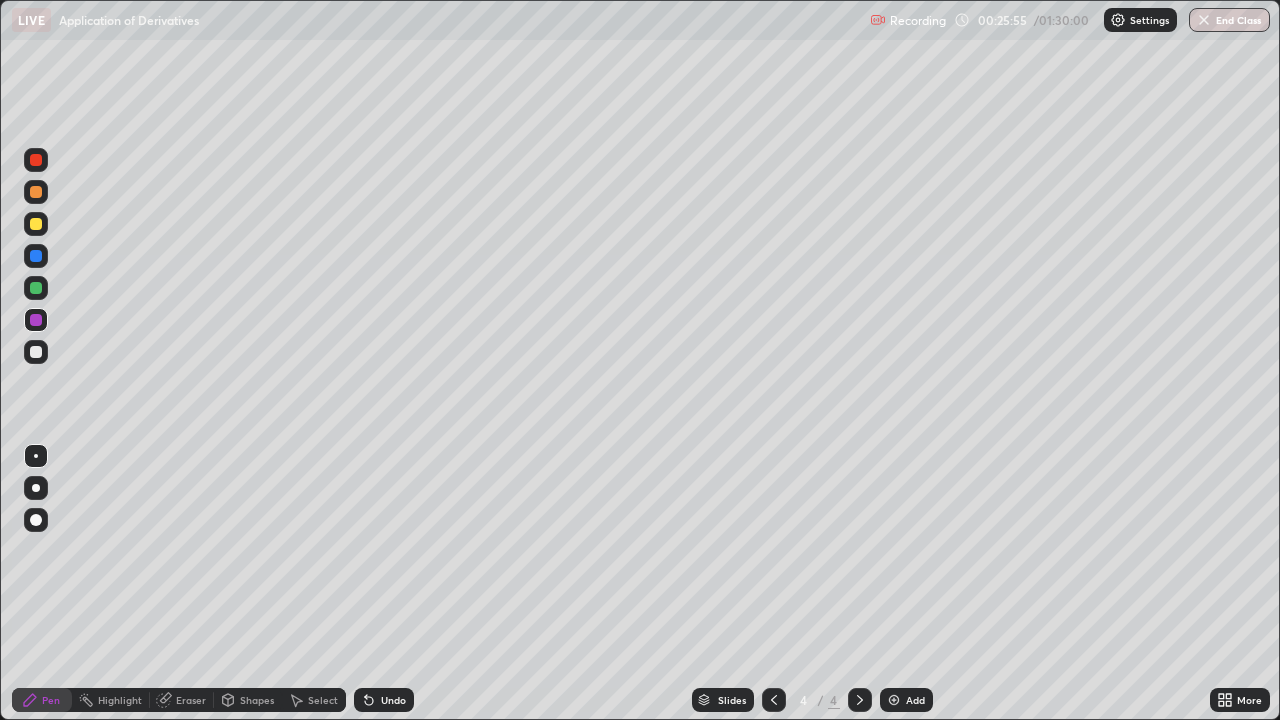 click at bounding box center (36, 288) 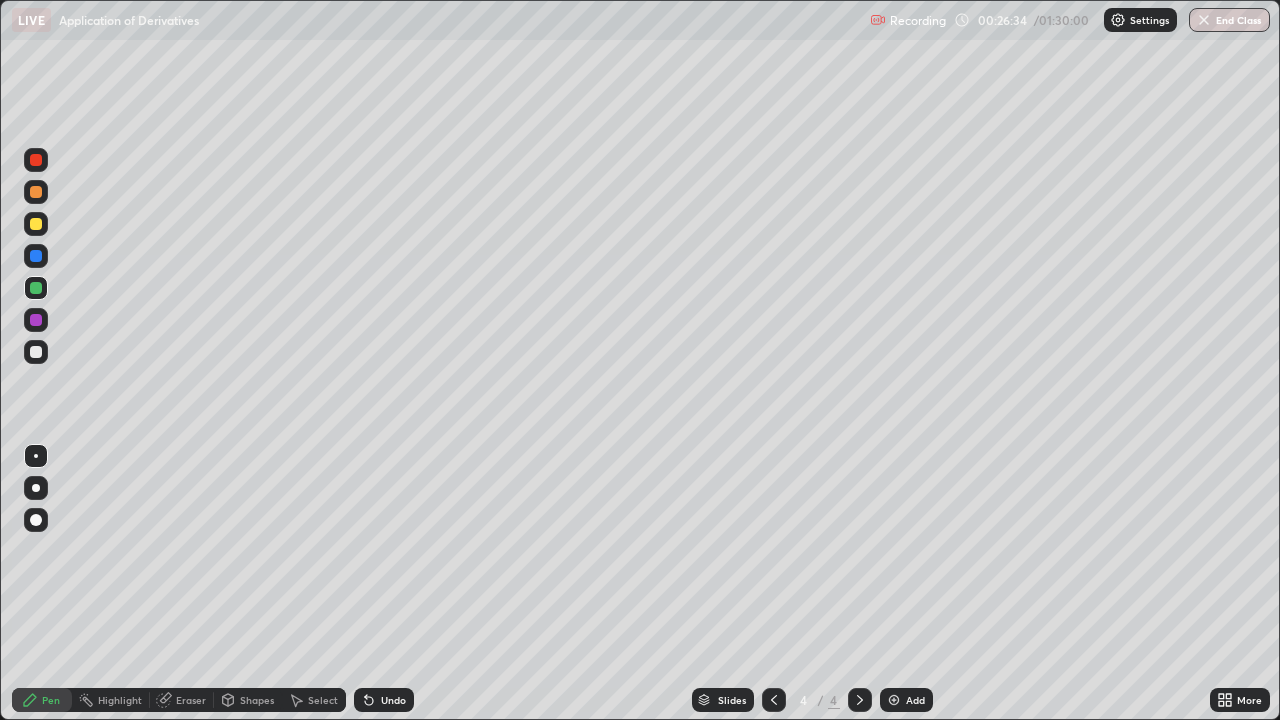 click at bounding box center (36, 320) 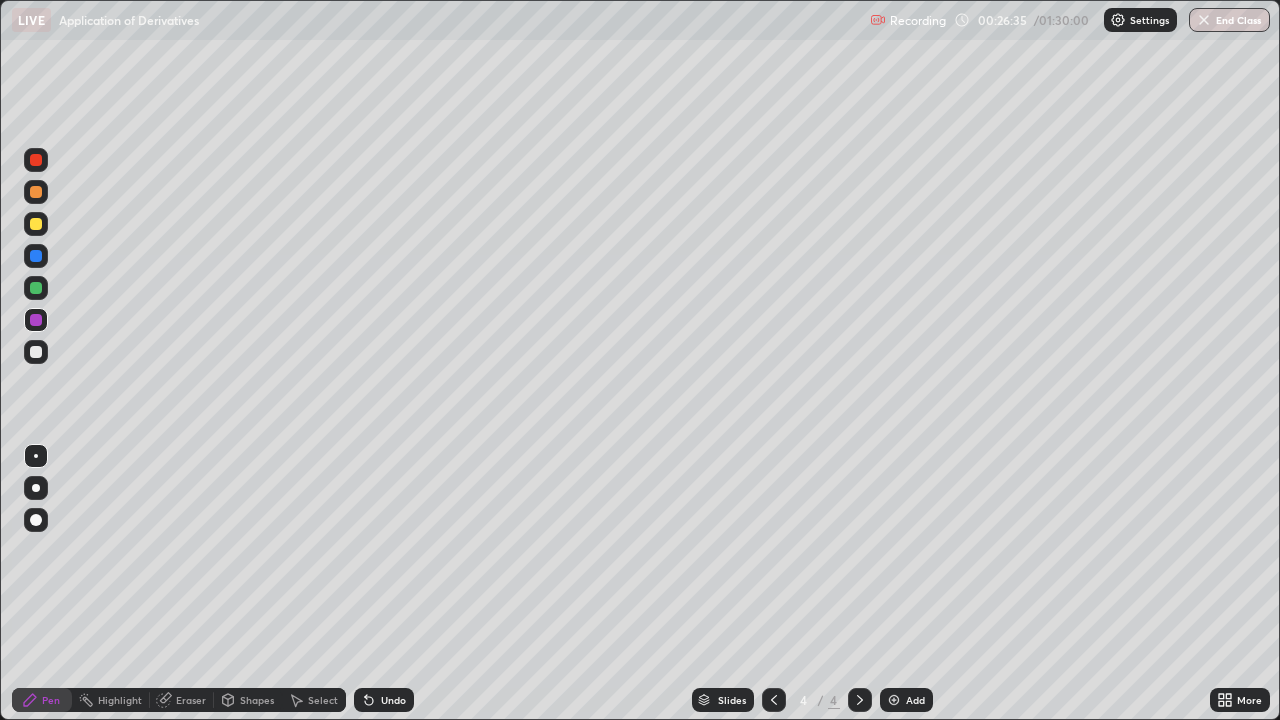 click at bounding box center [36, 320] 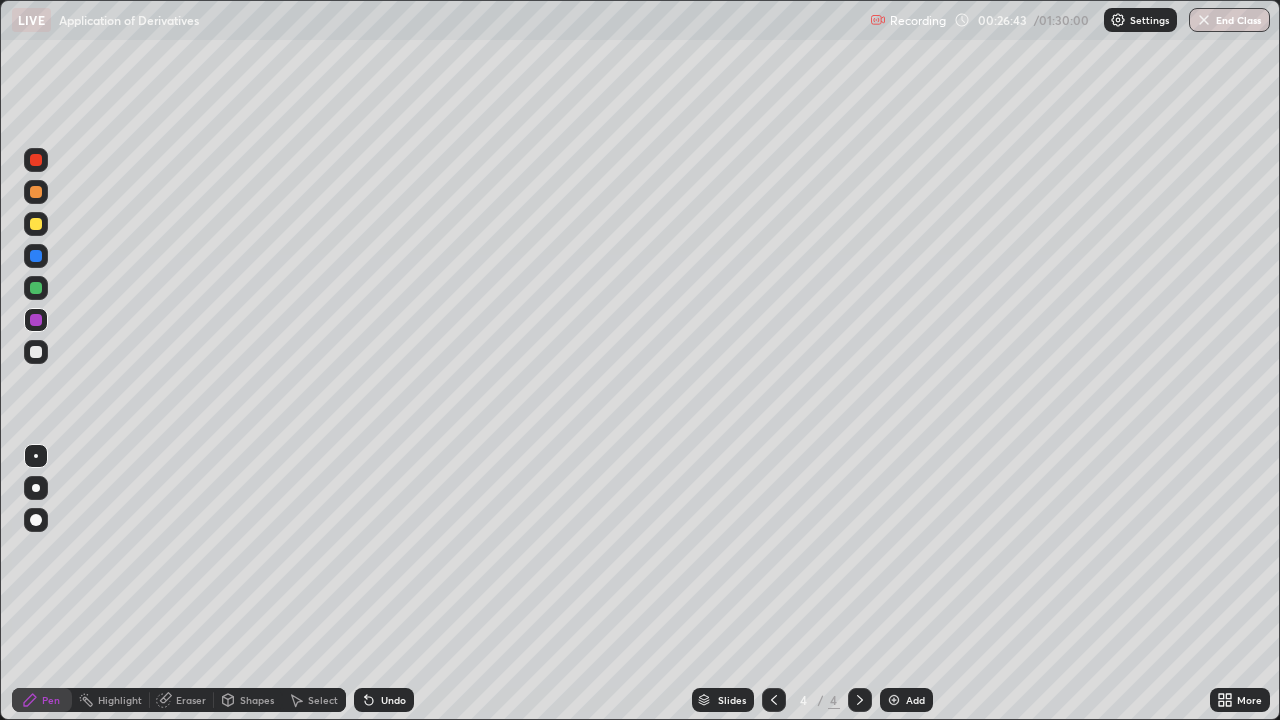 click at bounding box center (36, 288) 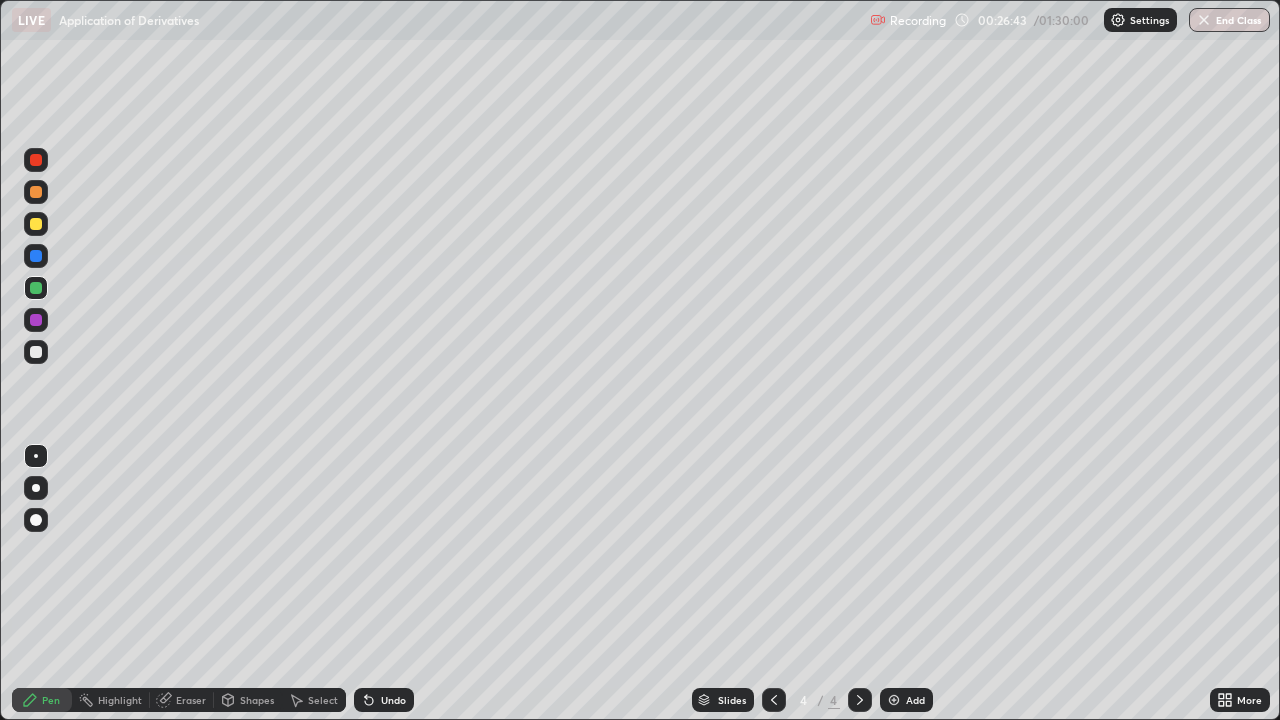 click at bounding box center (36, 288) 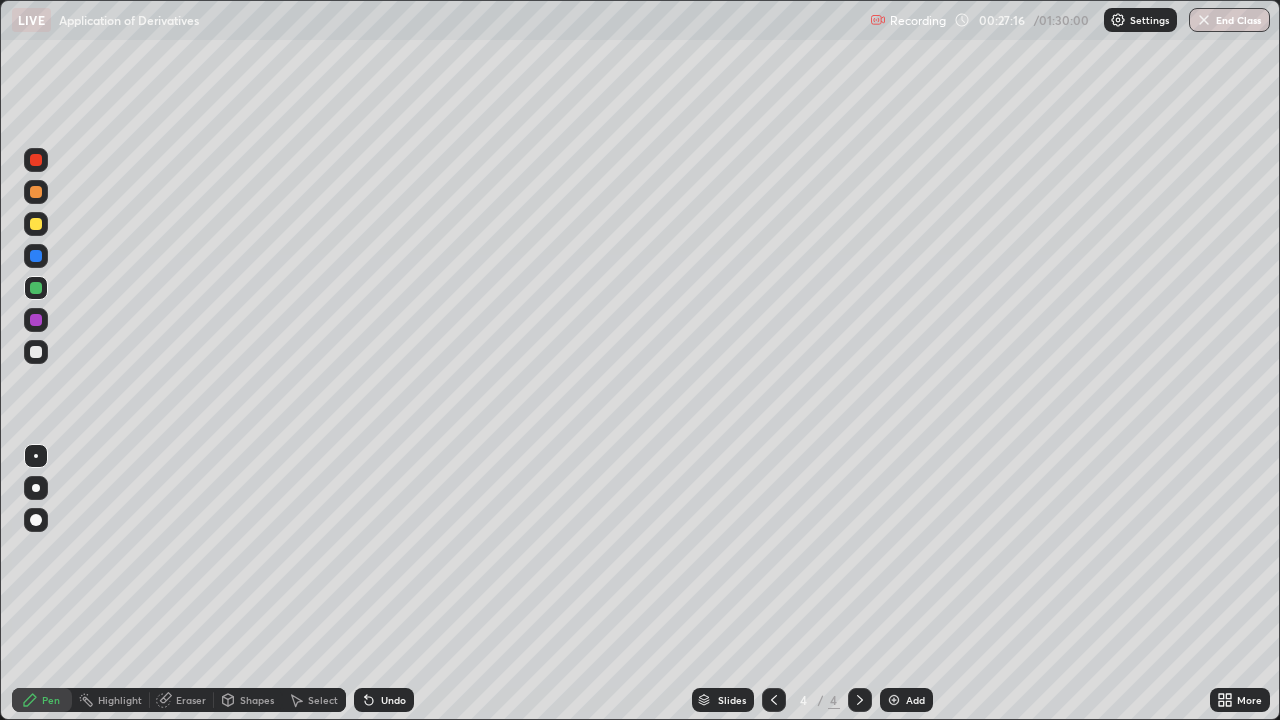 click at bounding box center (36, 256) 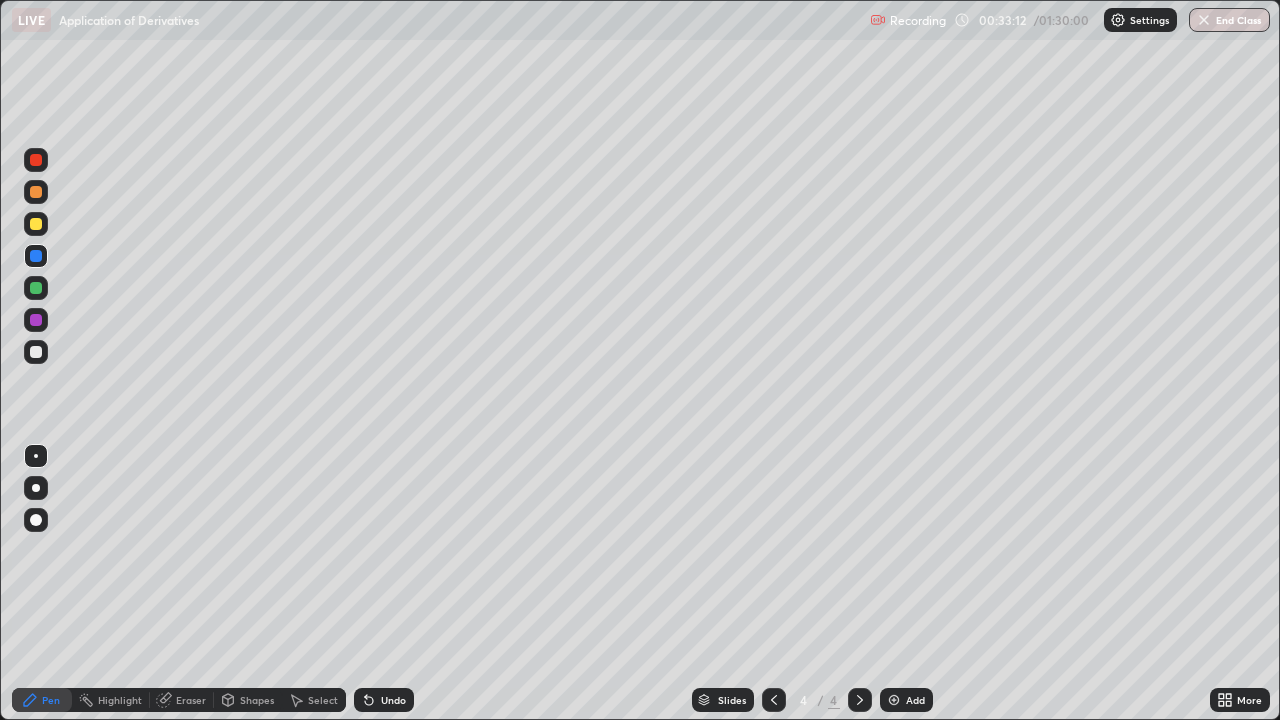 click on "Add" at bounding box center [906, 700] 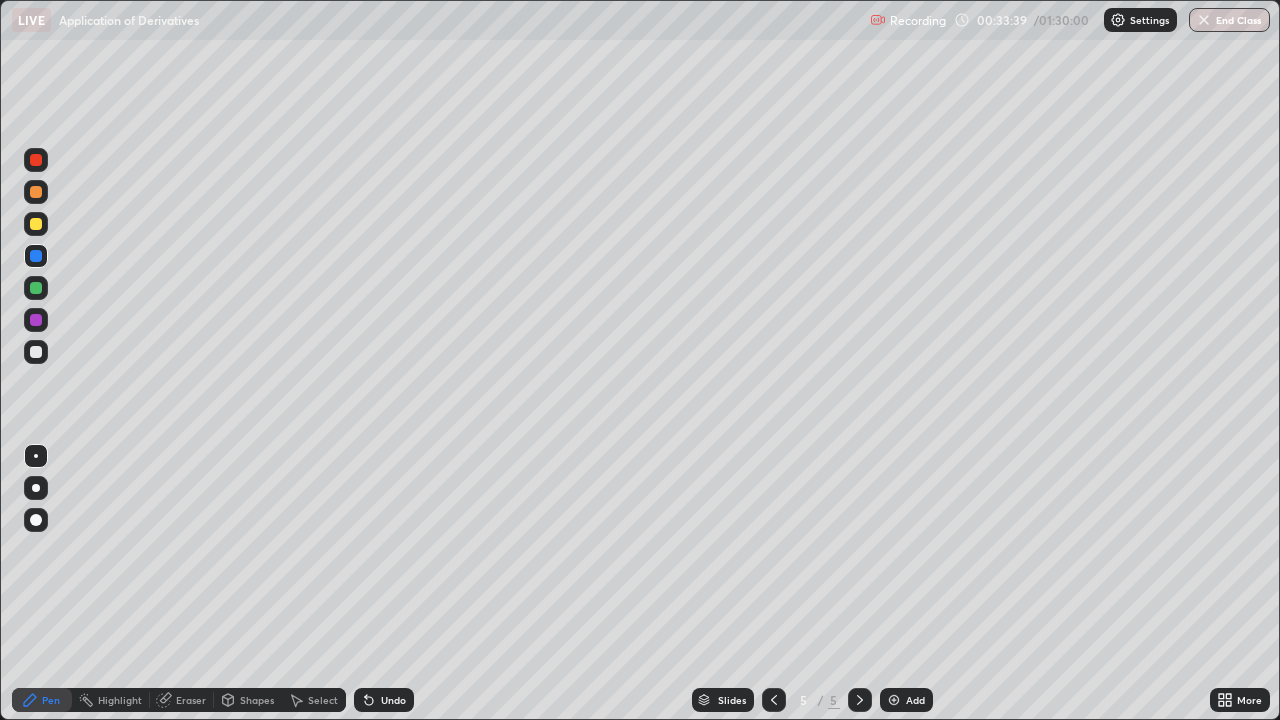 click at bounding box center (36, 352) 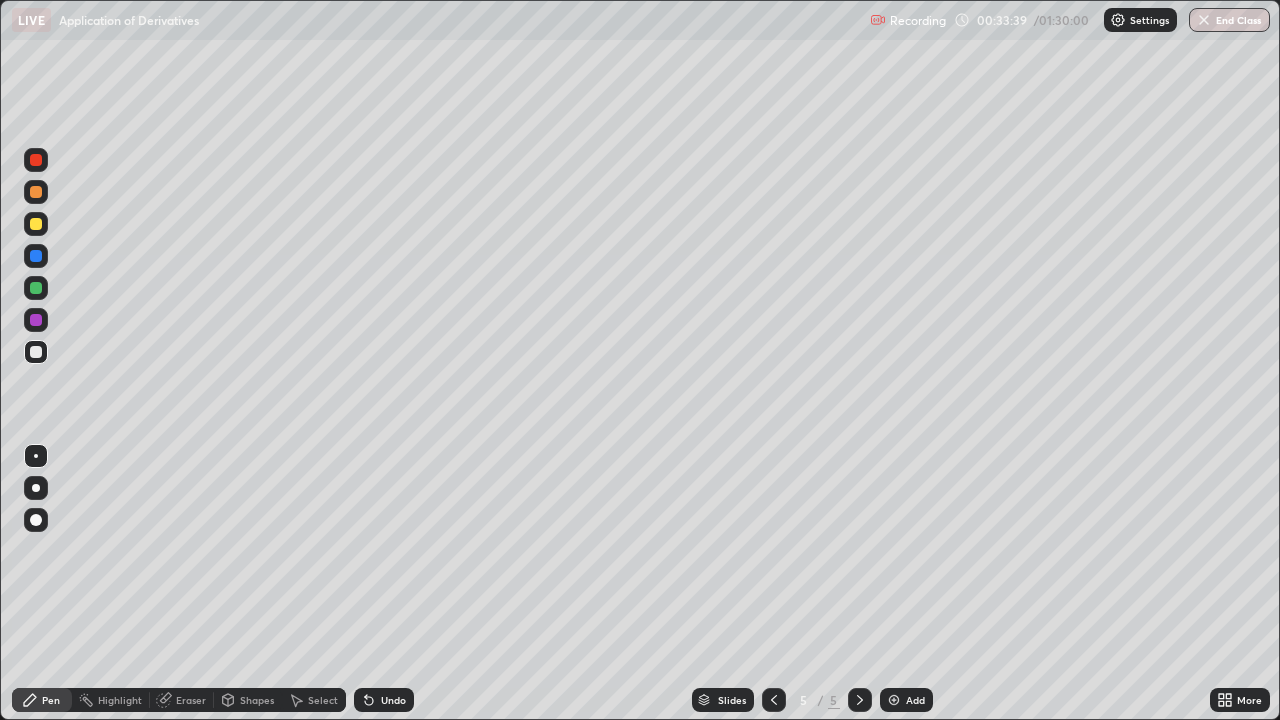 click at bounding box center (36, 352) 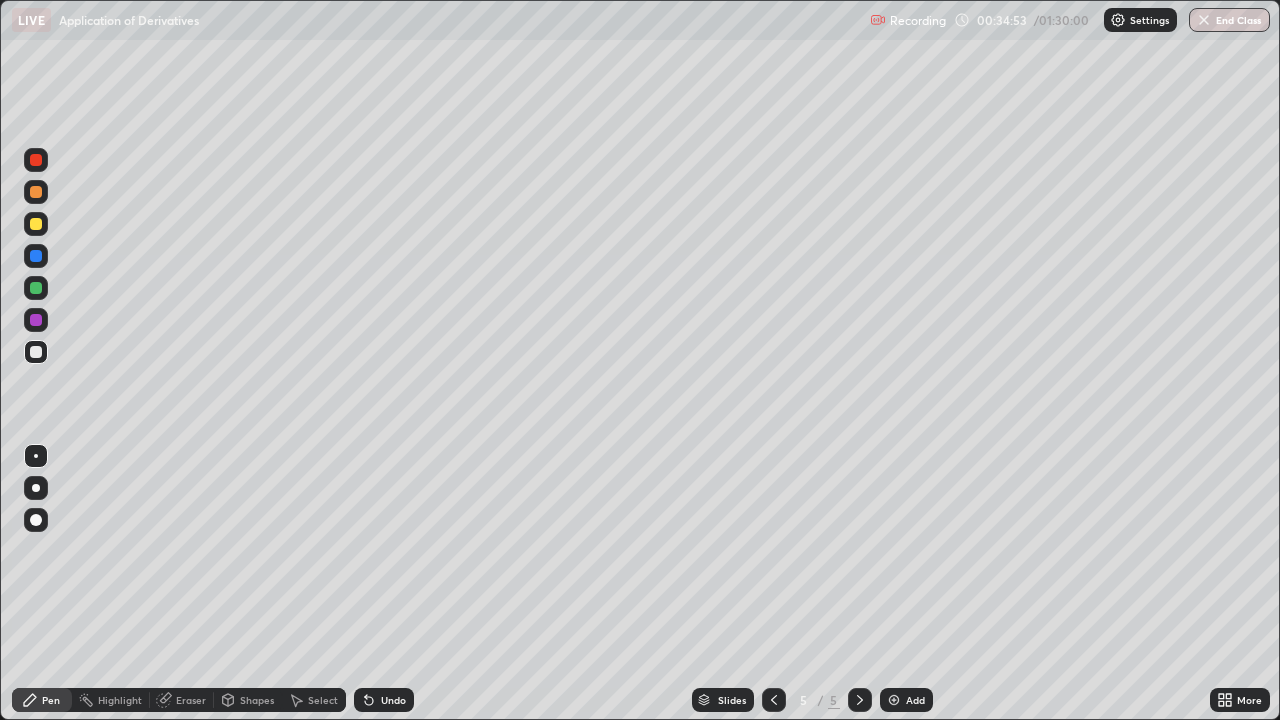 click on "Undo" at bounding box center (393, 700) 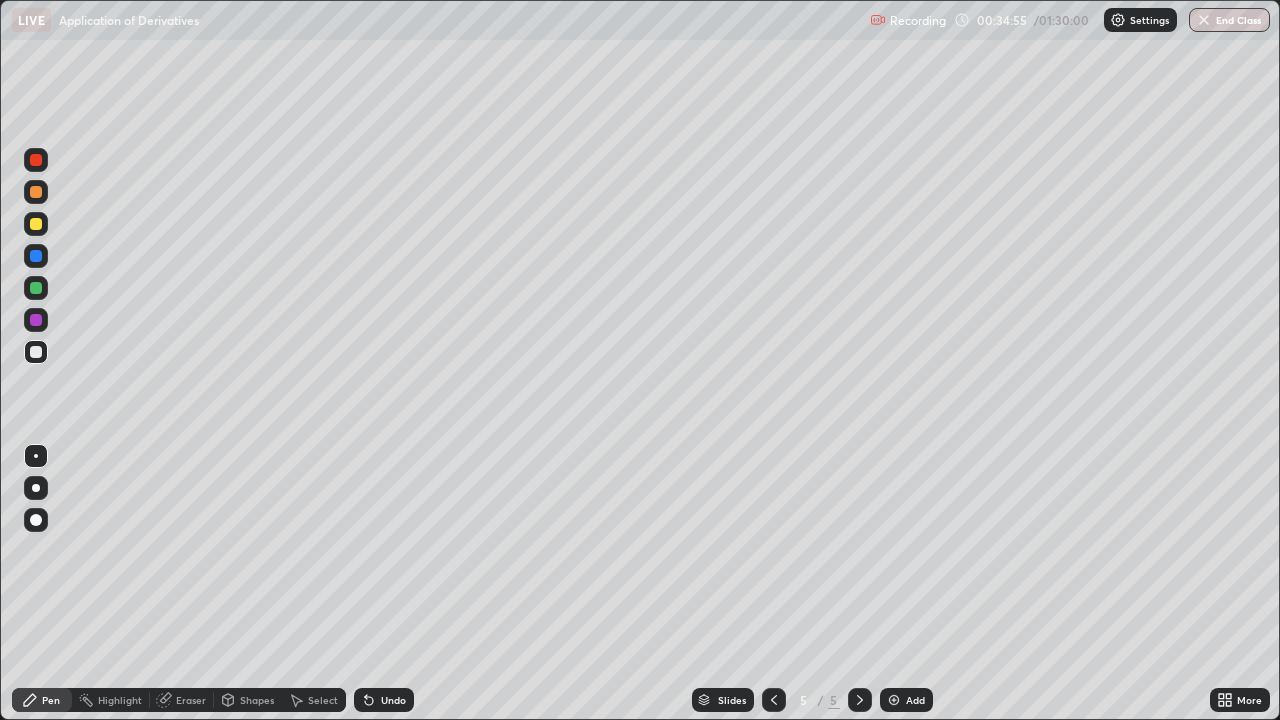 click on "Undo" at bounding box center (393, 700) 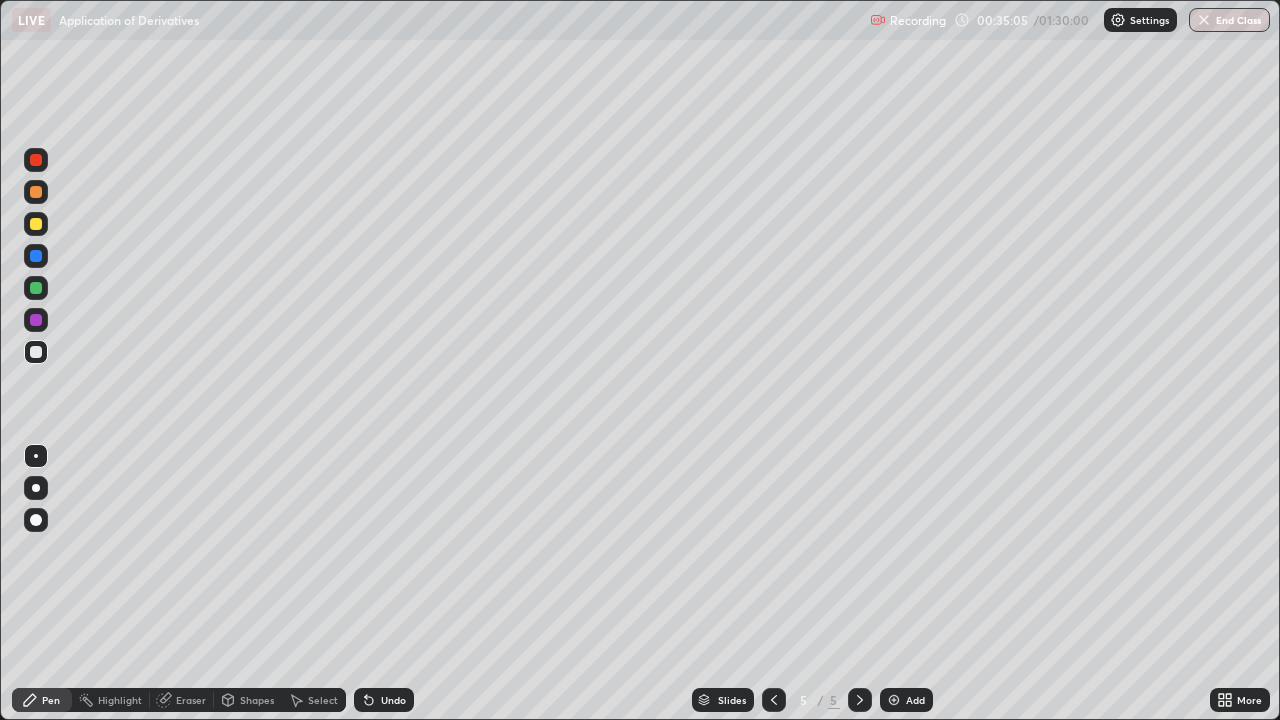 click on "Undo" at bounding box center [384, 700] 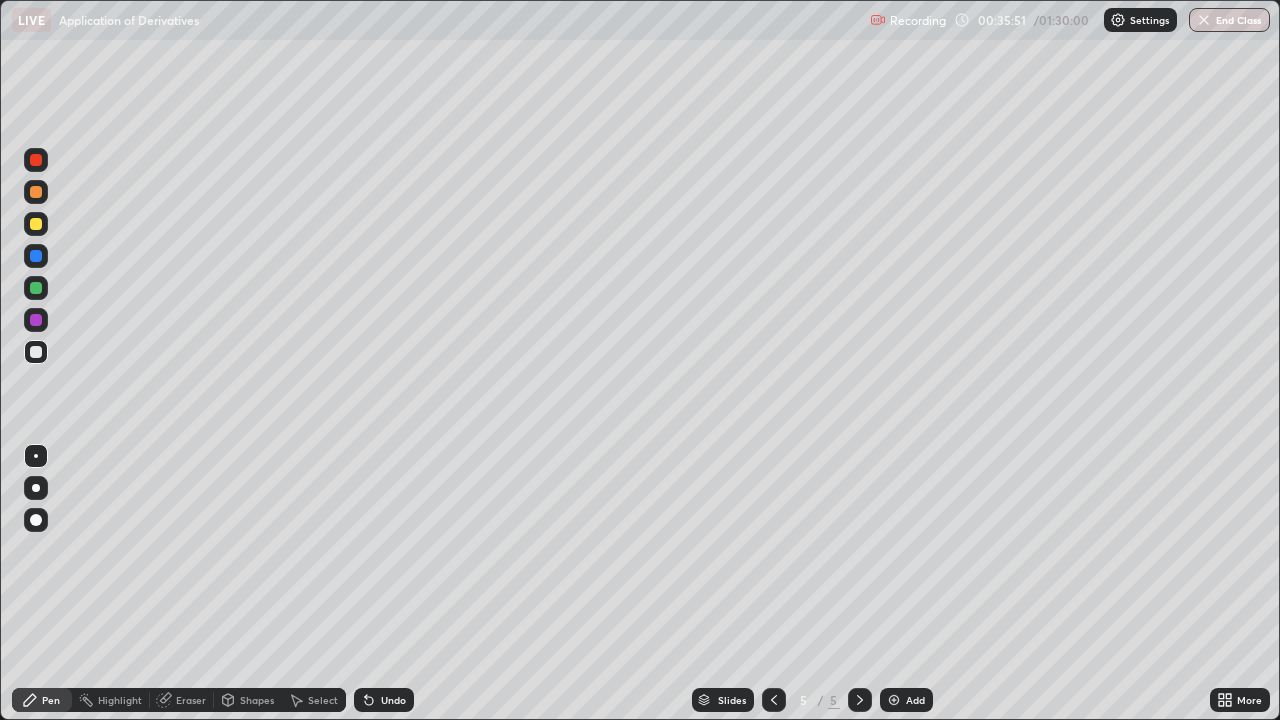 click on "Eraser" at bounding box center (191, 700) 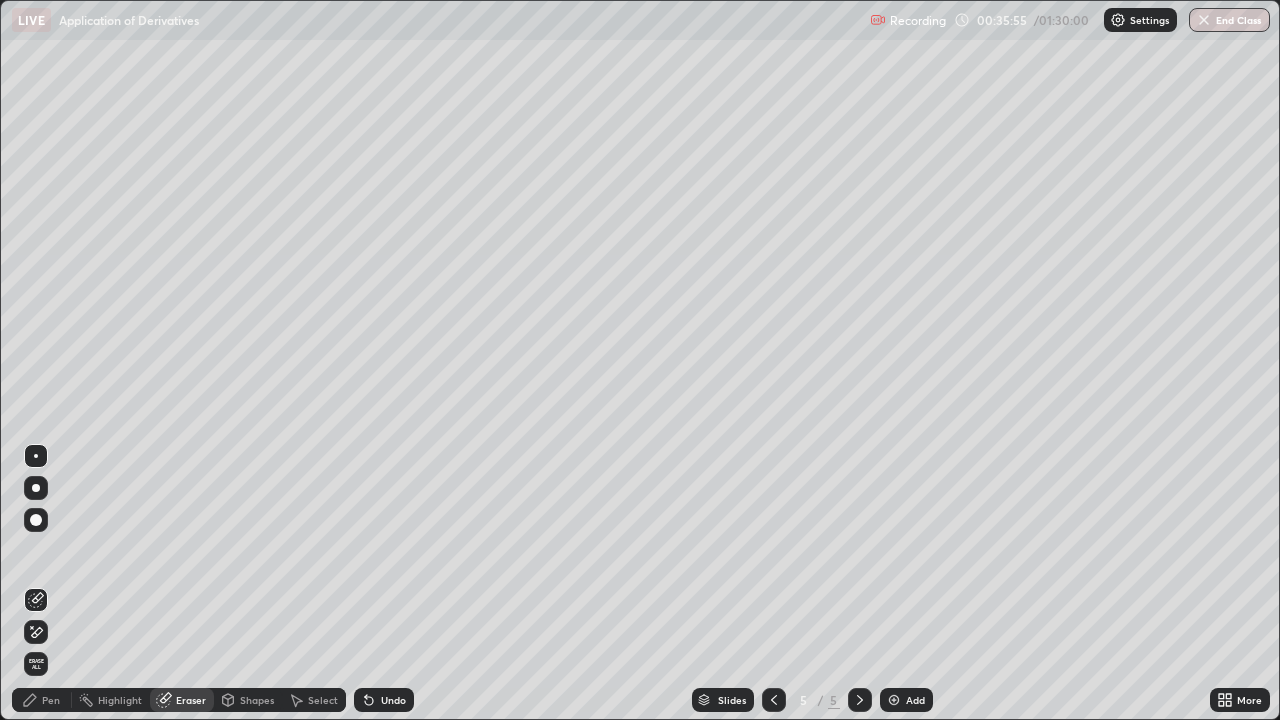 click on "Pen" at bounding box center [51, 700] 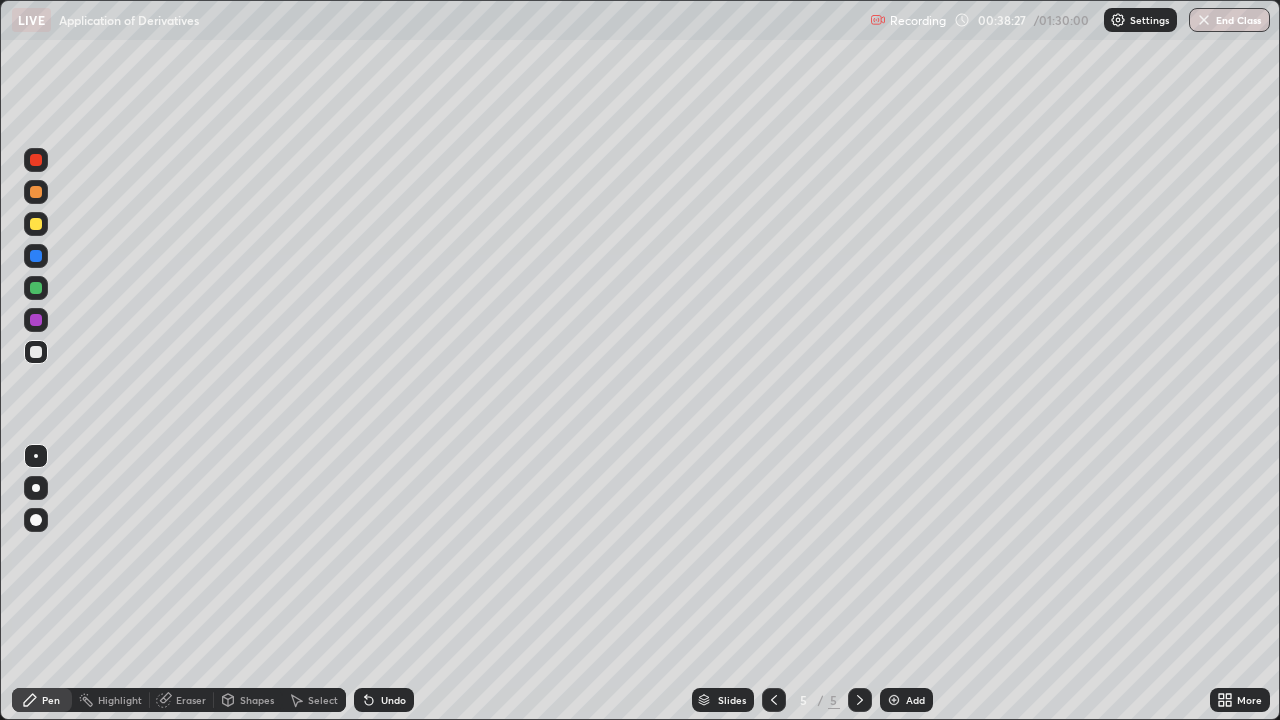click at bounding box center (36, 320) 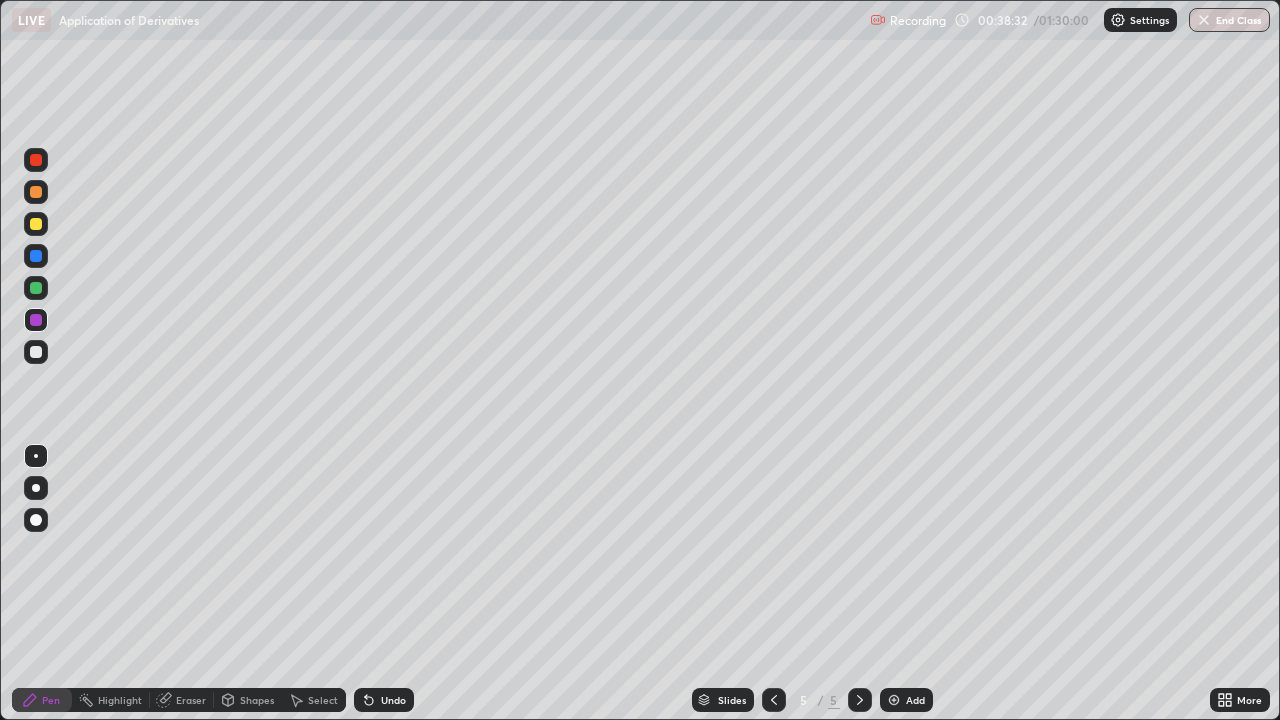 click at bounding box center (36, 352) 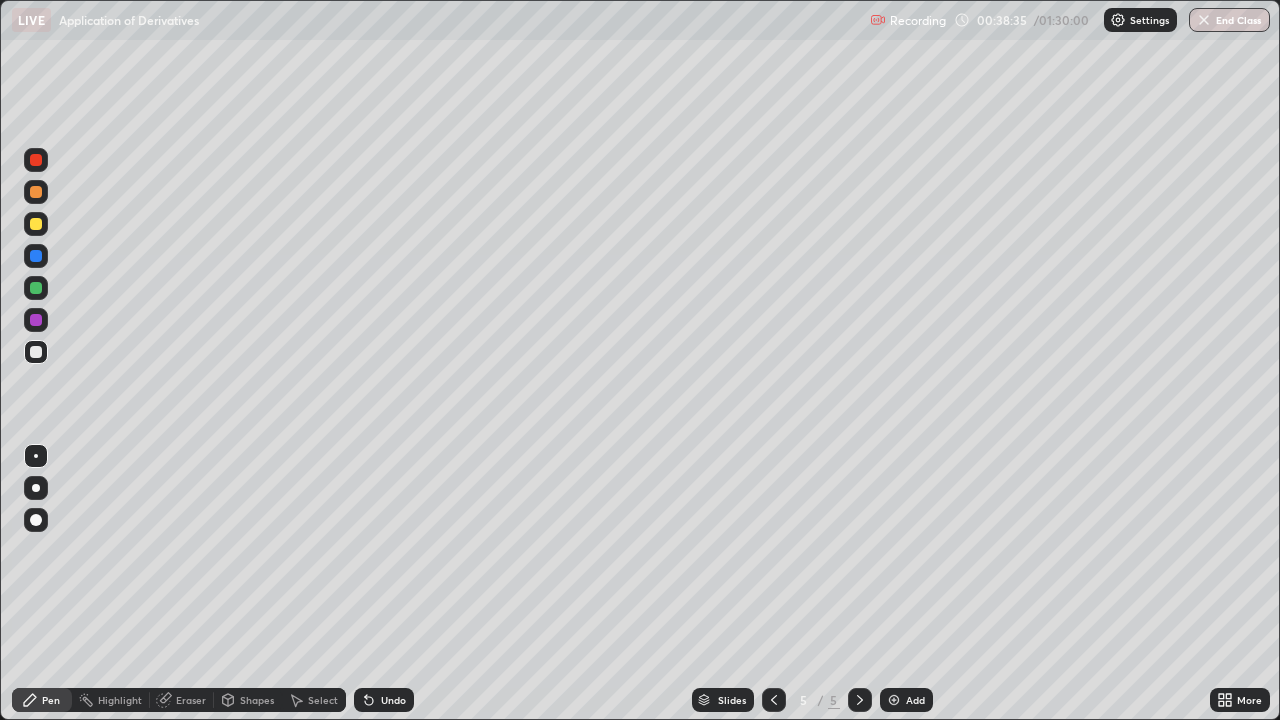 click at bounding box center (36, 288) 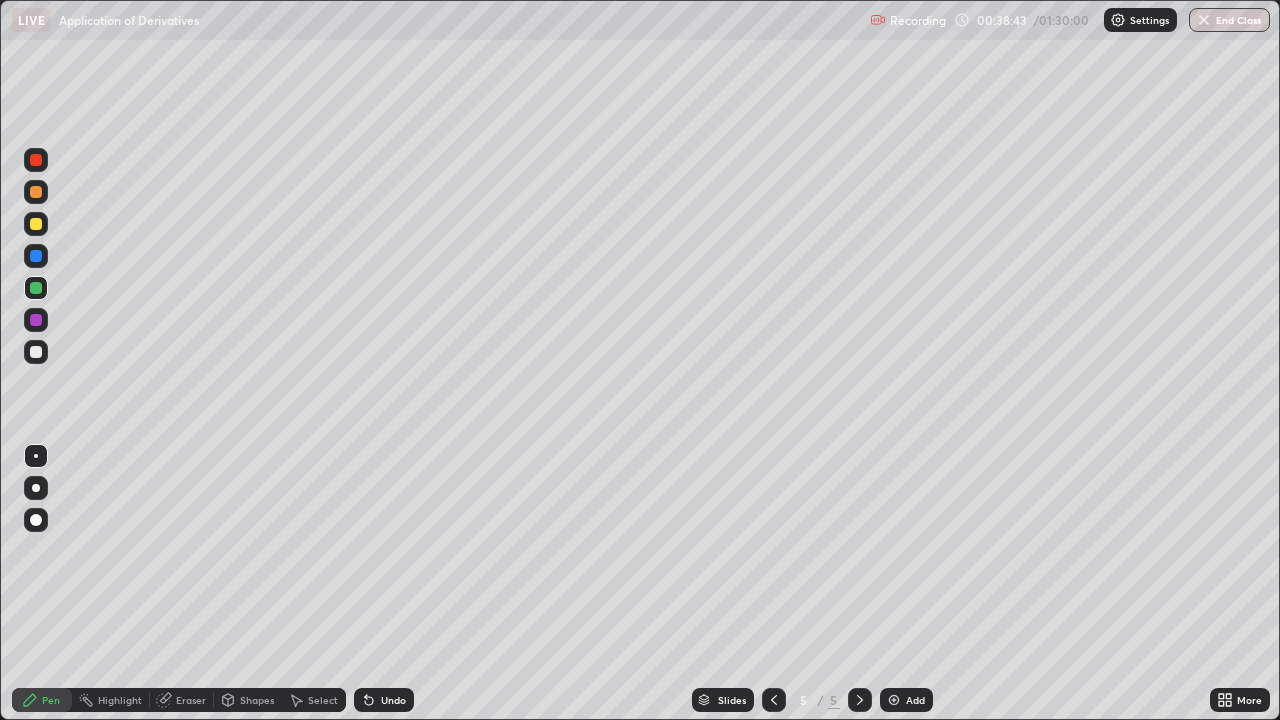 click at bounding box center [36, 224] 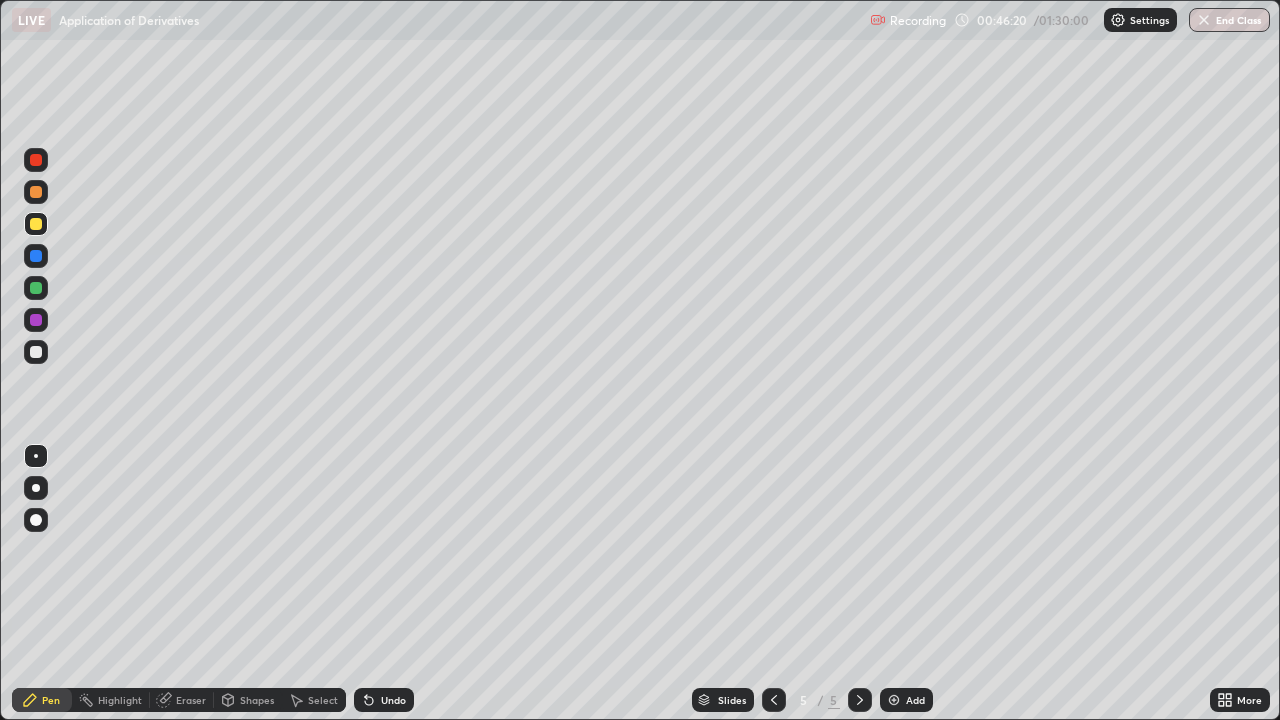 click at bounding box center (36, 352) 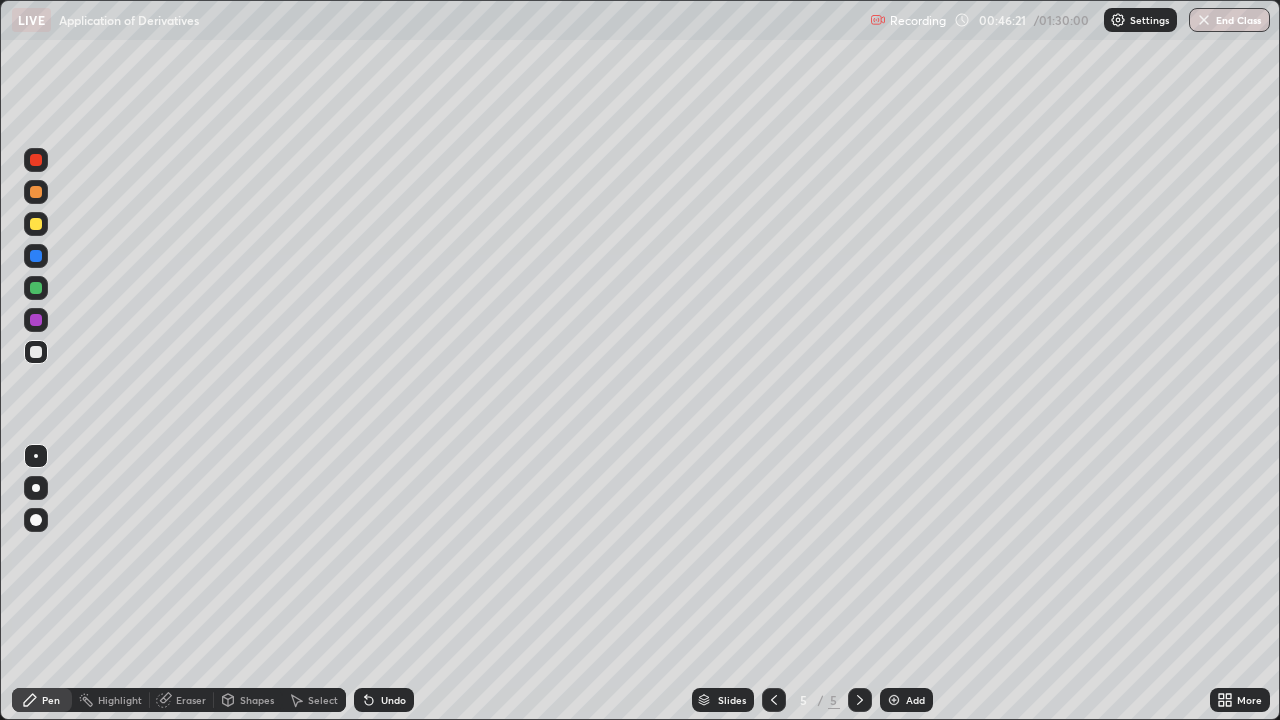 click at bounding box center (36, 352) 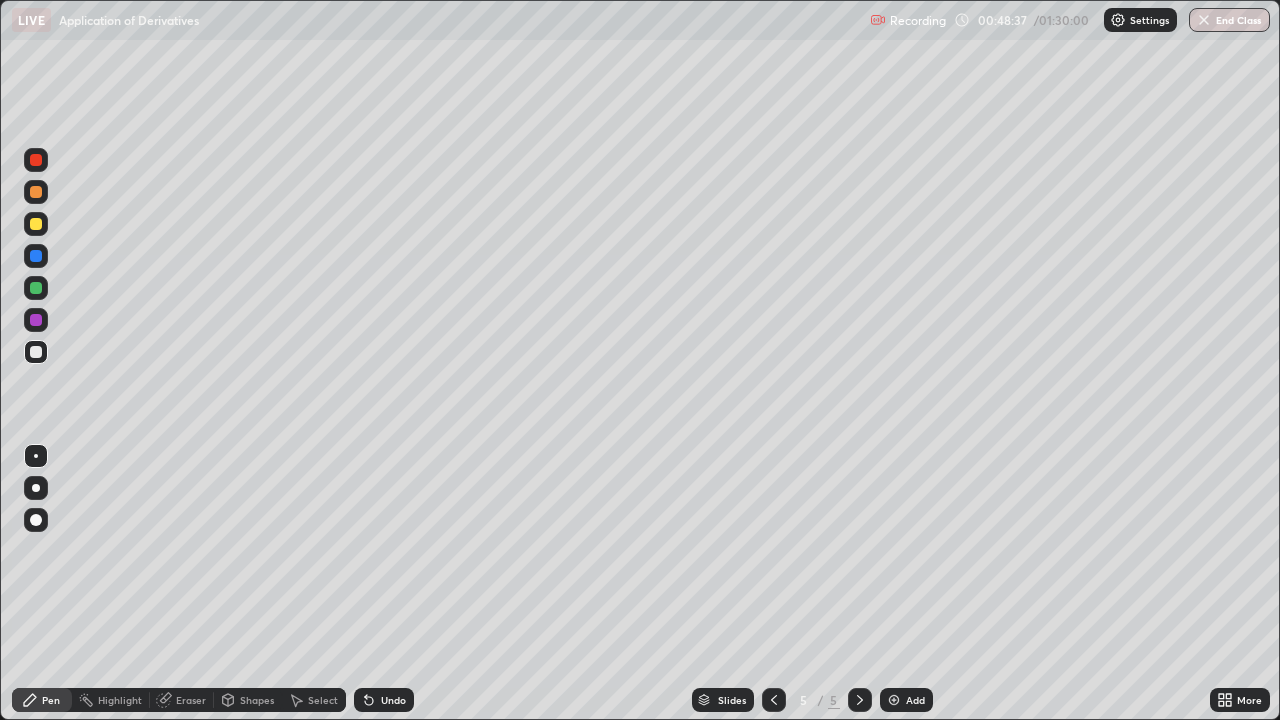 click on "Undo" at bounding box center [393, 700] 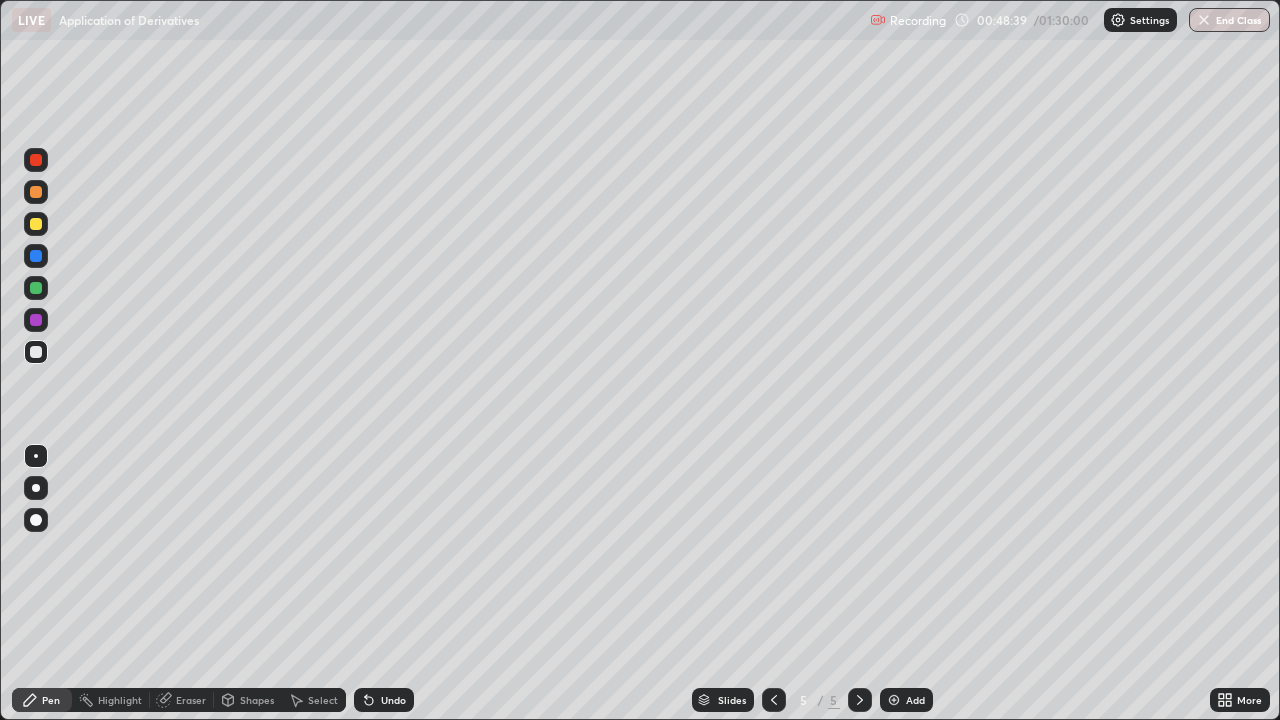 click on "Undo" at bounding box center [393, 700] 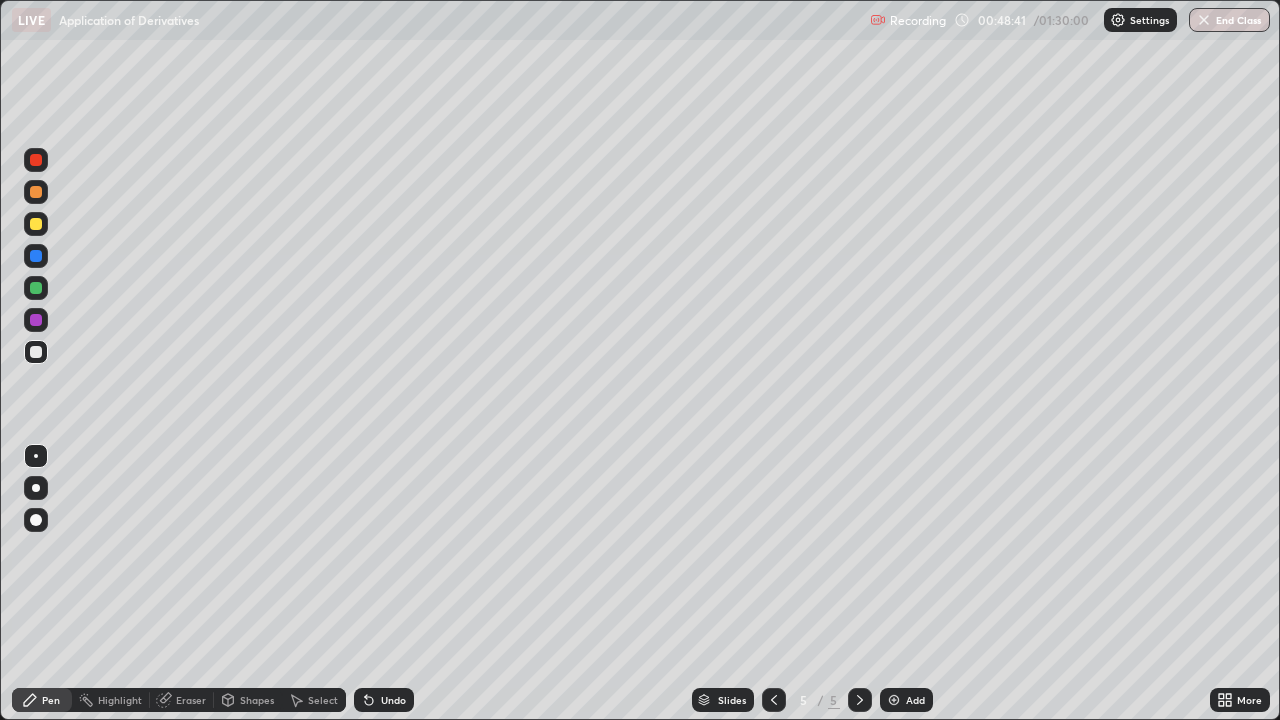 click on "Undo" at bounding box center (393, 700) 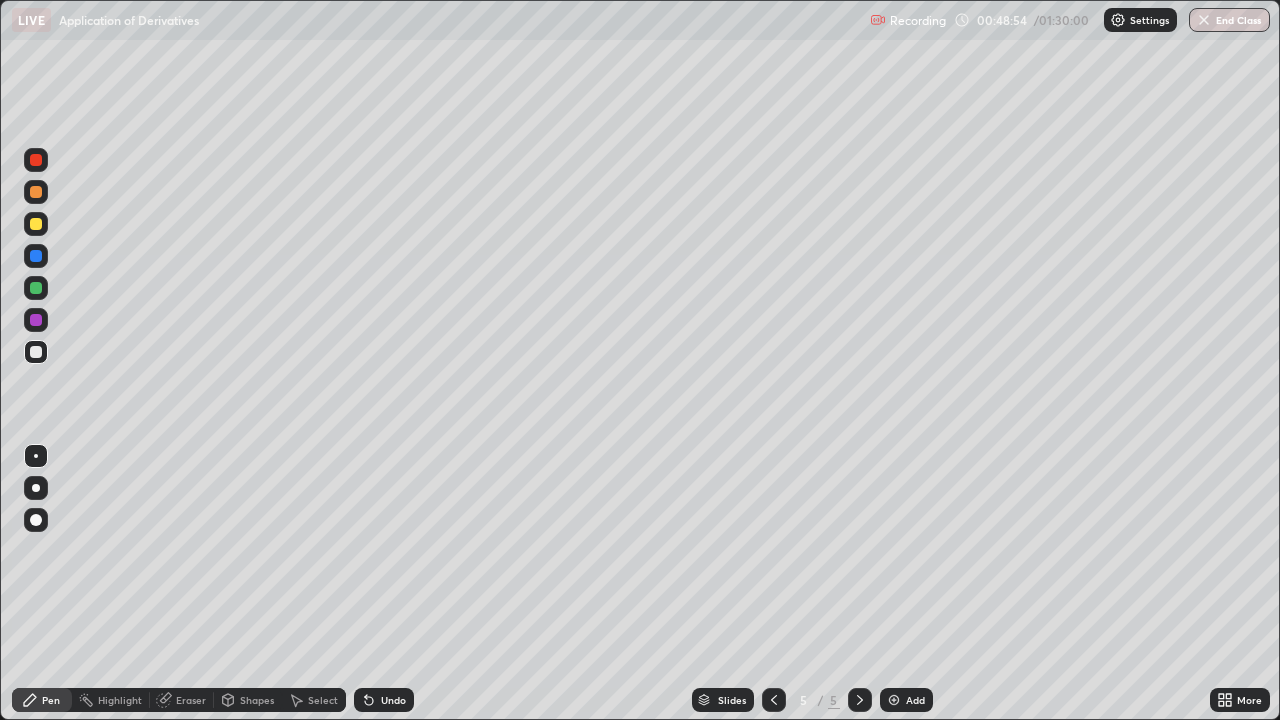 click on "Select" at bounding box center (323, 700) 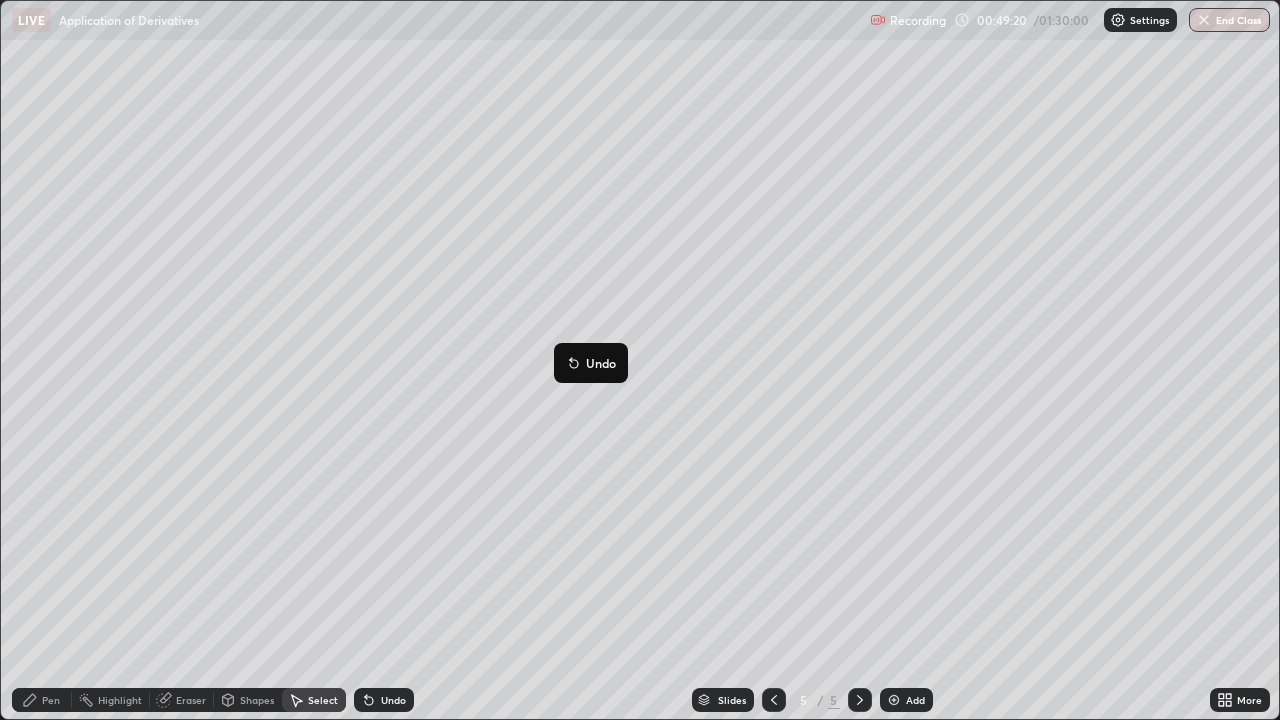 click on "0 ° Undo Copy Duplicate Duplicate to new slide Delete" at bounding box center [640, 360] 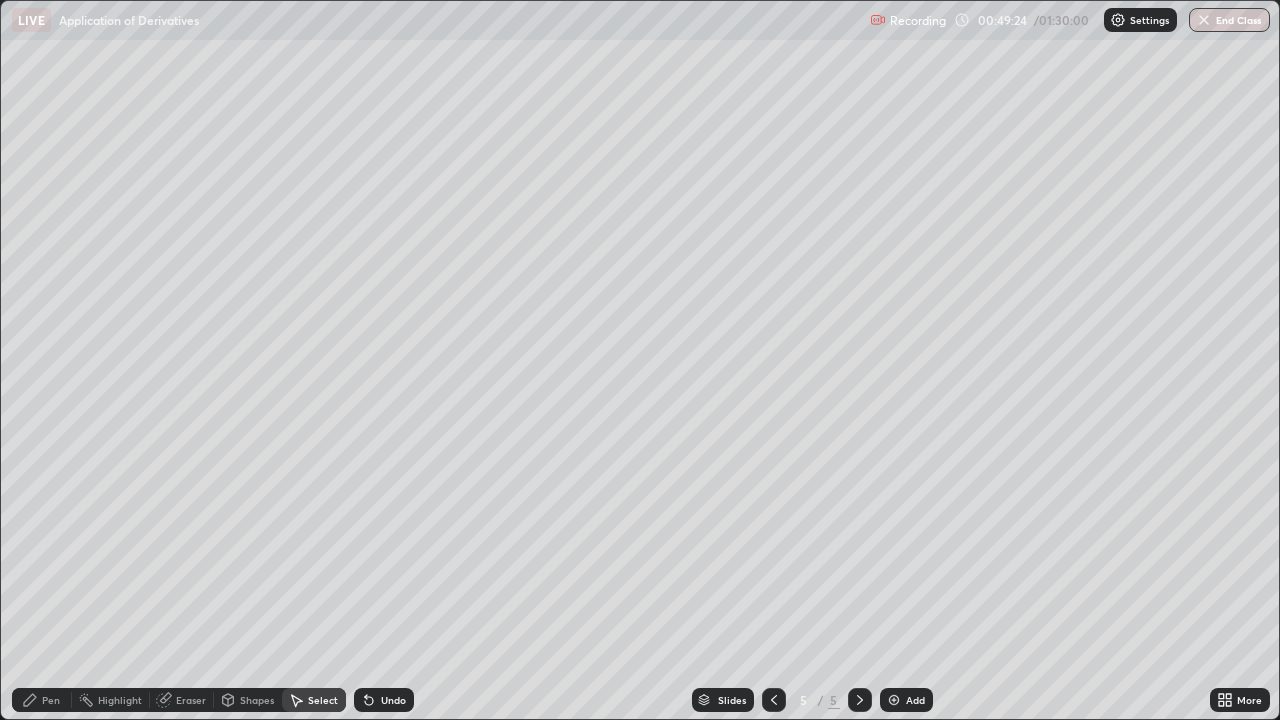 click on "Pen" at bounding box center (51, 700) 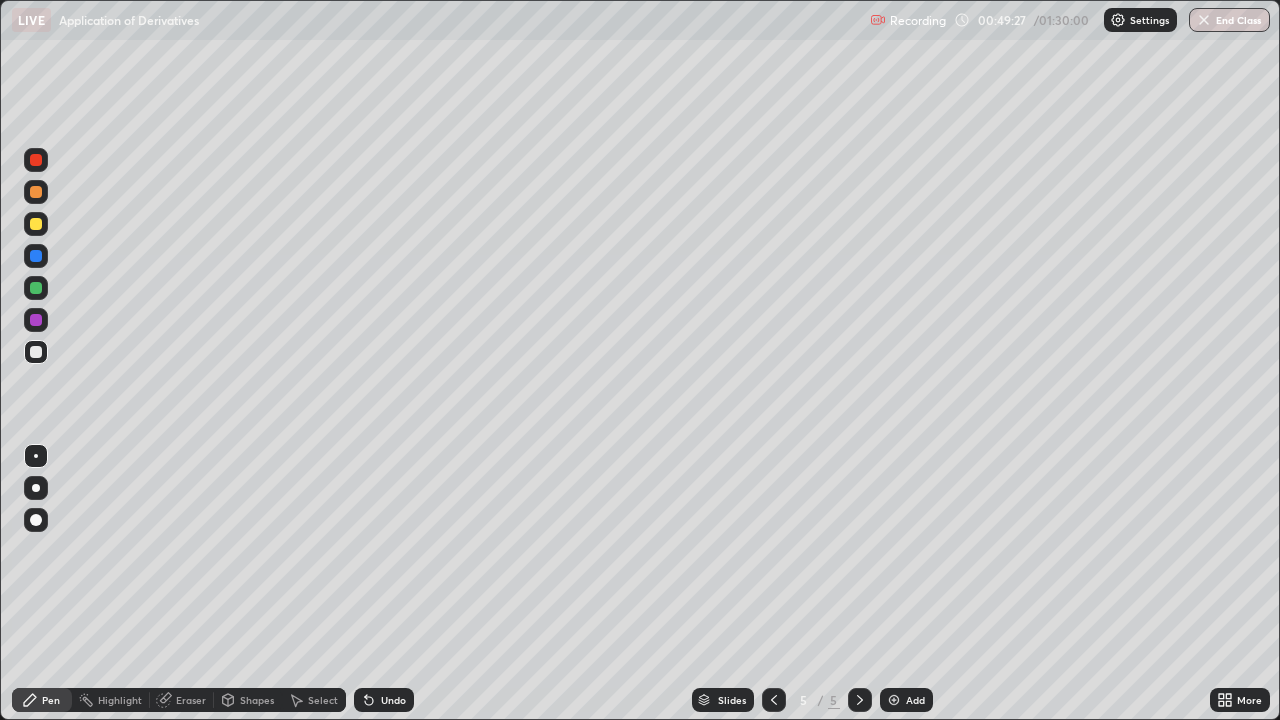 click at bounding box center [36, 288] 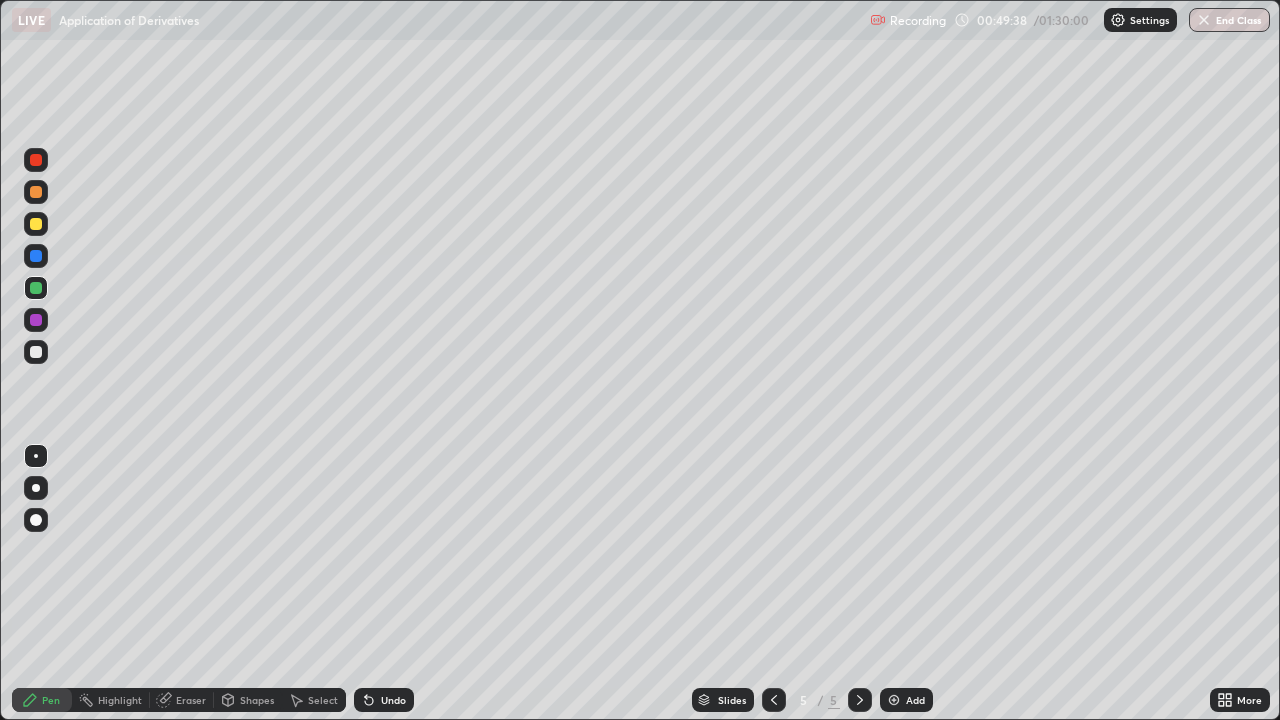 click at bounding box center [36, 352] 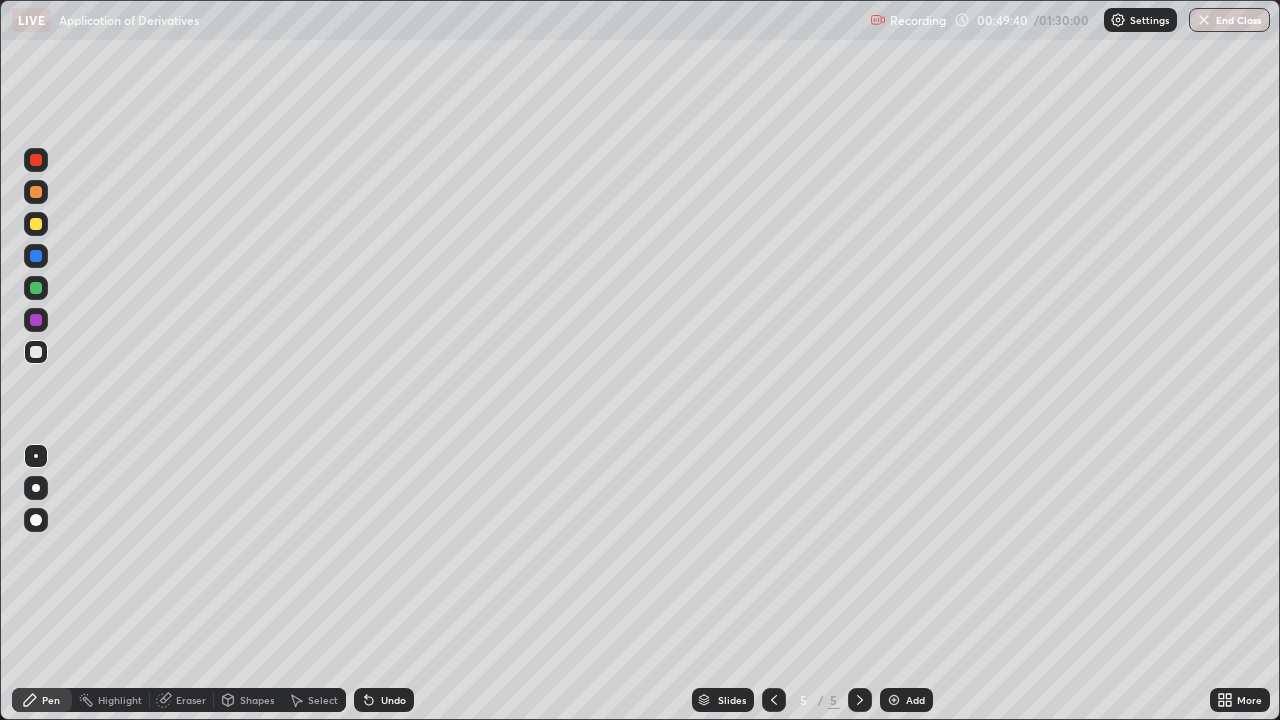 click at bounding box center [36, 352] 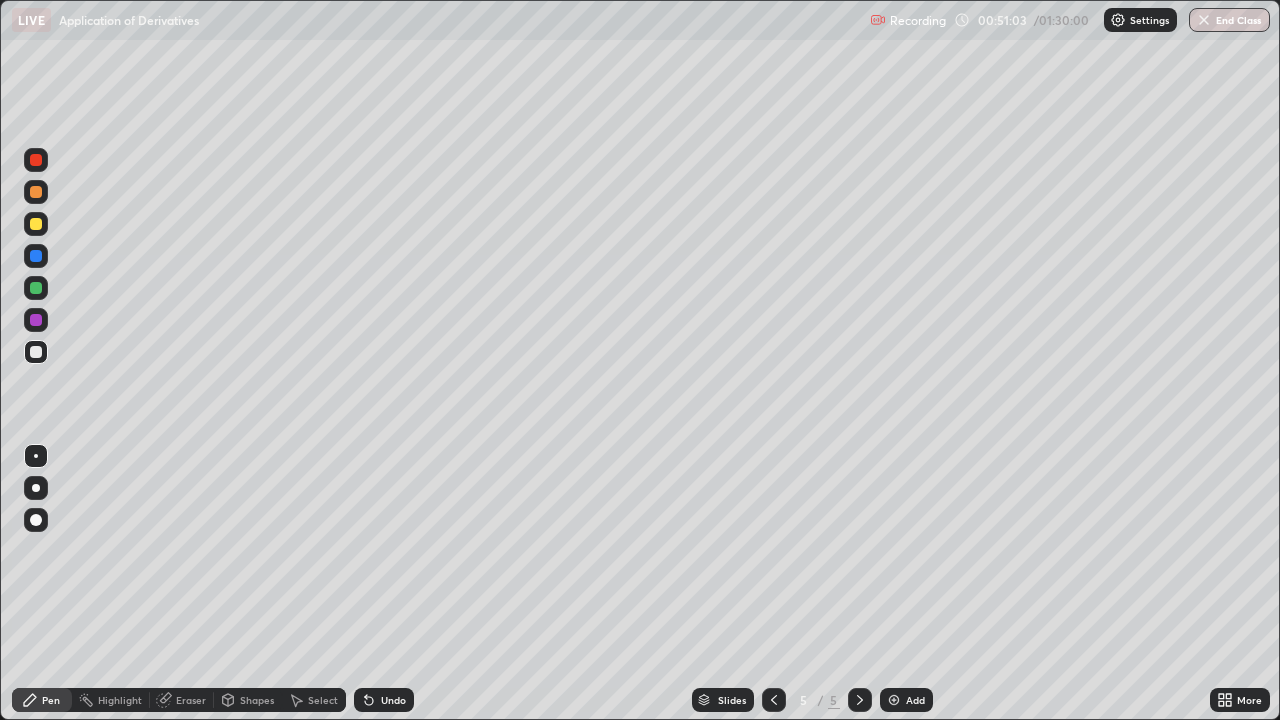 click on "Undo" at bounding box center (384, 700) 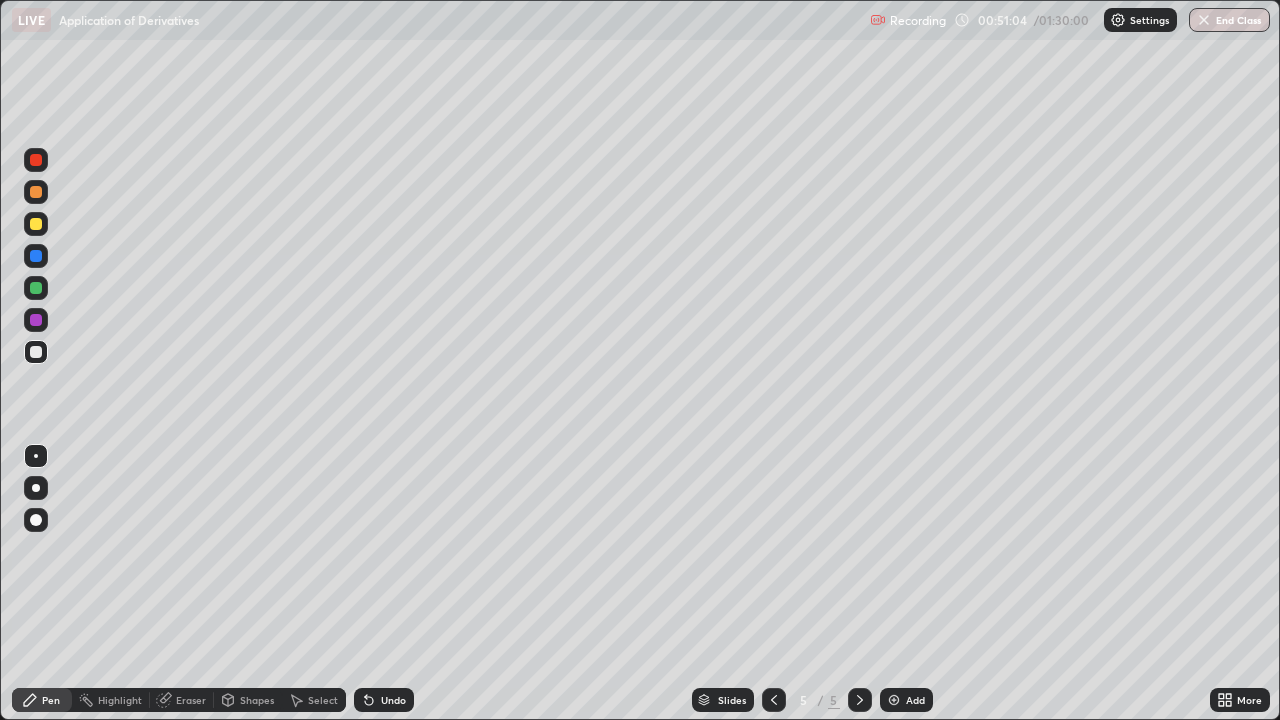 click on "Undo" at bounding box center (384, 700) 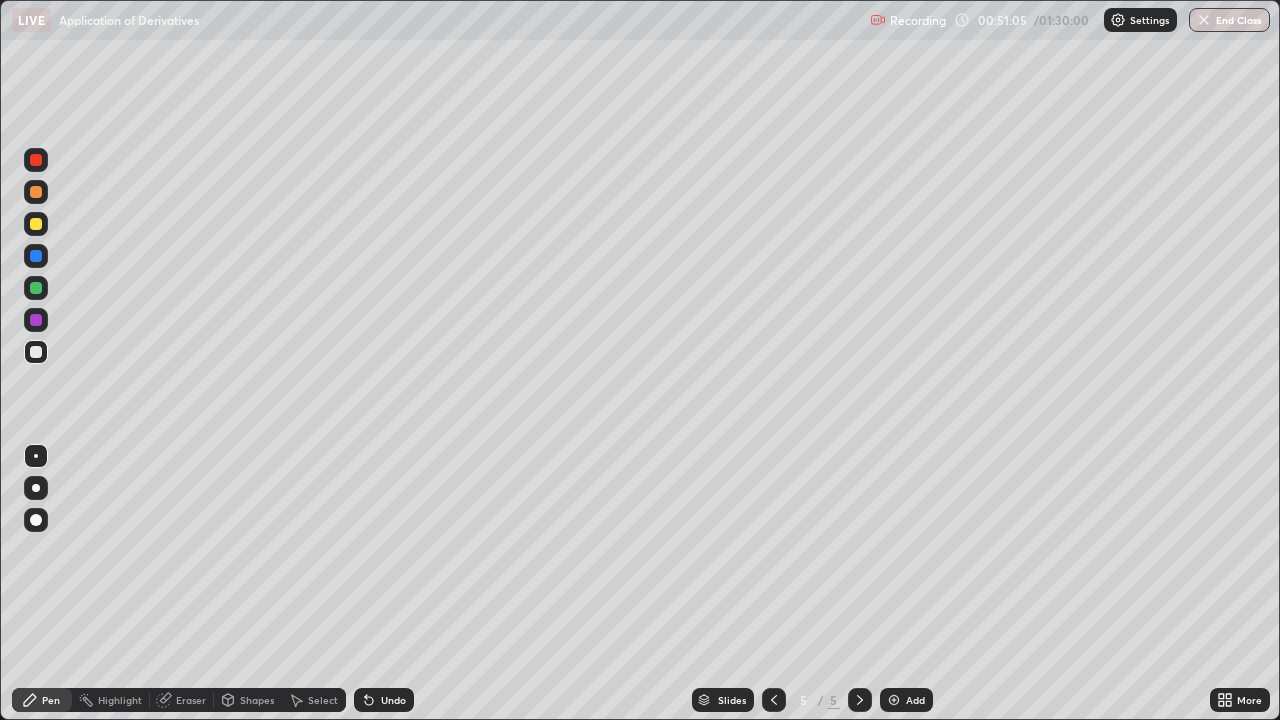 click on "Undo" at bounding box center (384, 700) 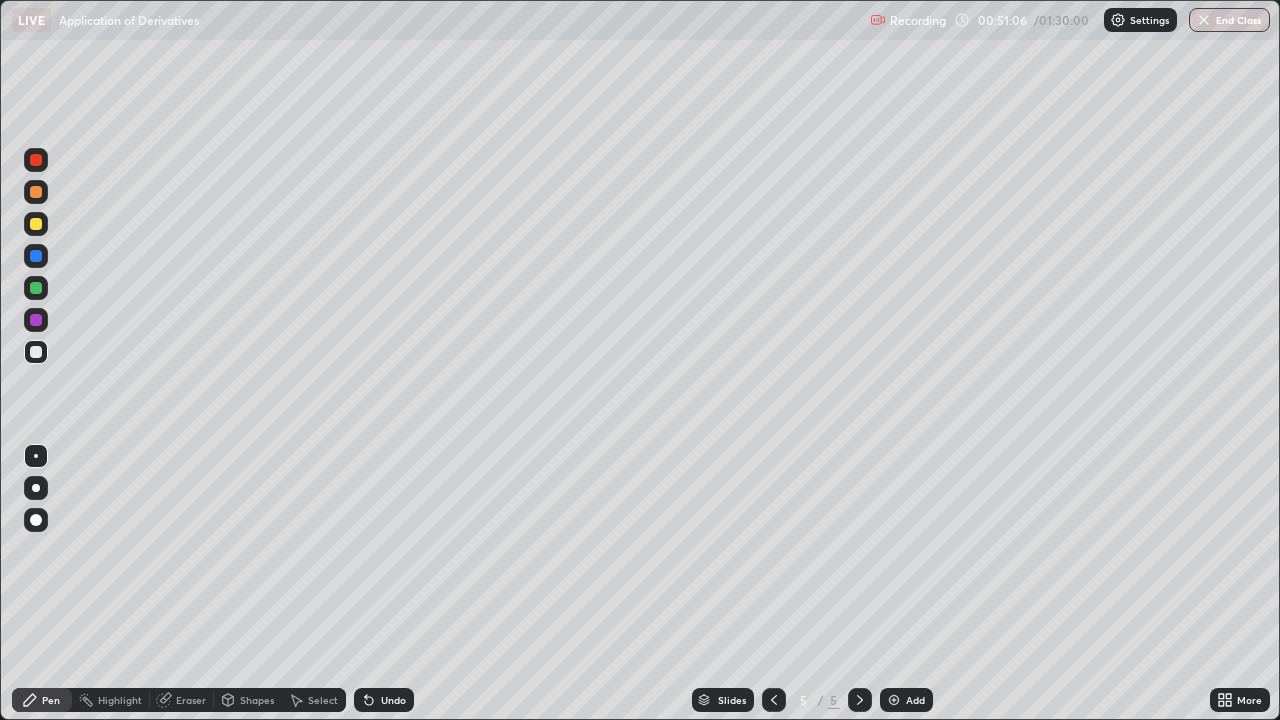 click 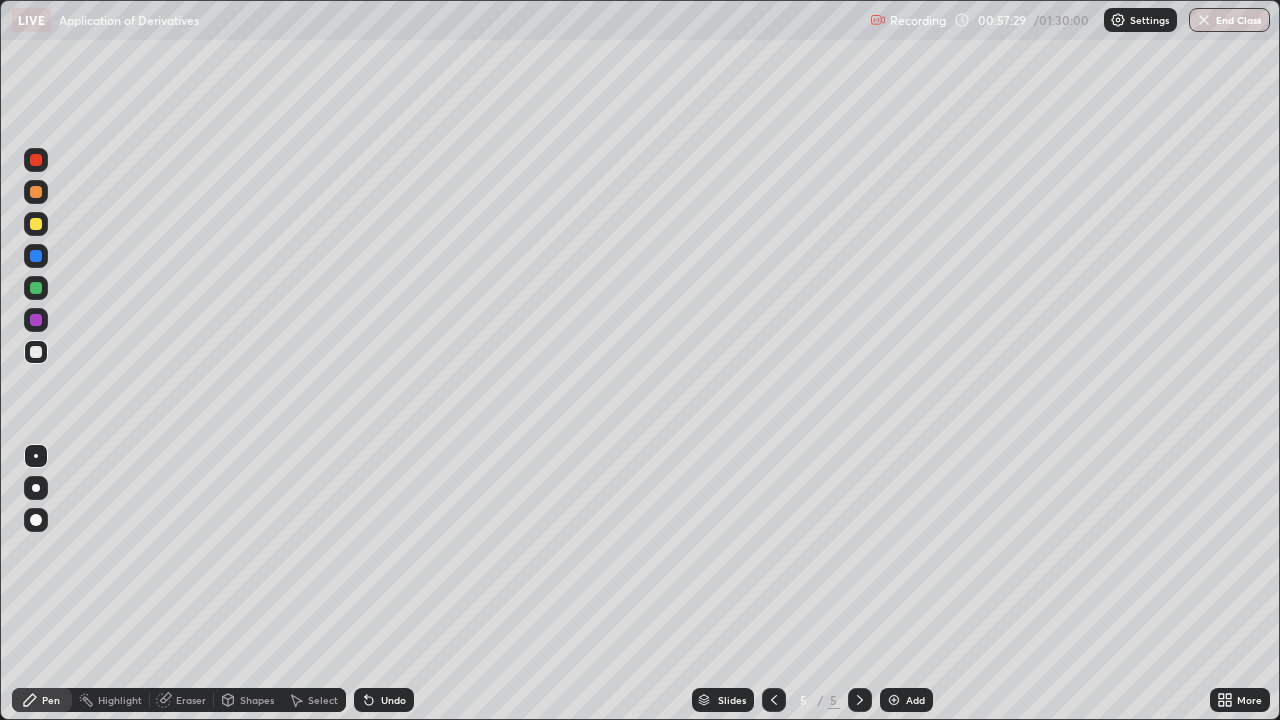 click at bounding box center (36, 192) 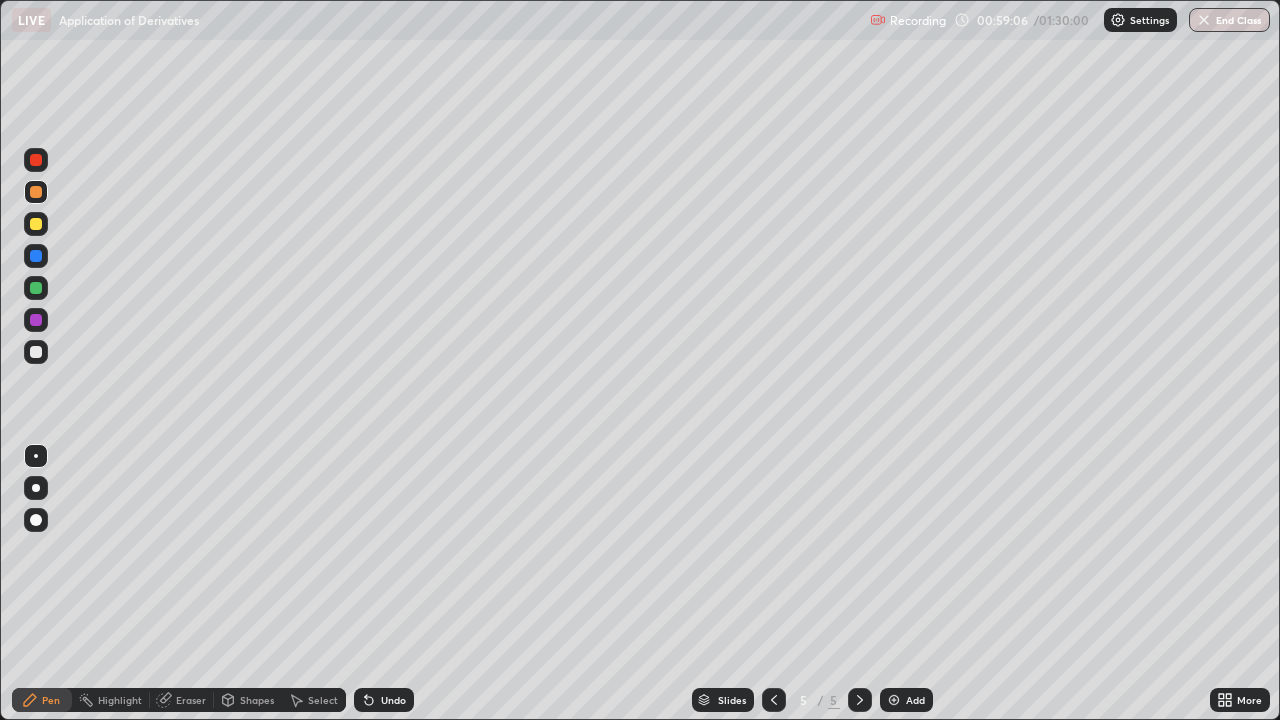 click on "Undo" at bounding box center [393, 700] 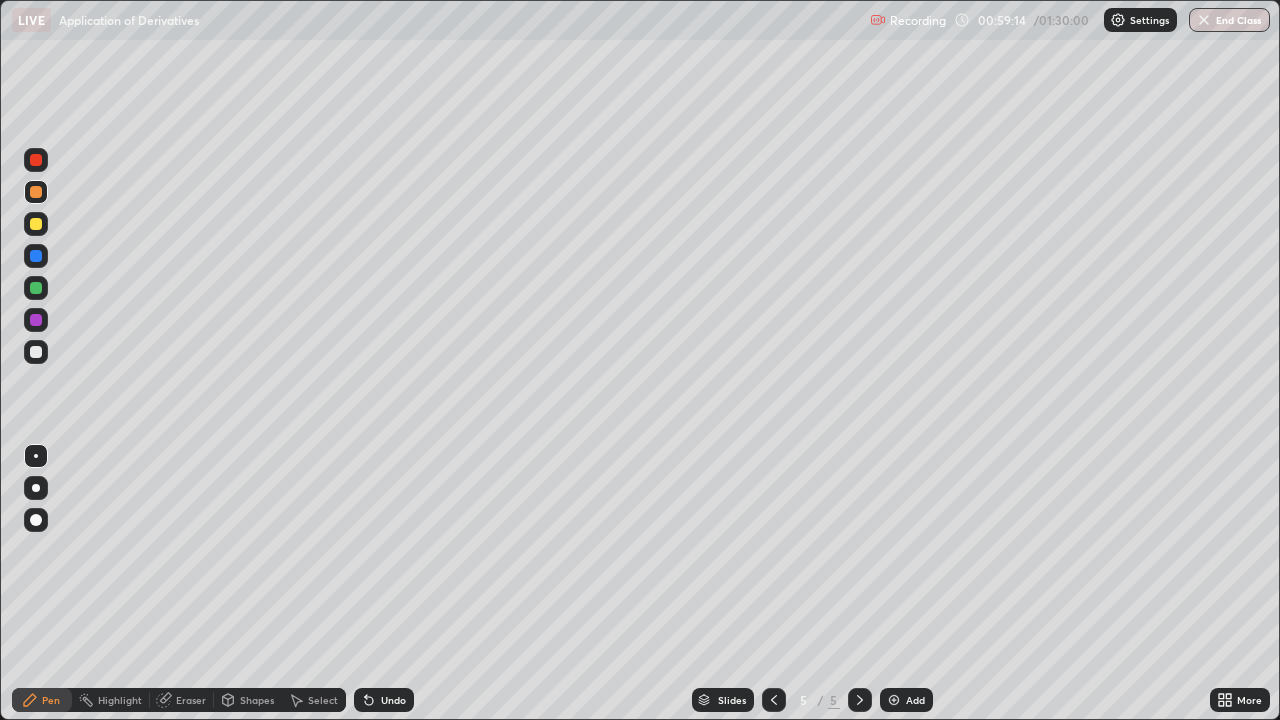 click at bounding box center (36, 560) 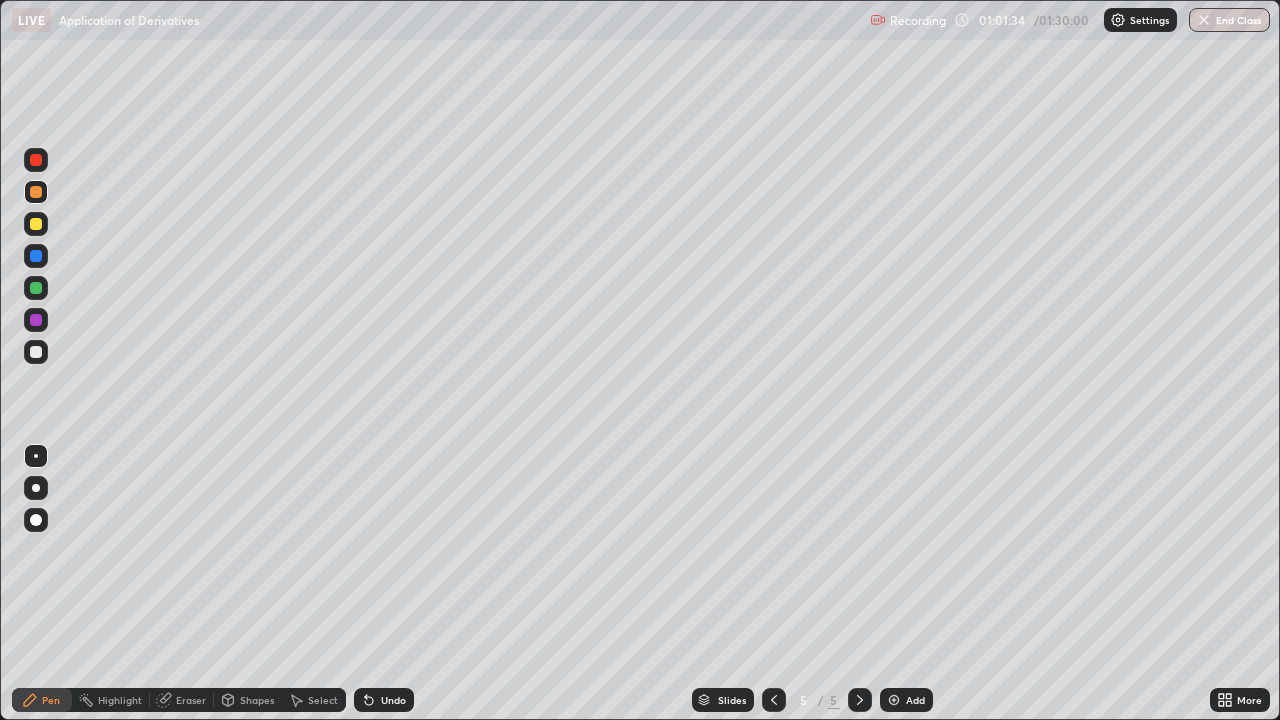 click at bounding box center (894, 700) 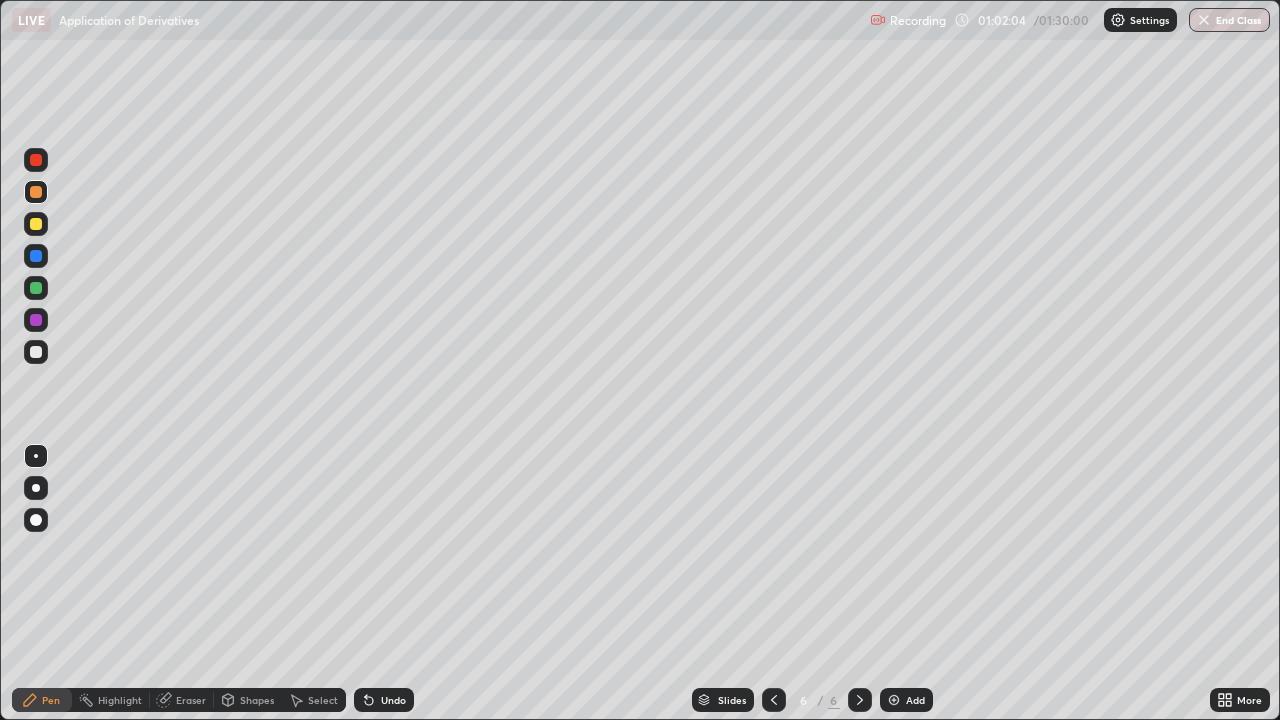click at bounding box center [36, 352] 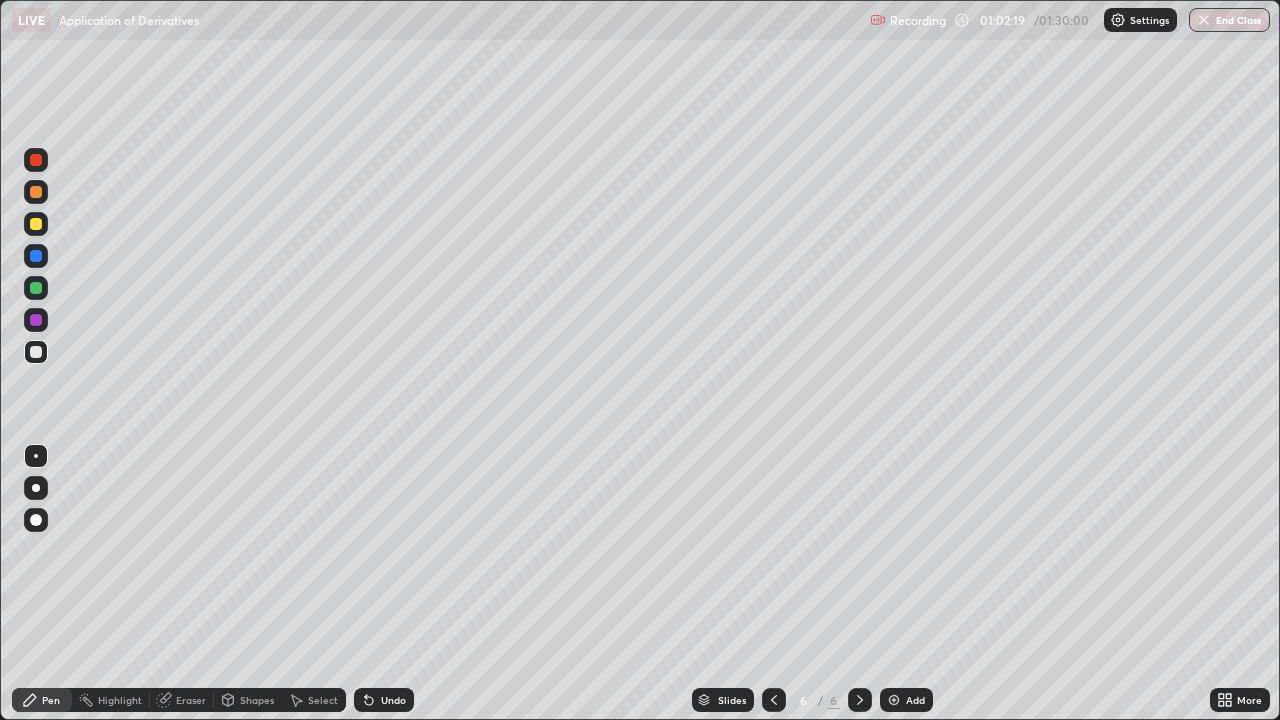 click on "Undo" at bounding box center [393, 700] 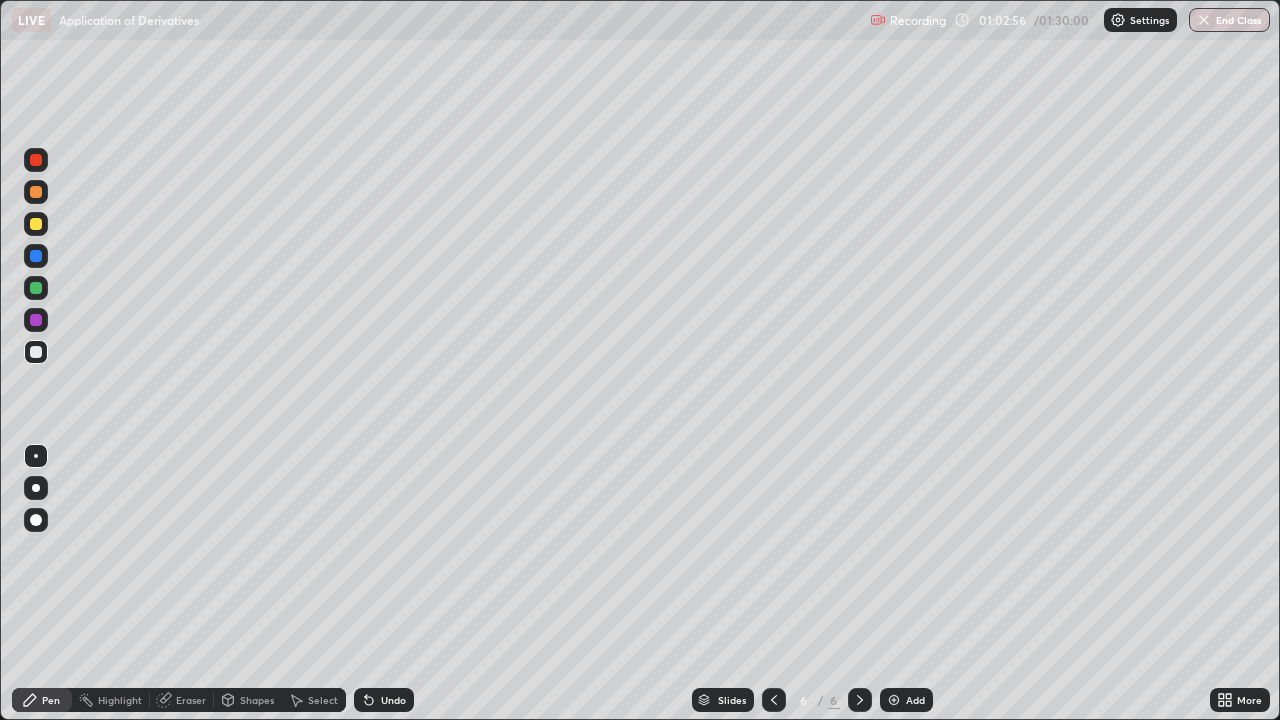 click at bounding box center (36, 224) 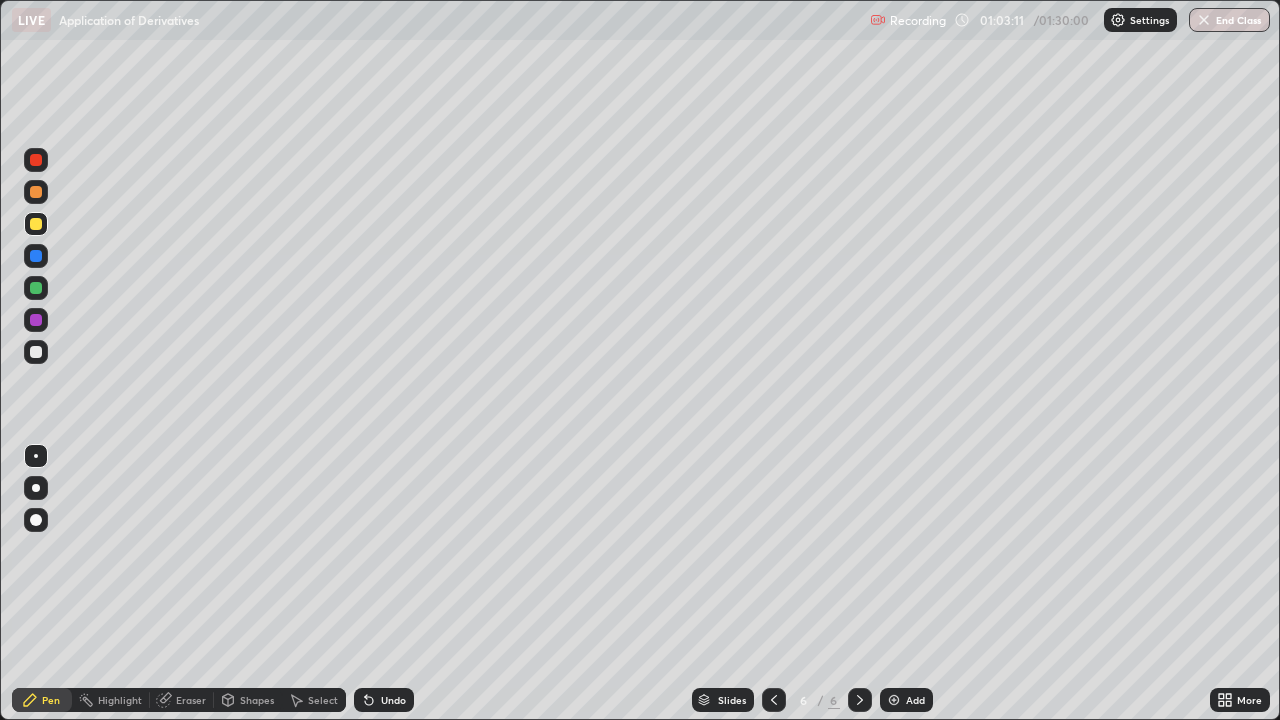 click at bounding box center [36, 256] 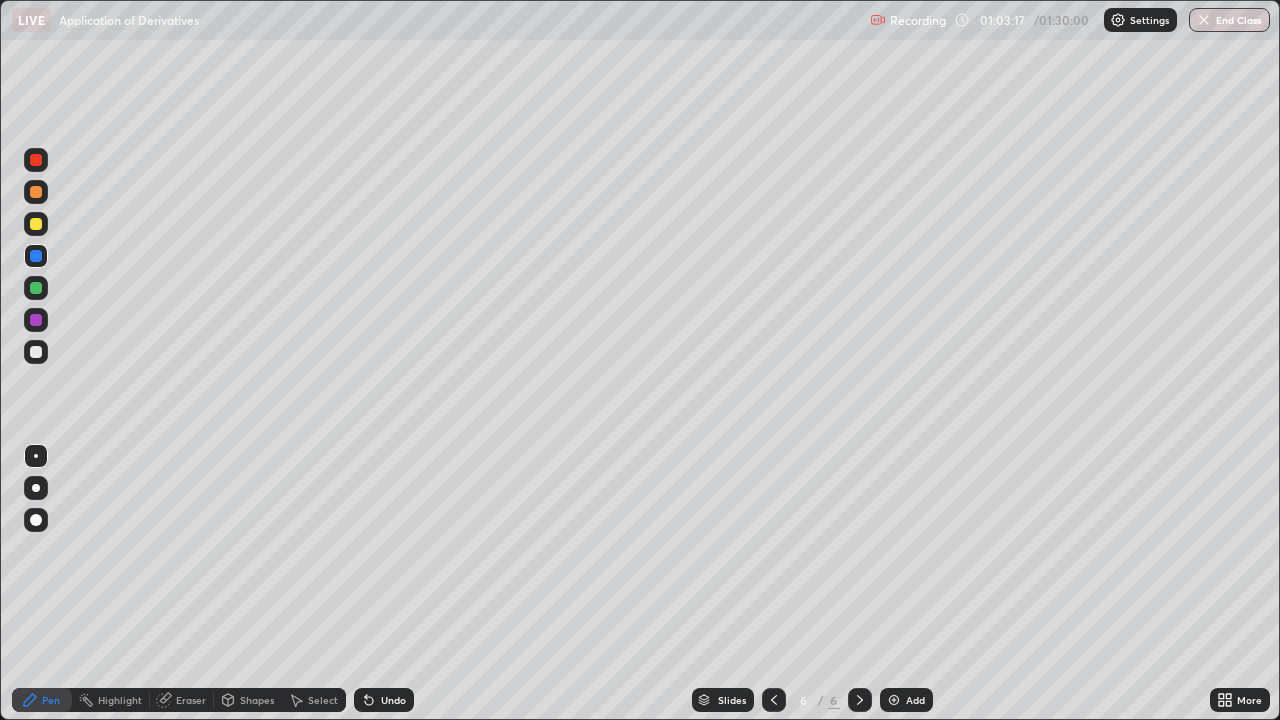 click at bounding box center [36, 288] 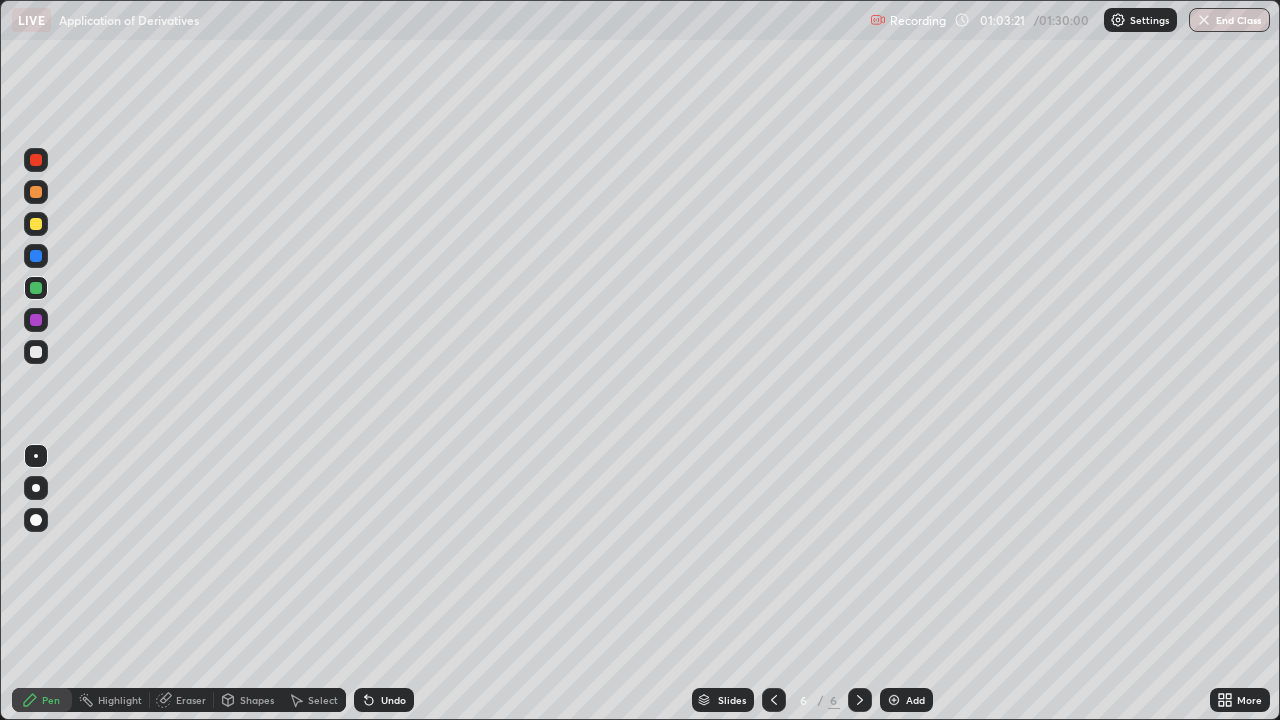 click on "Undo" at bounding box center (384, 700) 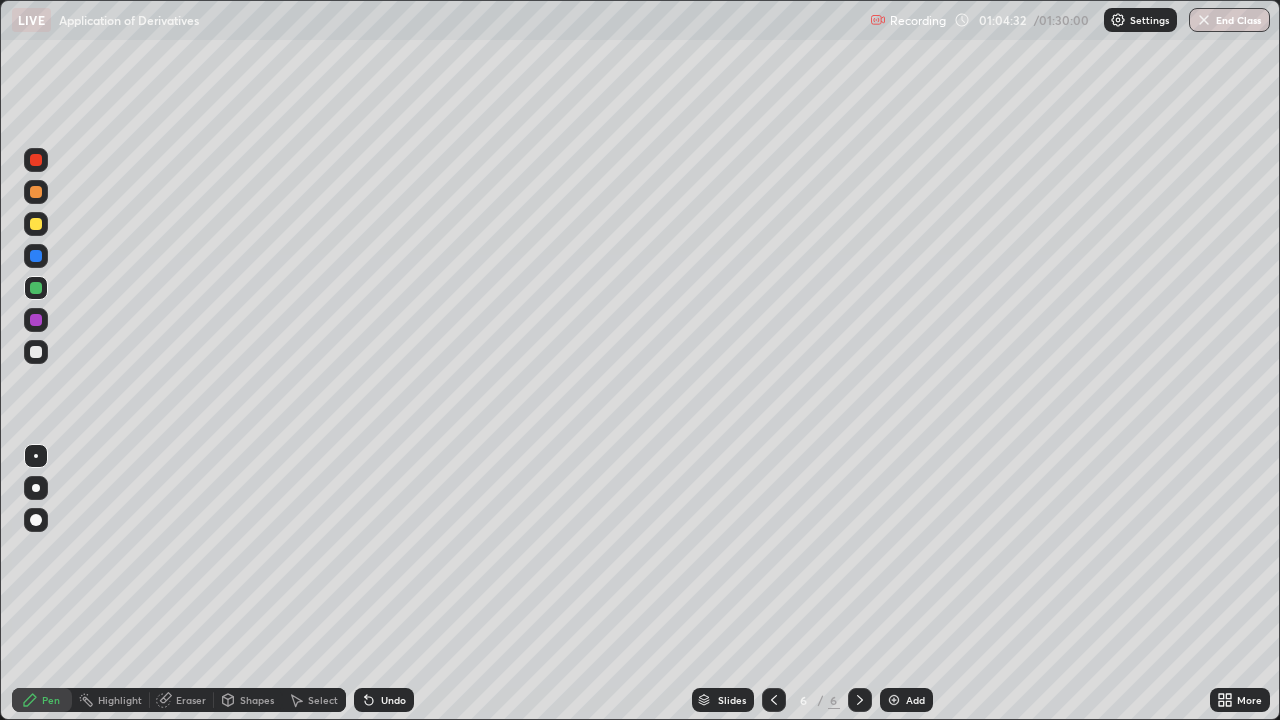 click at bounding box center [36, 224] 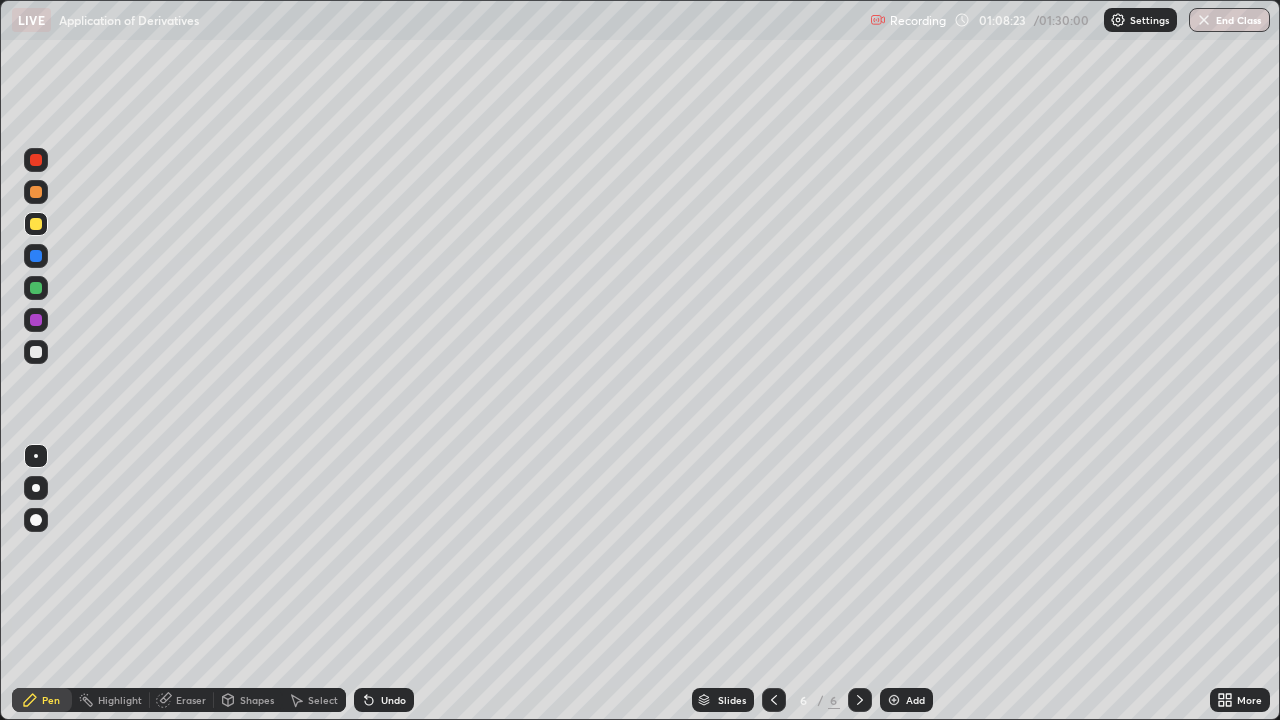 click at bounding box center [894, 700] 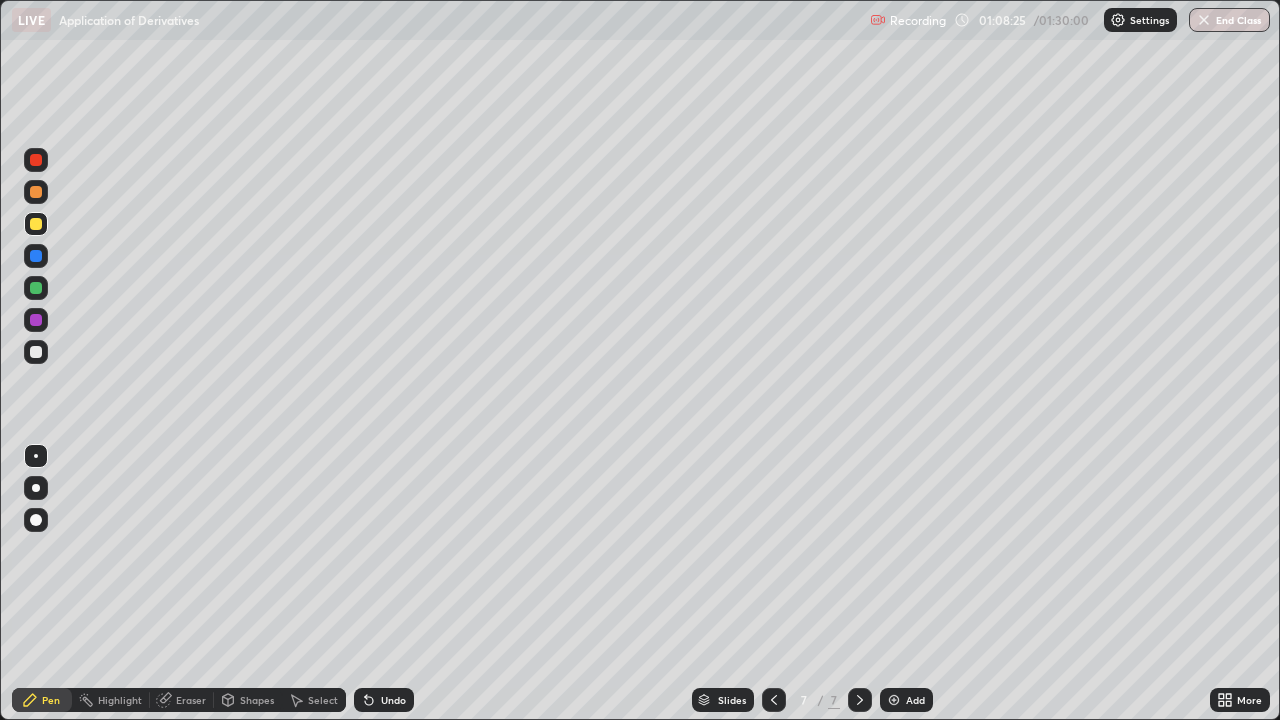 click at bounding box center [36, 352] 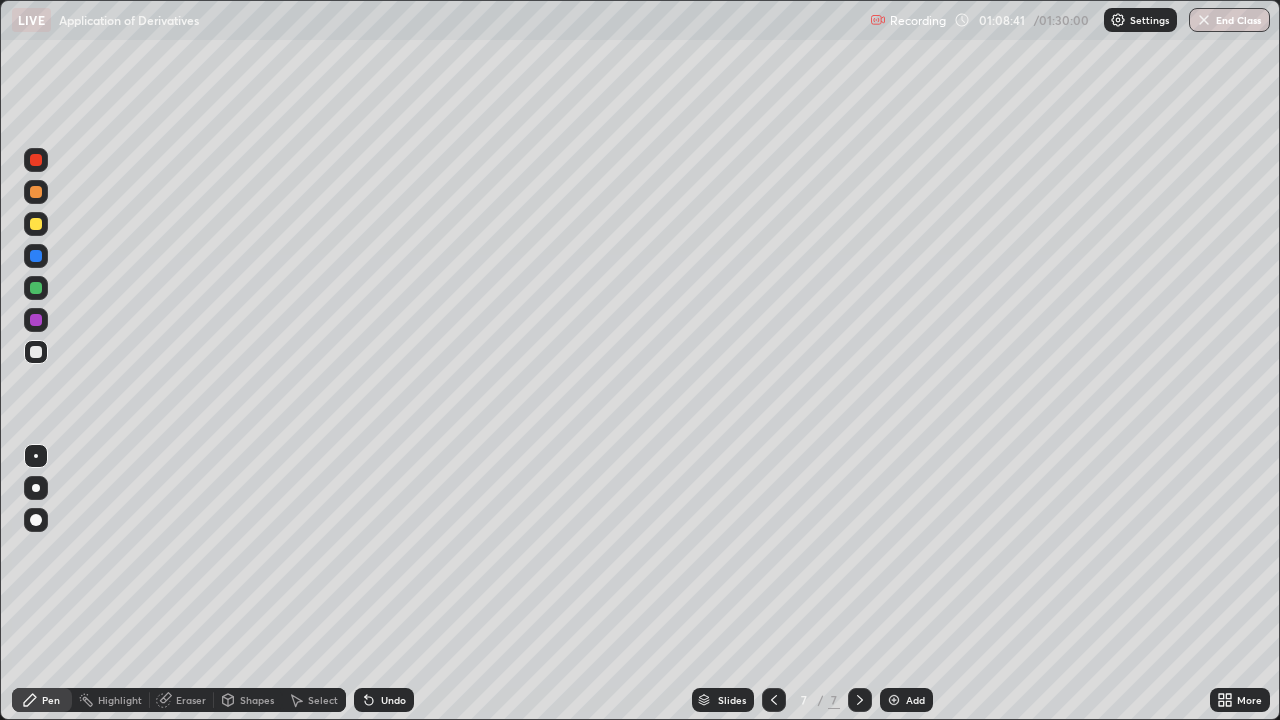 click at bounding box center (36, 352) 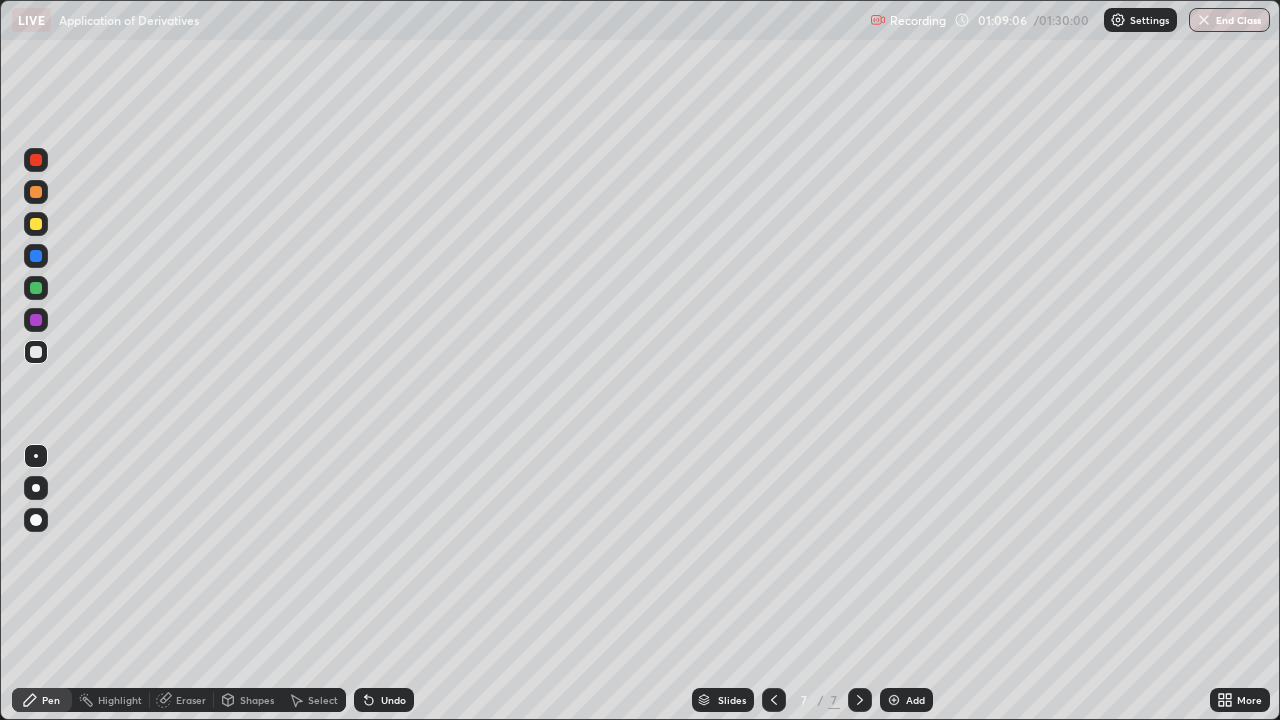 click at bounding box center (36, 256) 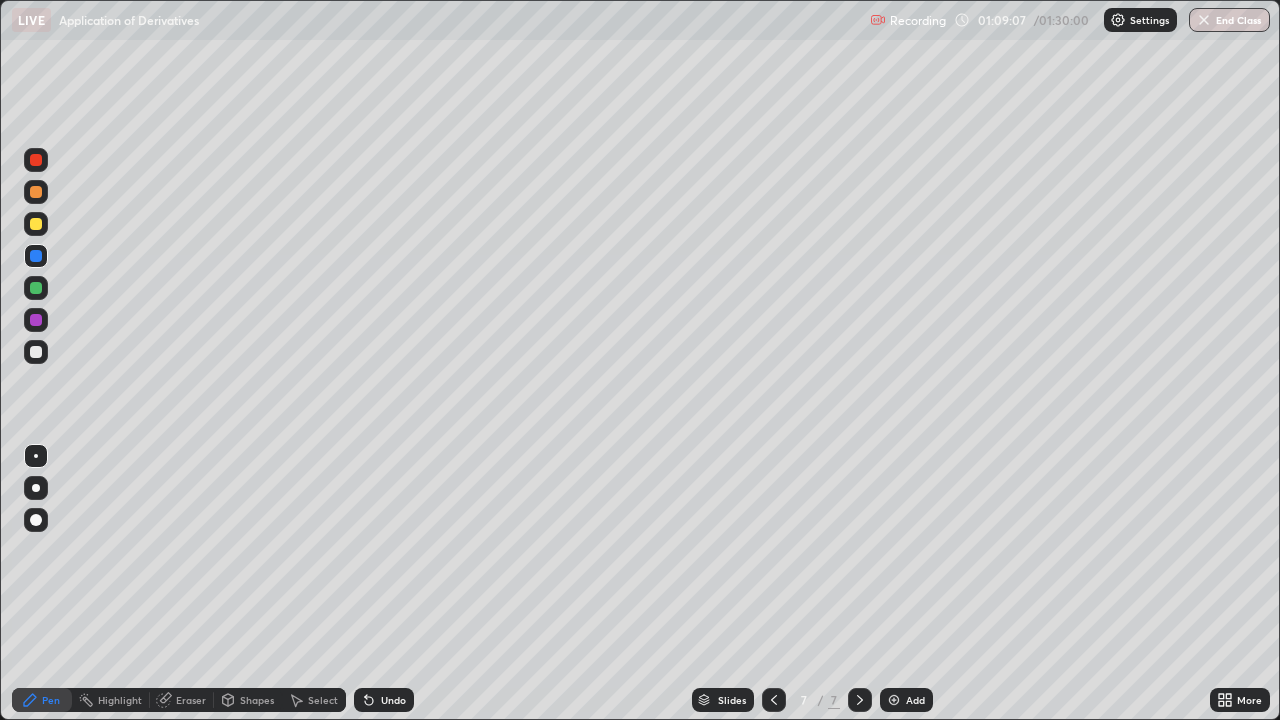 click at bounding box center [36, 352] 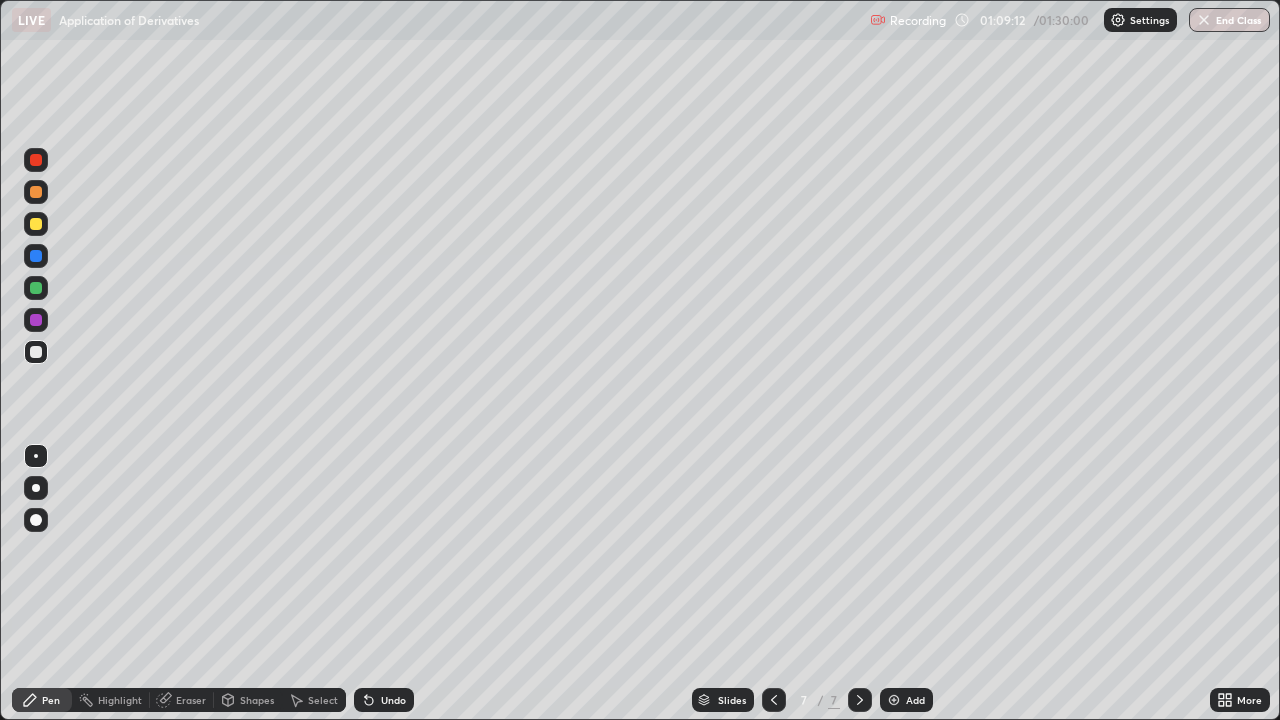 click at bounding box center [36, 224] 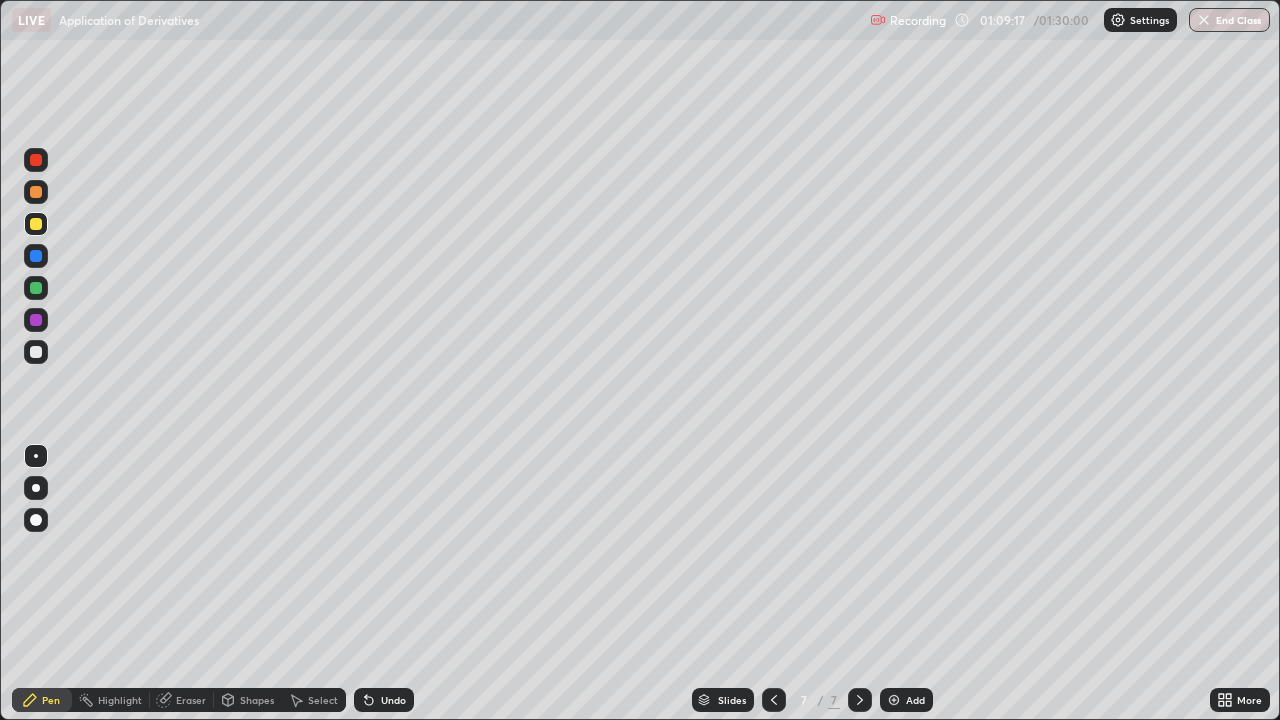 click at bounding box center (36, 192) 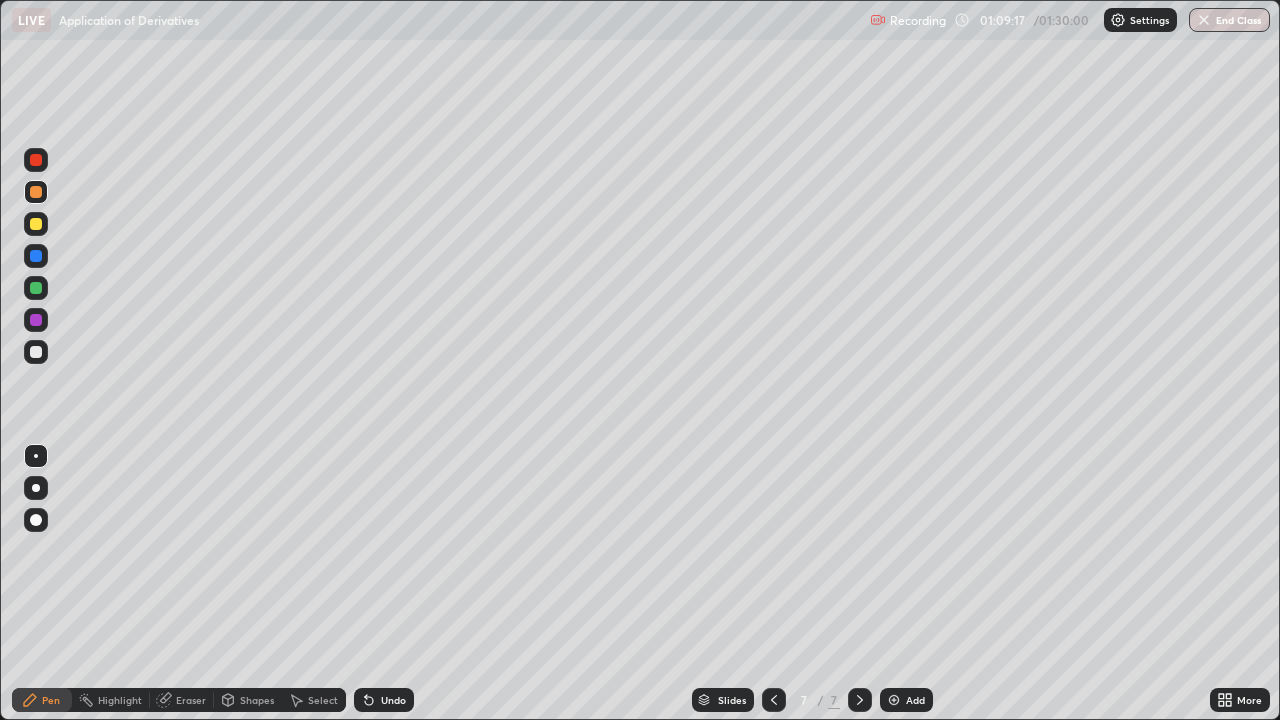 click at bounding box center (36, 160) 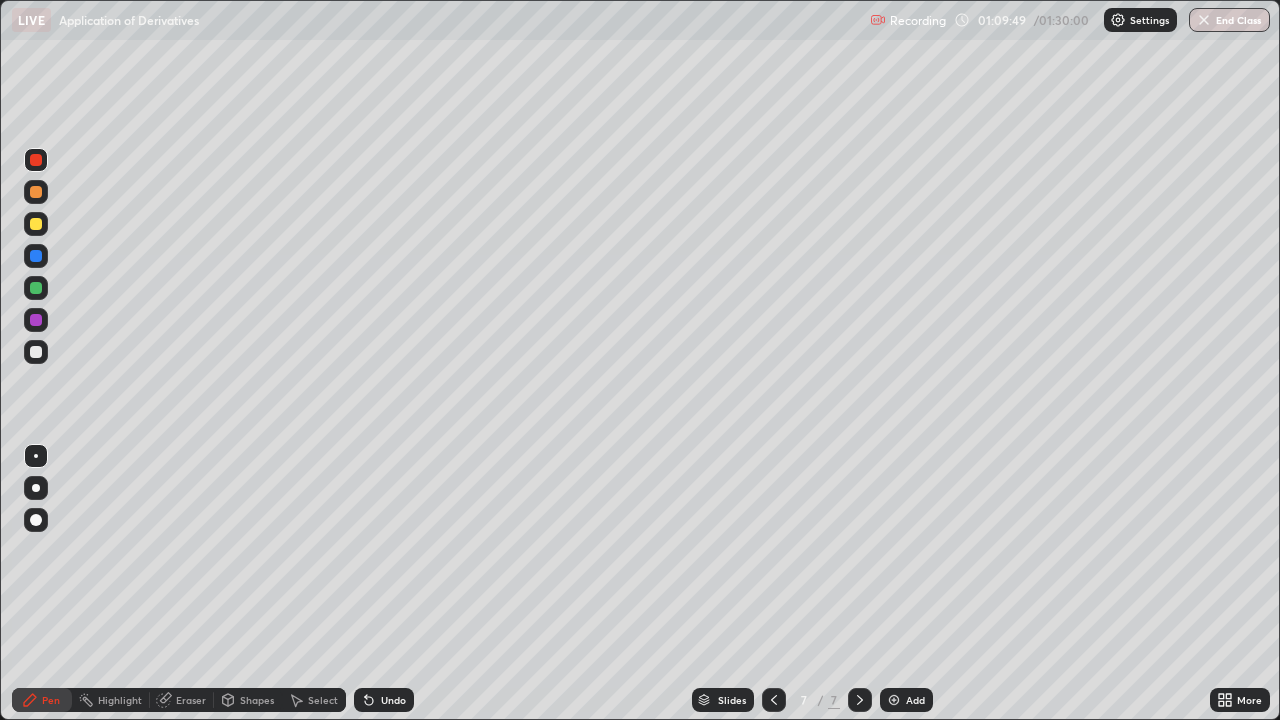 click at bounding box center (36, 352) 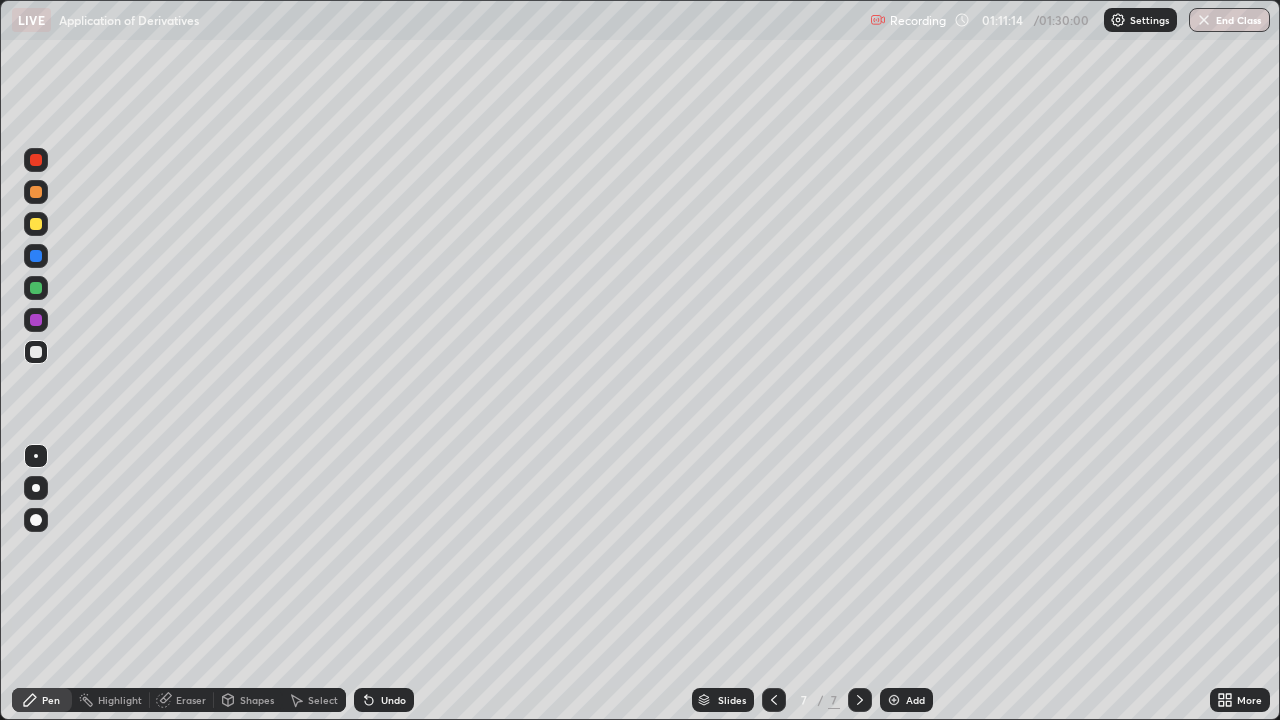 click on "Undo" at bounding box center [393, 700] 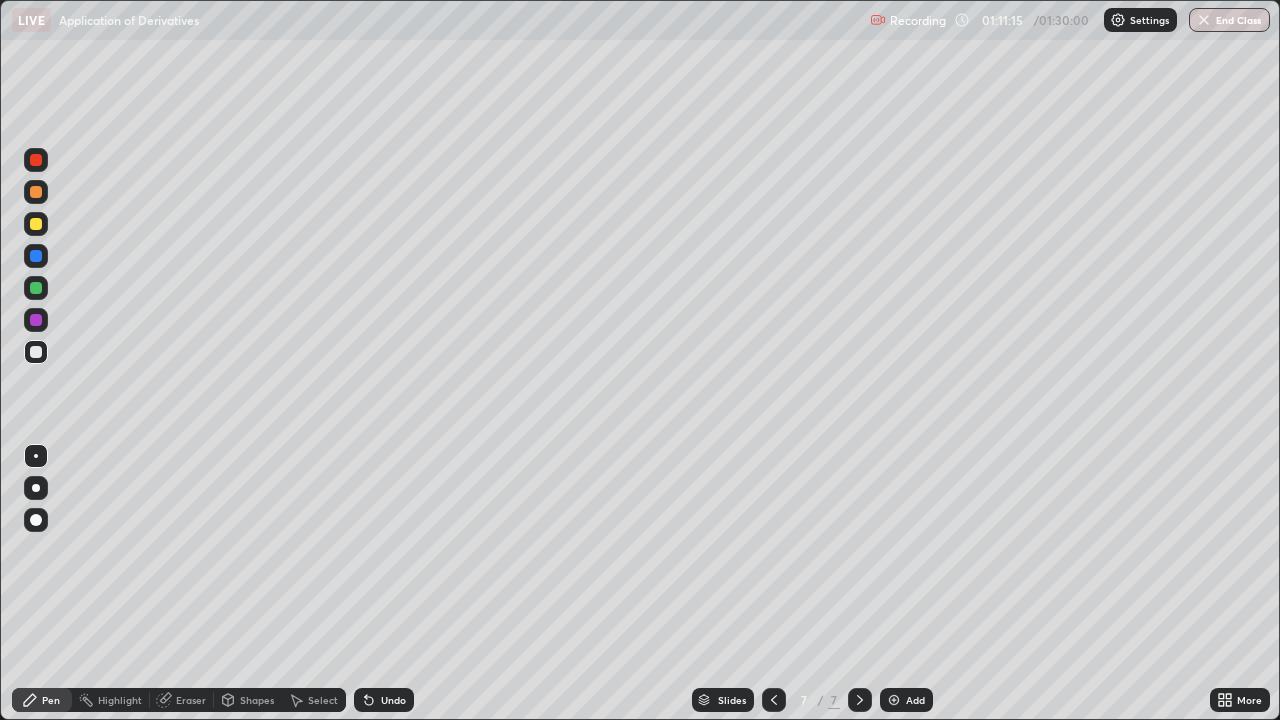 click at bounding box center (36, 256) 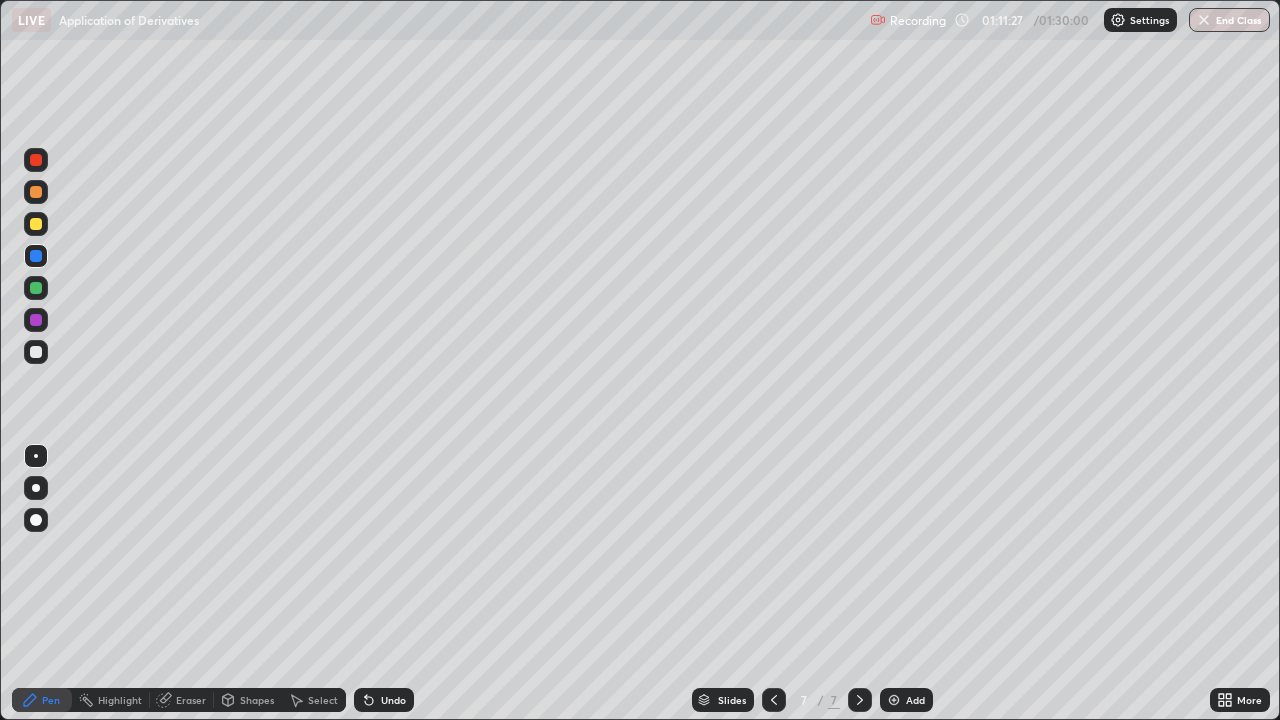 click at bounding box center [36, 224] 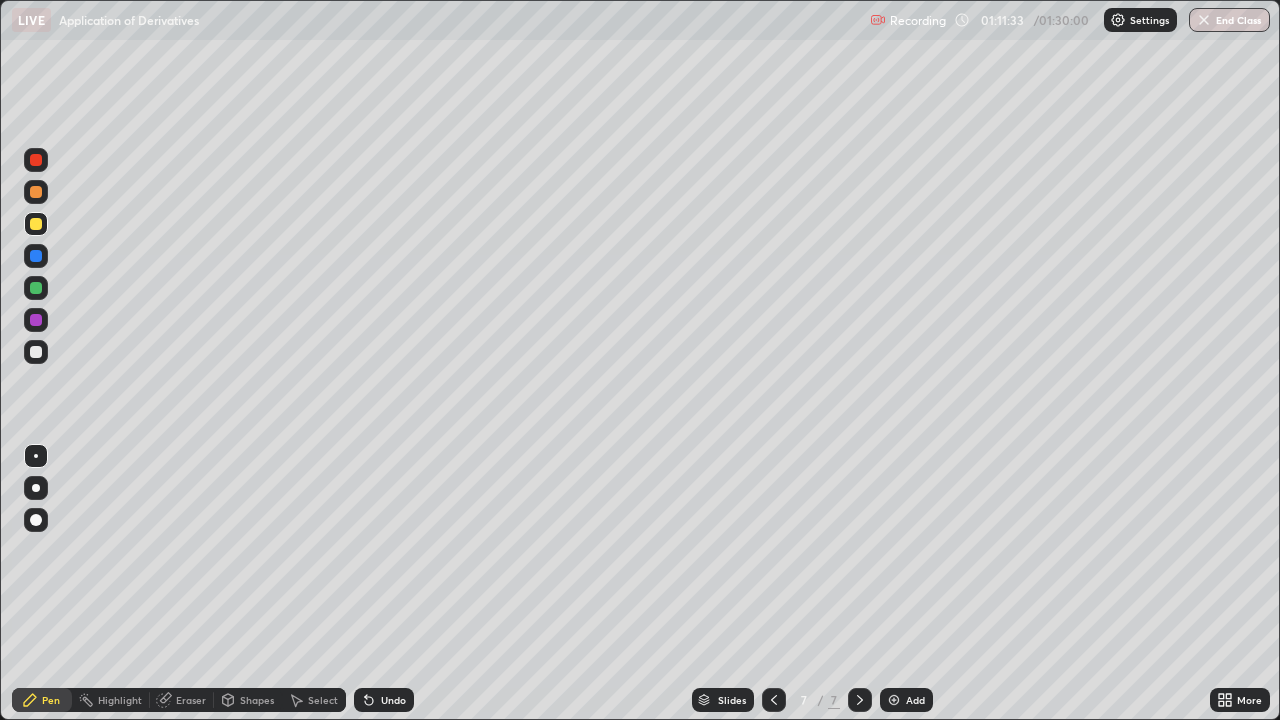 click at bounding box center [36, 160] 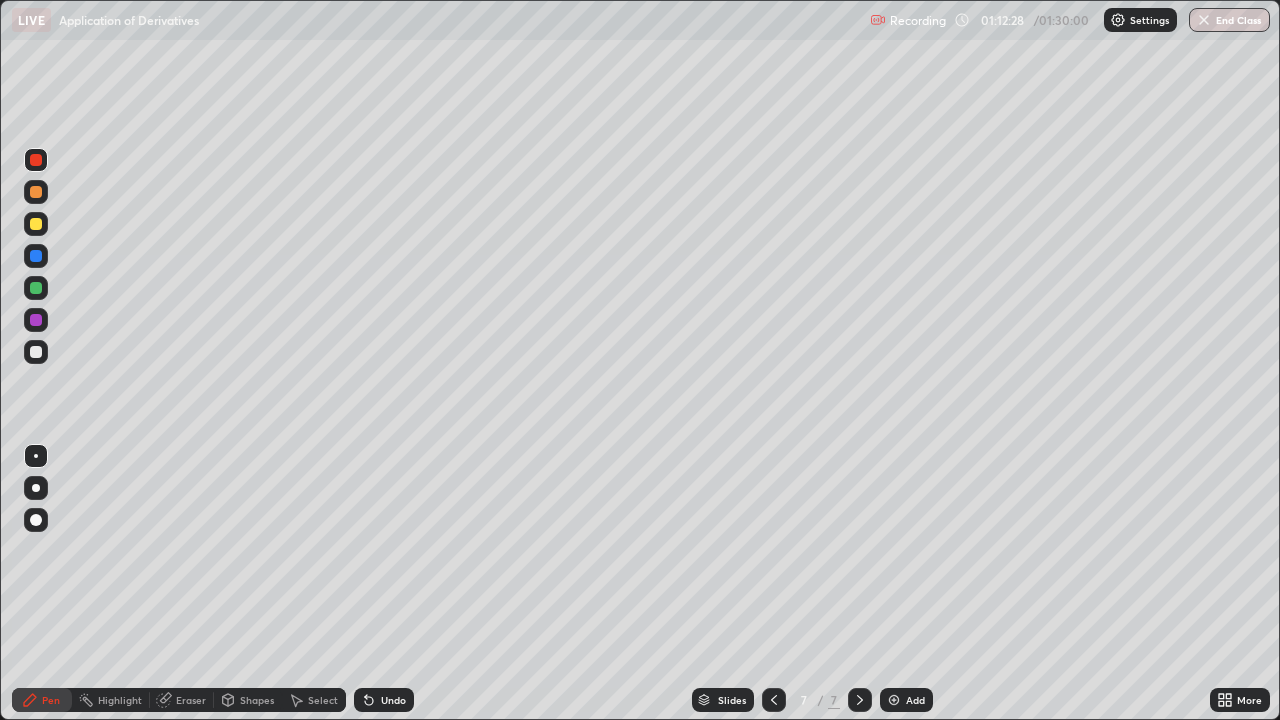 click at bounding box center [36, 224] 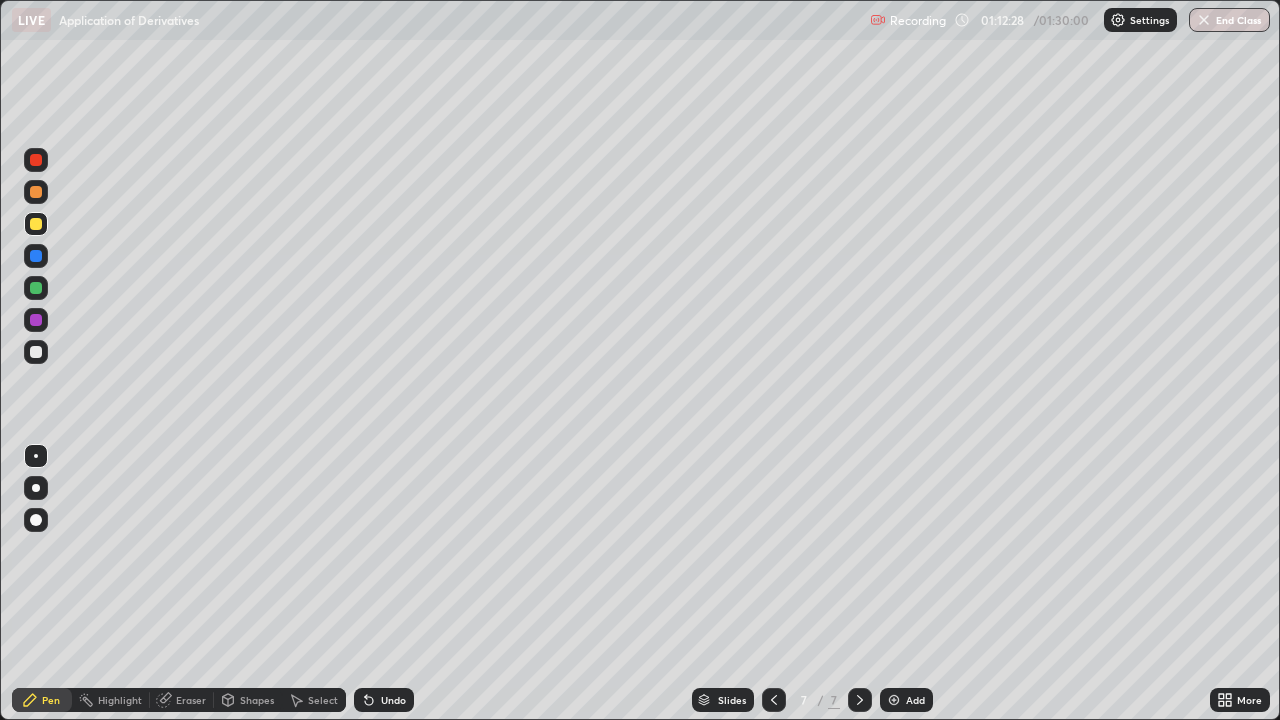 click at bounding box center [36, 224] 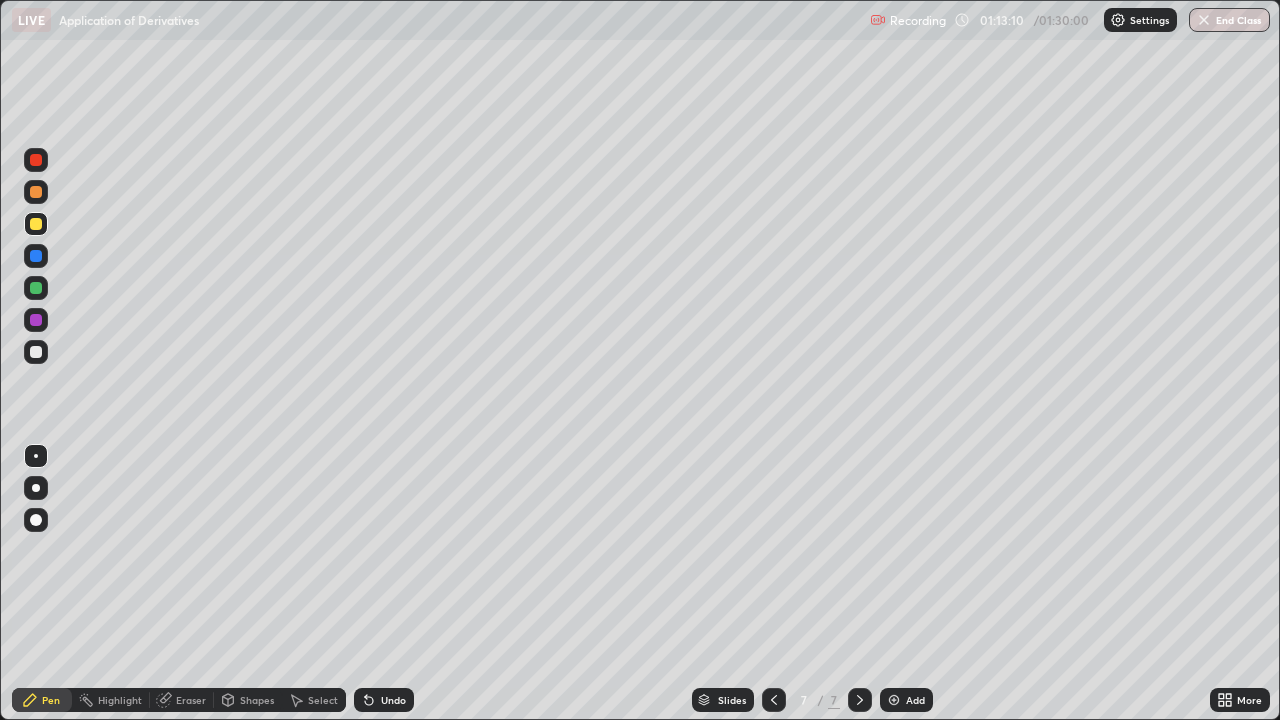 click on "Undo" at bounding box center (393, 700) 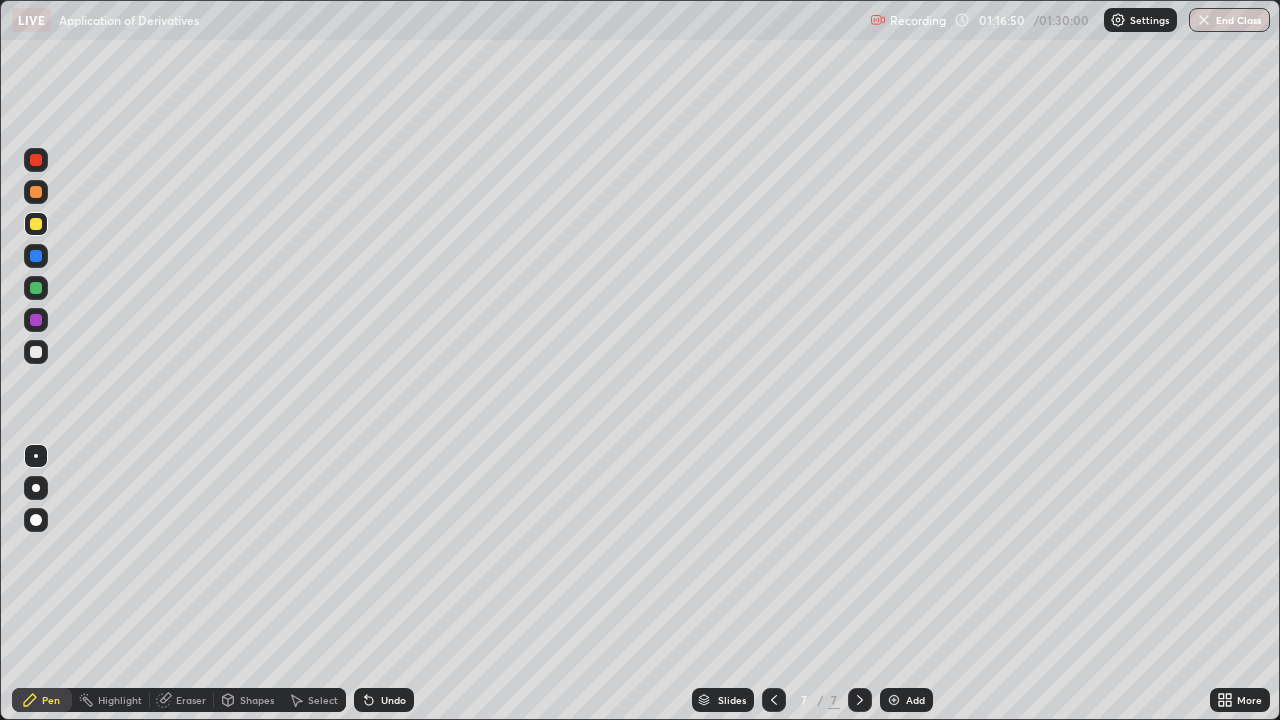 click on "Add" at bounding box center [915, 700] 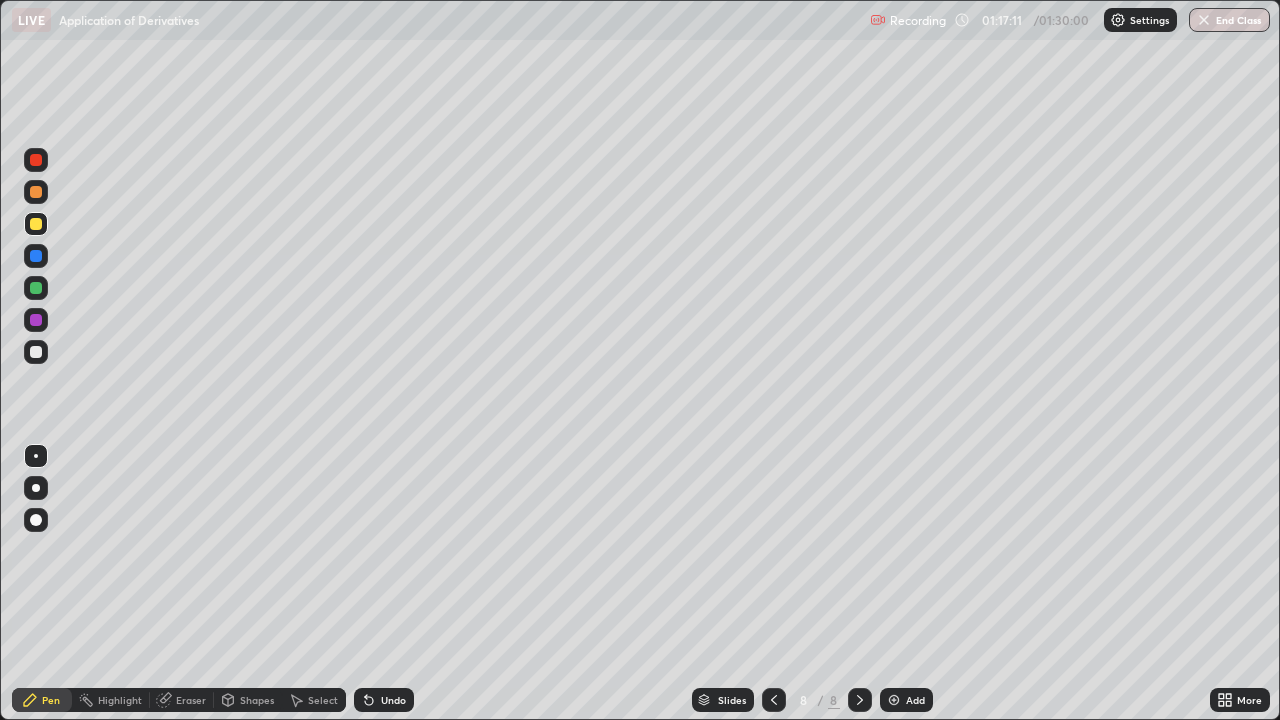 click at bounding box center (36, 352) 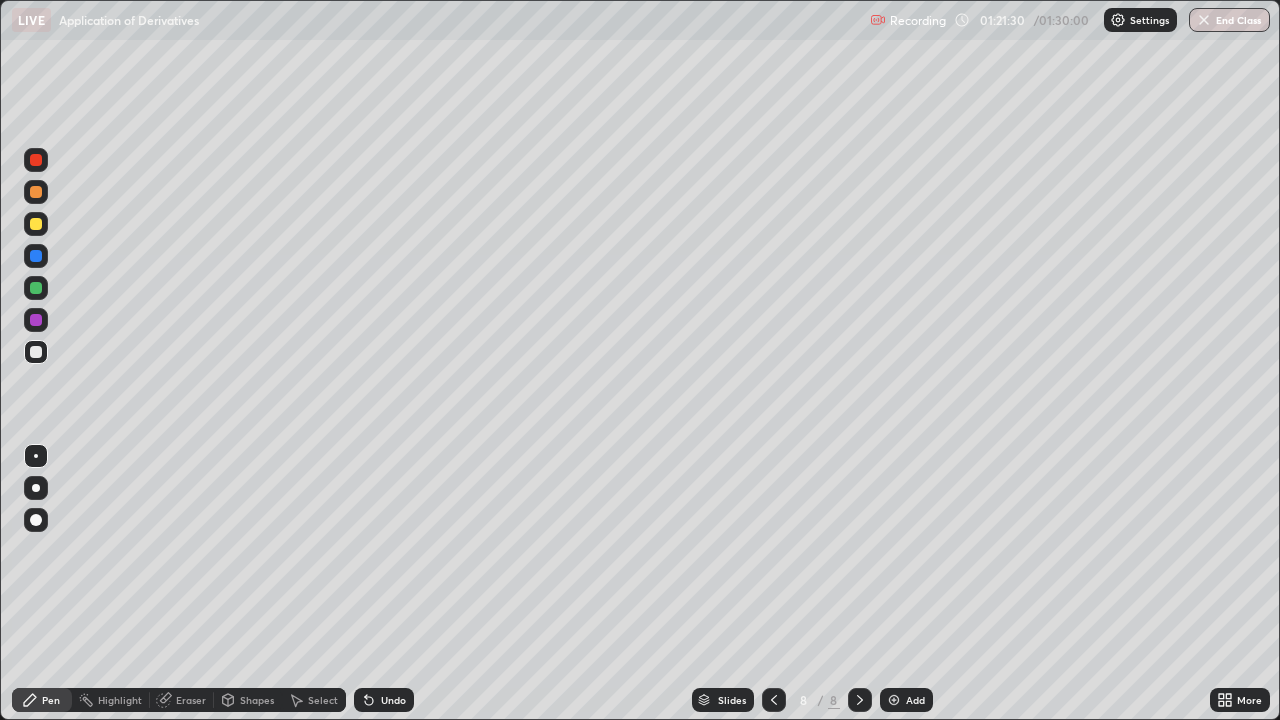 click at bounding box center (36, 224) 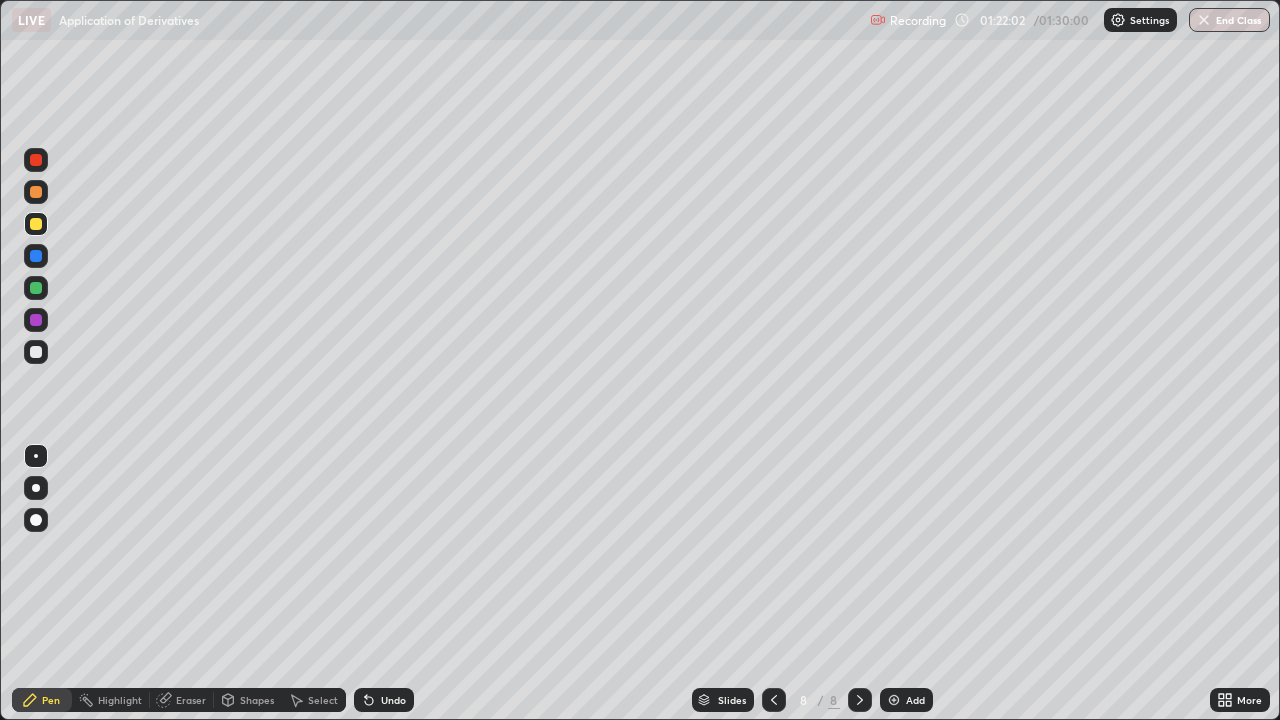 click at bounding box center (36, 352) 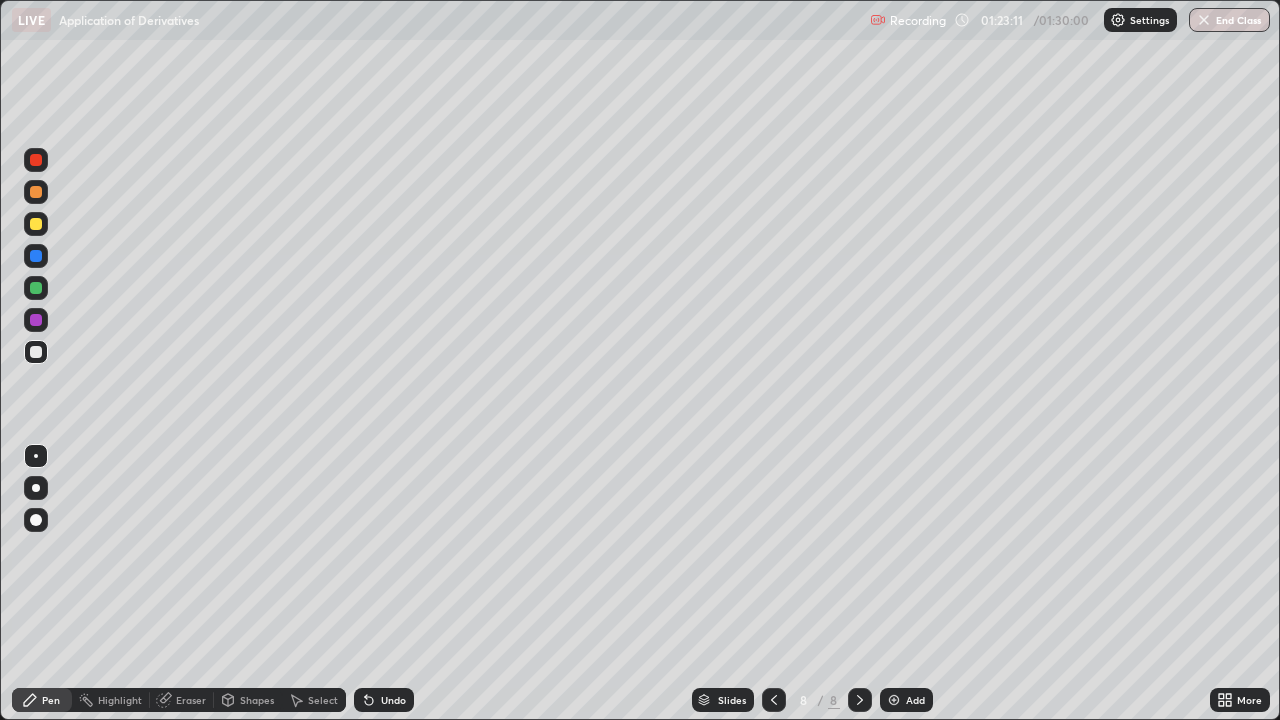 click on "Undo" at bounding box center (384, 700) 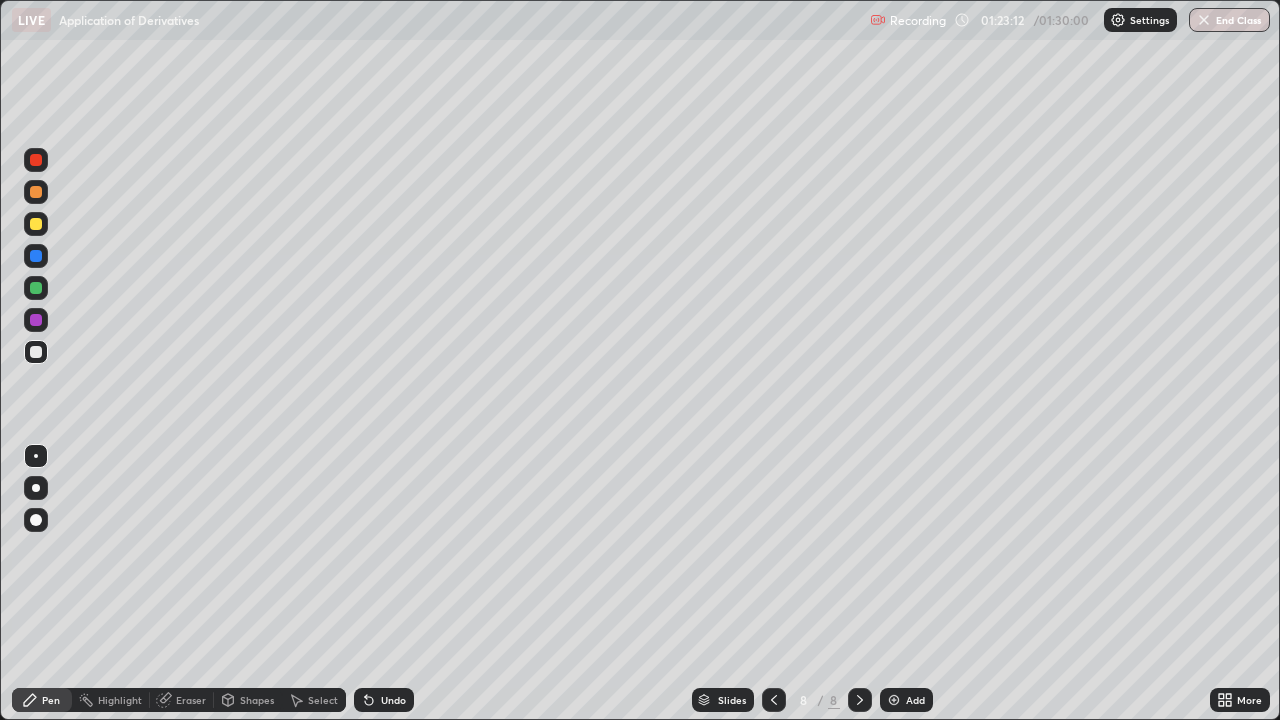 click 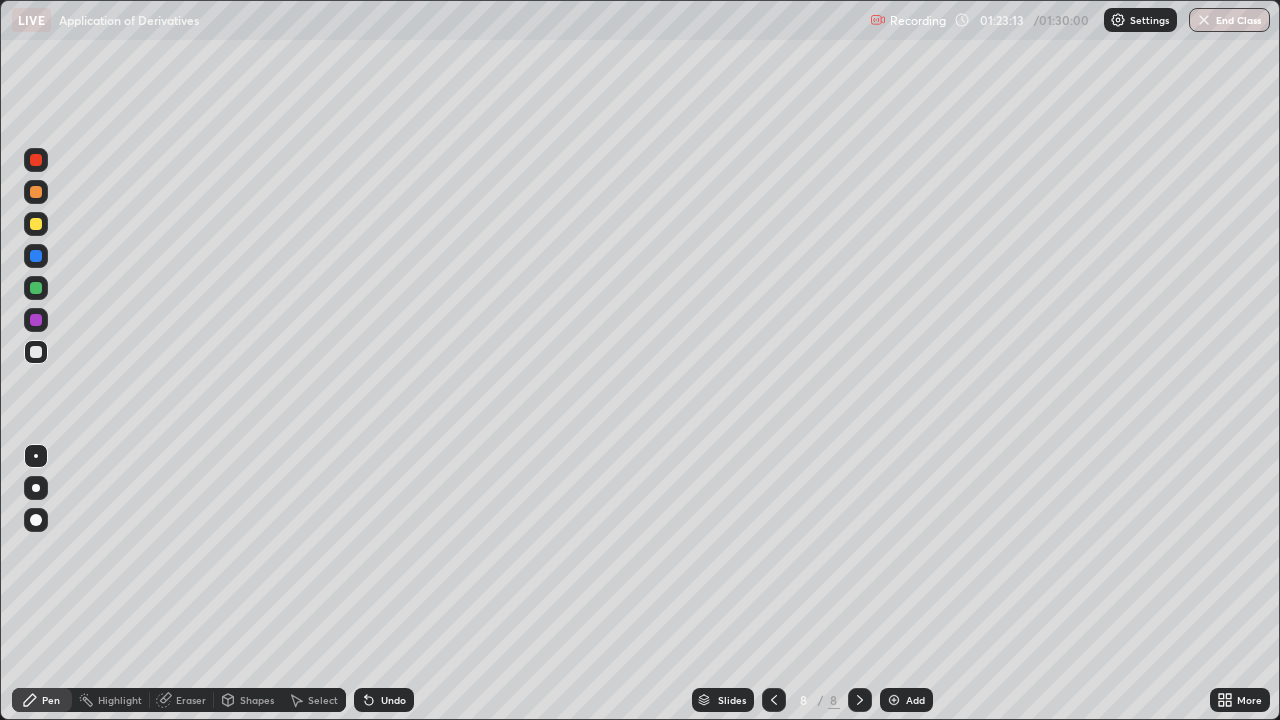 click 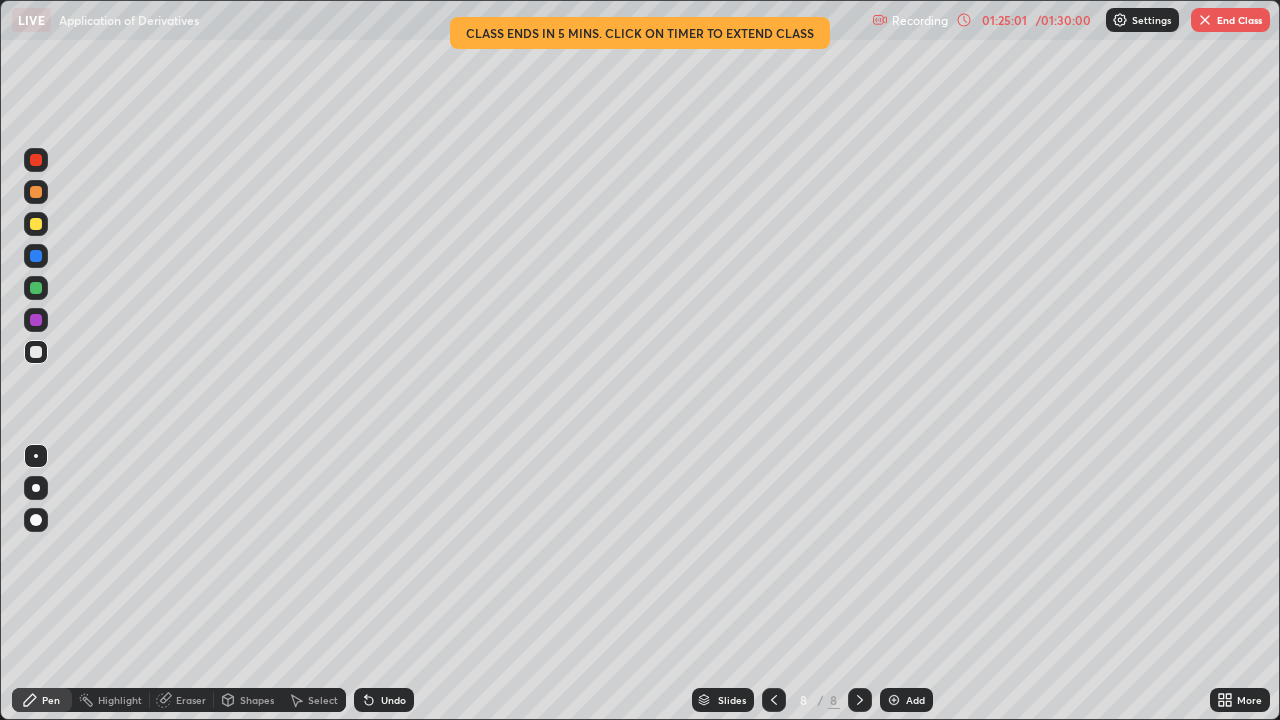 click 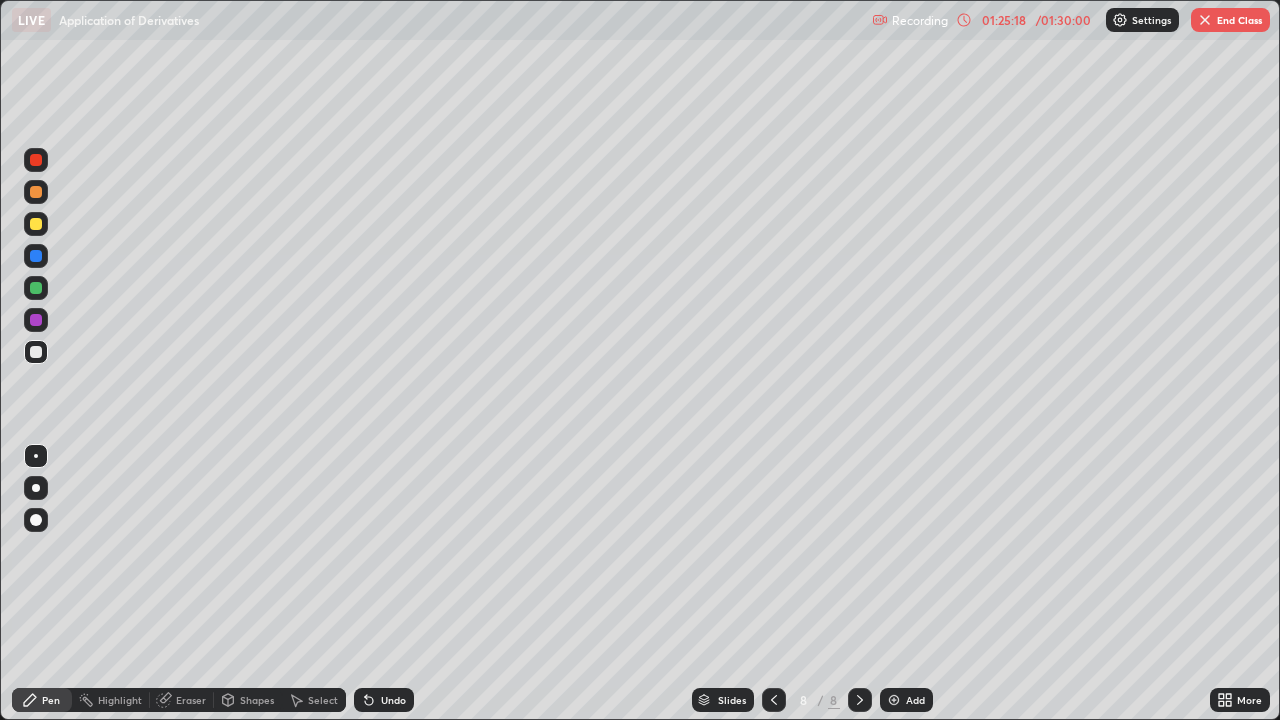 click at bounding box center [36, 320] 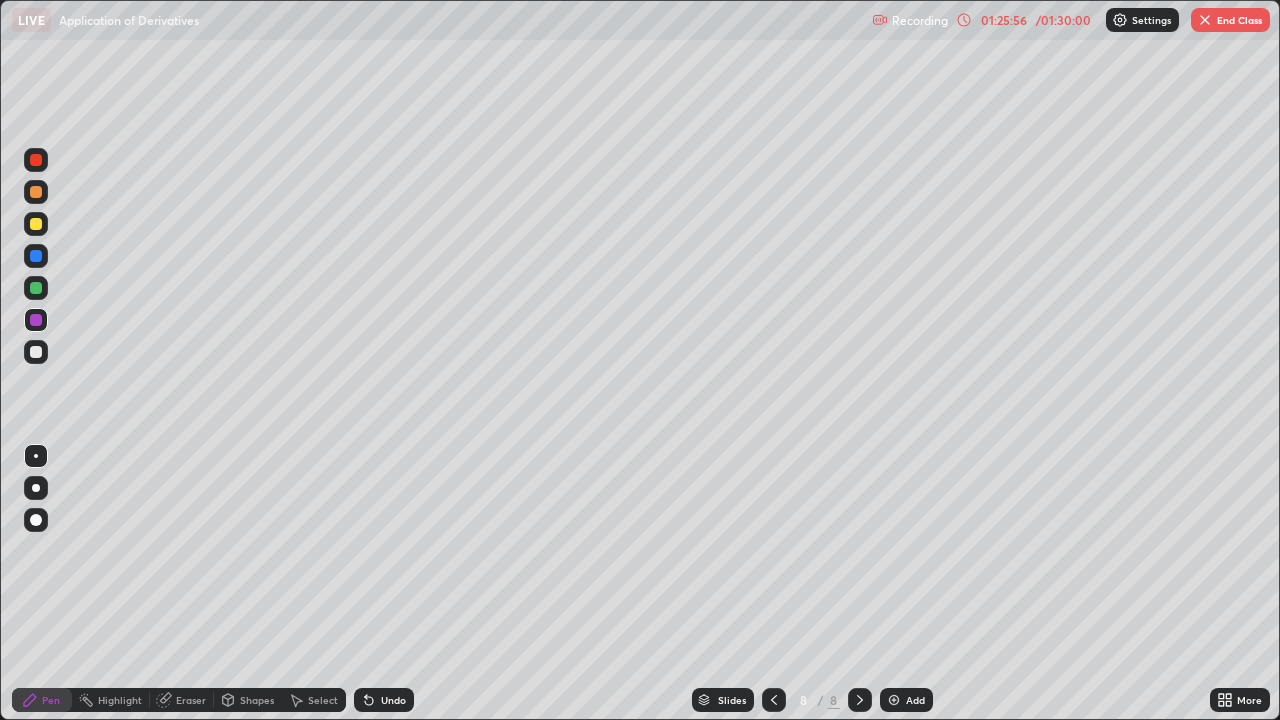 click on "Eraser" at bounding box center [191, 700] 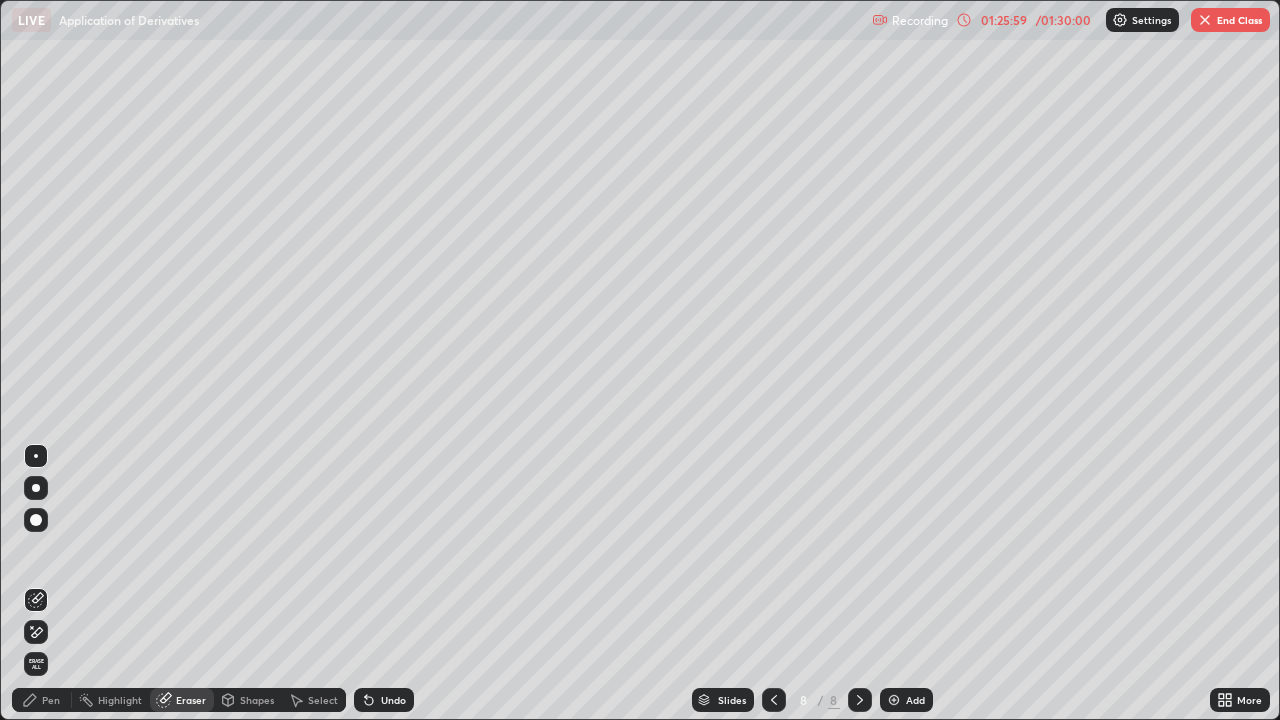 click on "Pen" at bounding box center [51, 700] 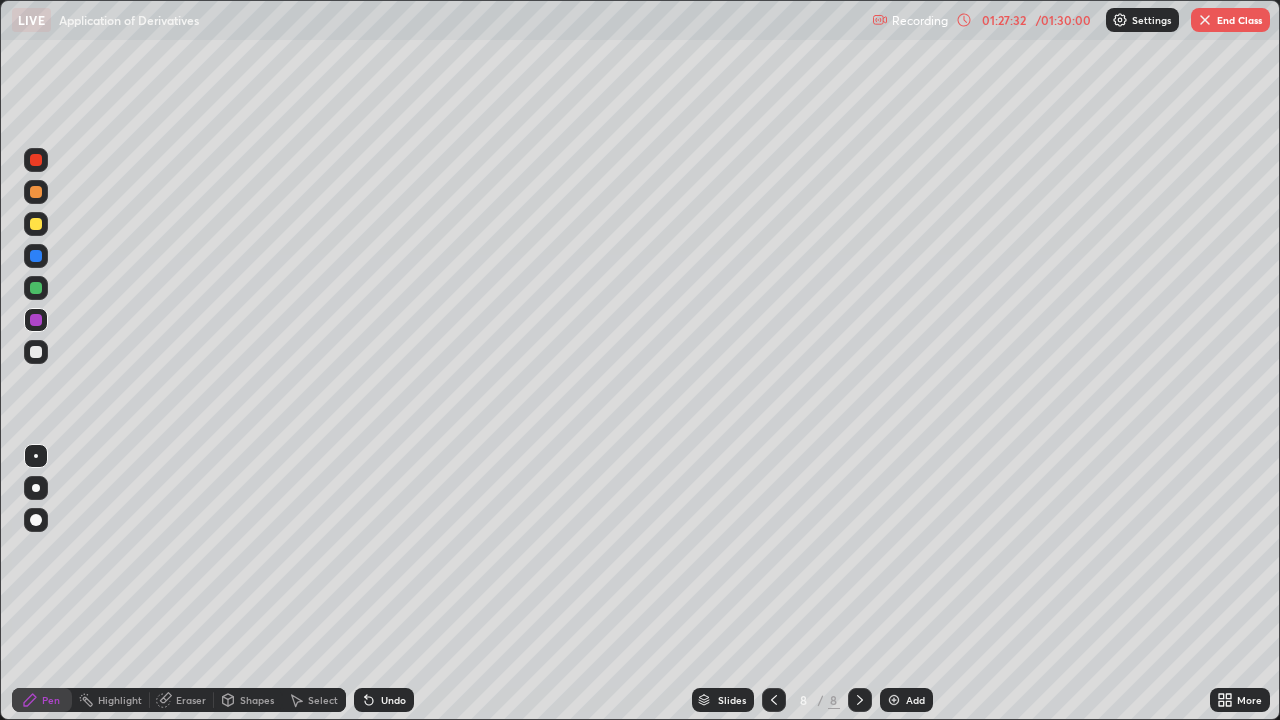 click on "End Class" at bounding box center (1230, 20) 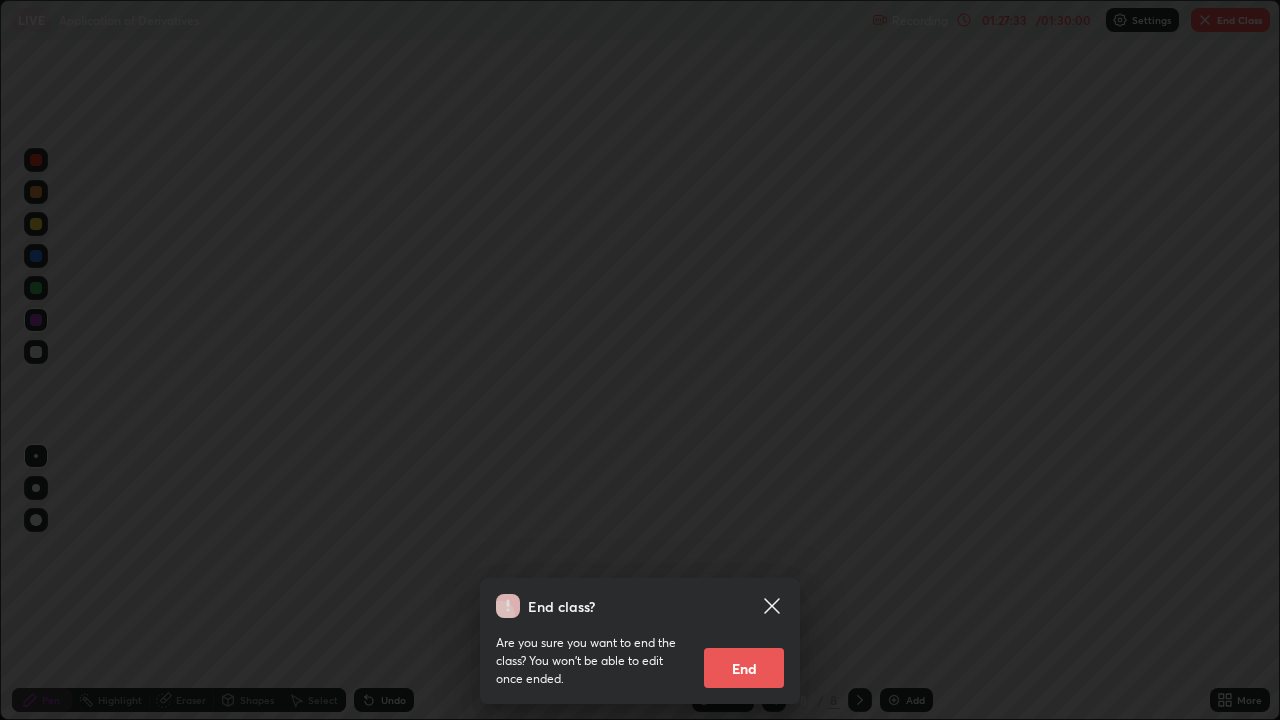 click on "End" at bounding box center (744, 668) 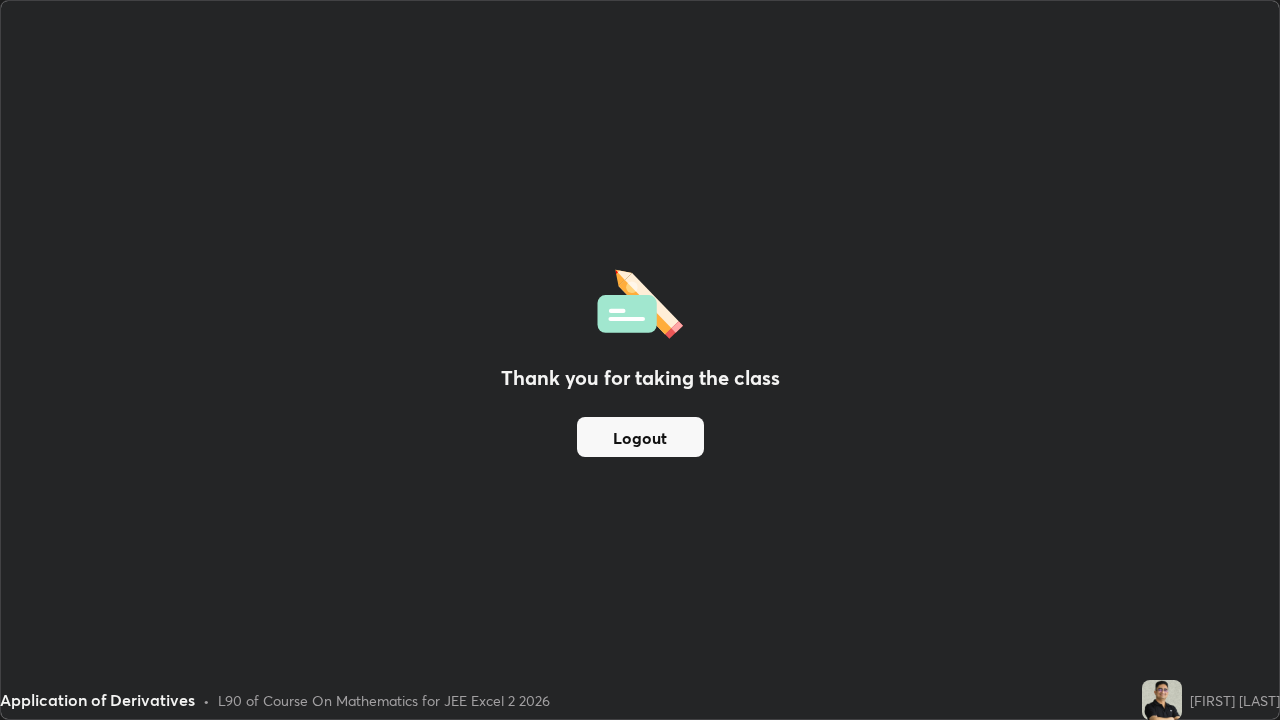click on "Logout" at bounding box center [640, 437] 